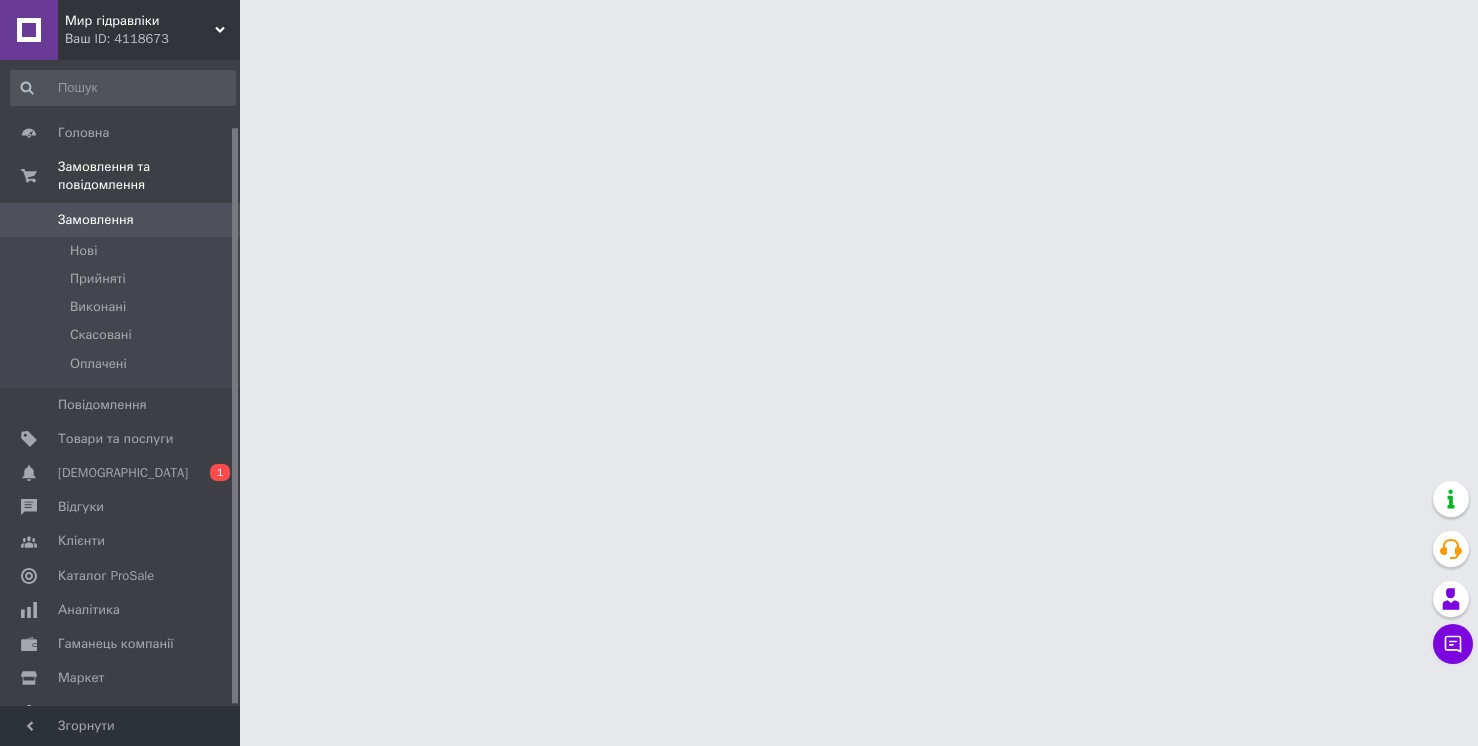 scroll, scrollTop: 0, scrollLeft: 0, axis: both 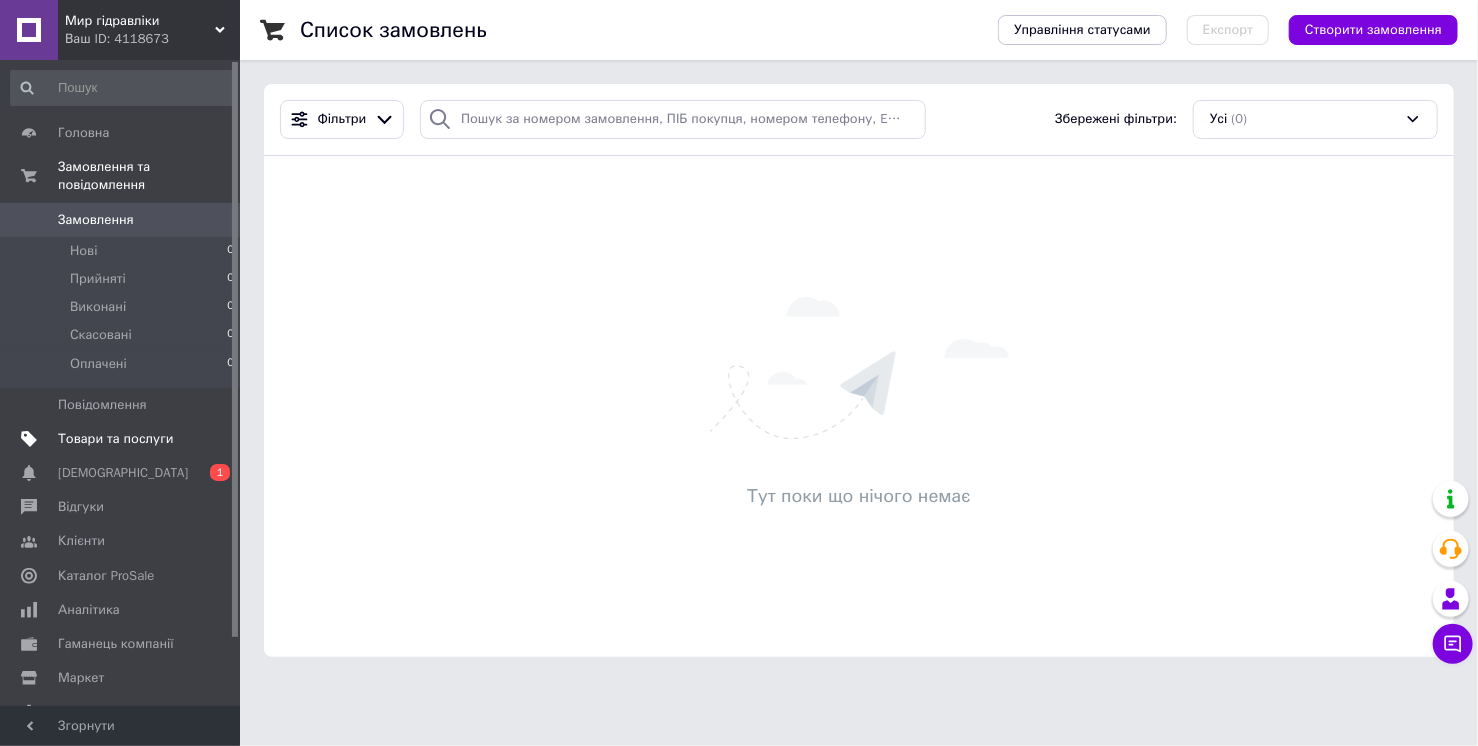 click on "Товари та послуги" at bounding box center [115, 439] 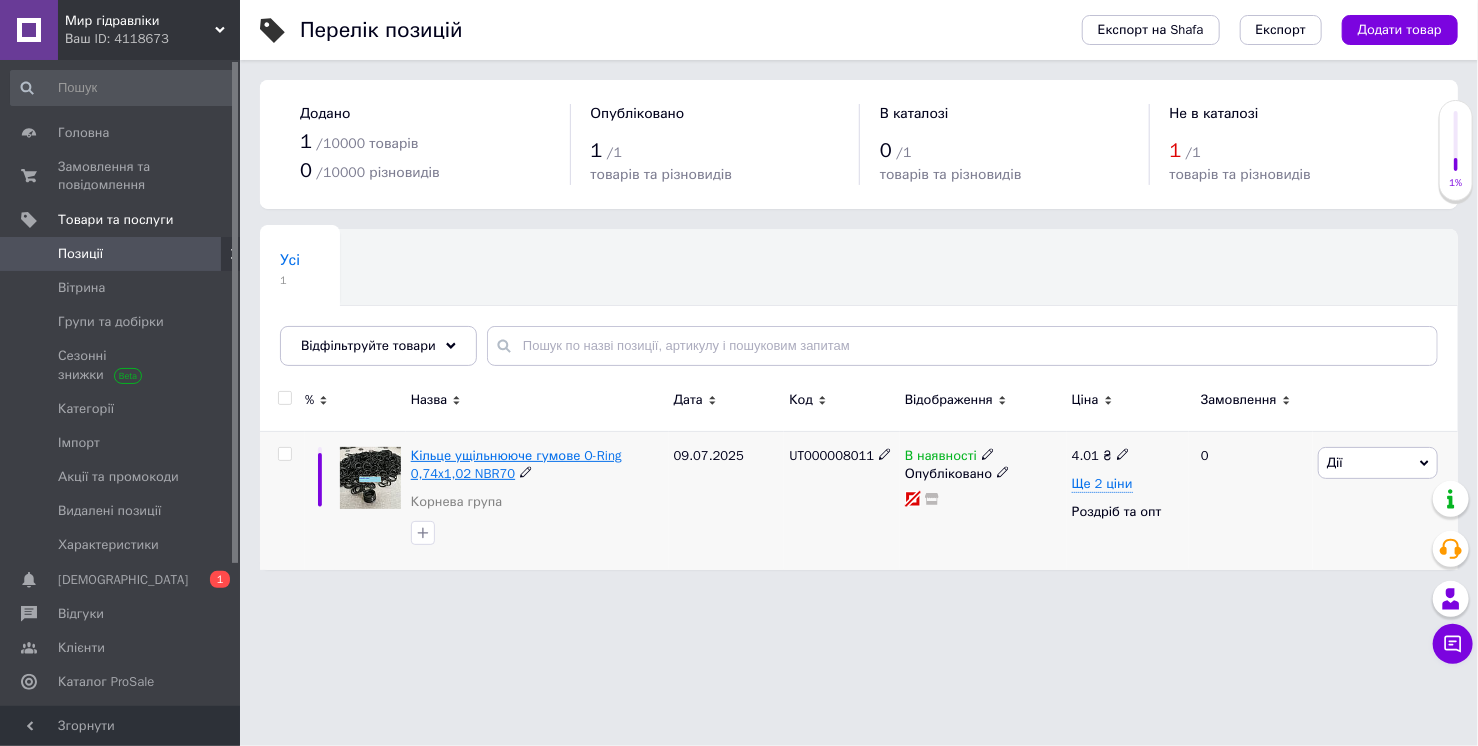 click on "Кільце ущільнююче гумове O-Ring 0,74x1,02 NBR70" at bounding box center (516, 464) 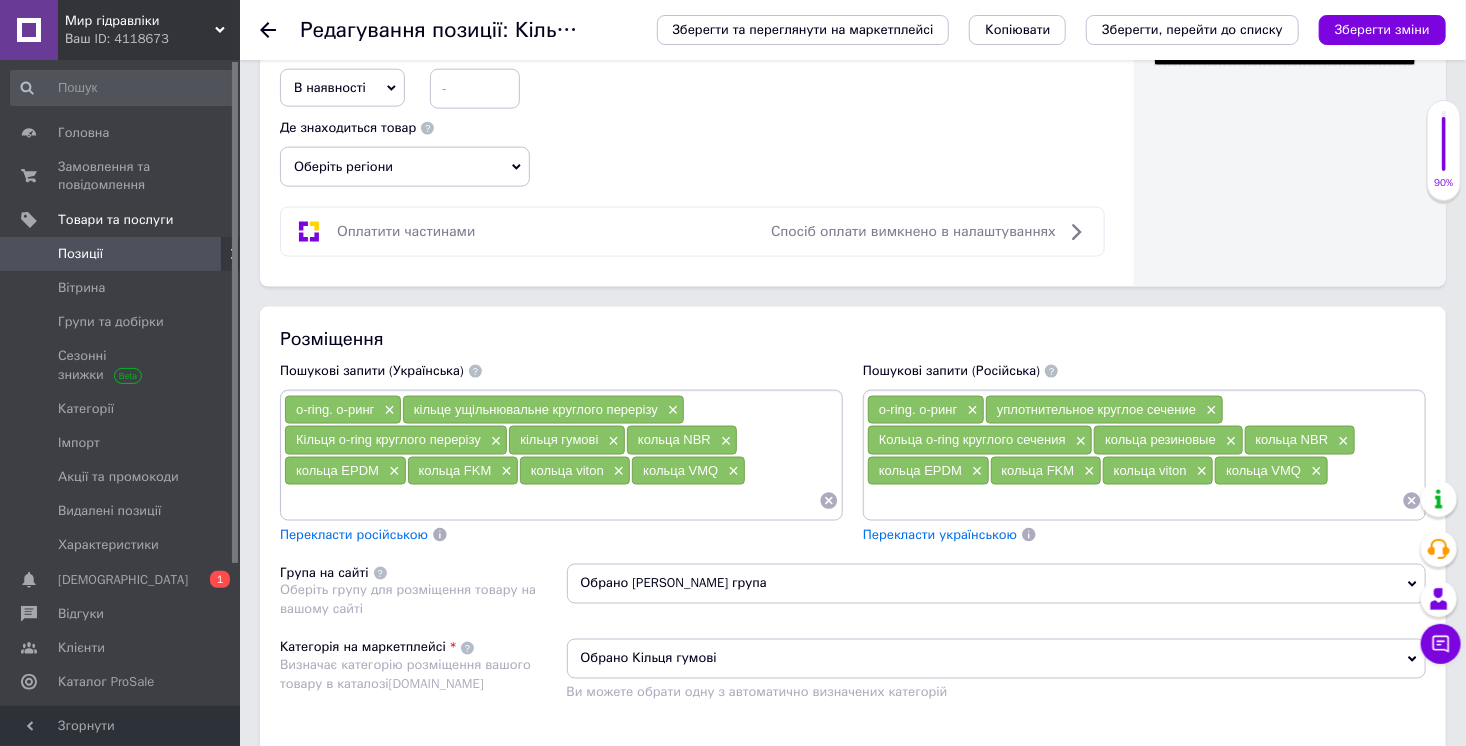 scroll, scrollTop: 1632, scrollLeft: 0, axis: vertical 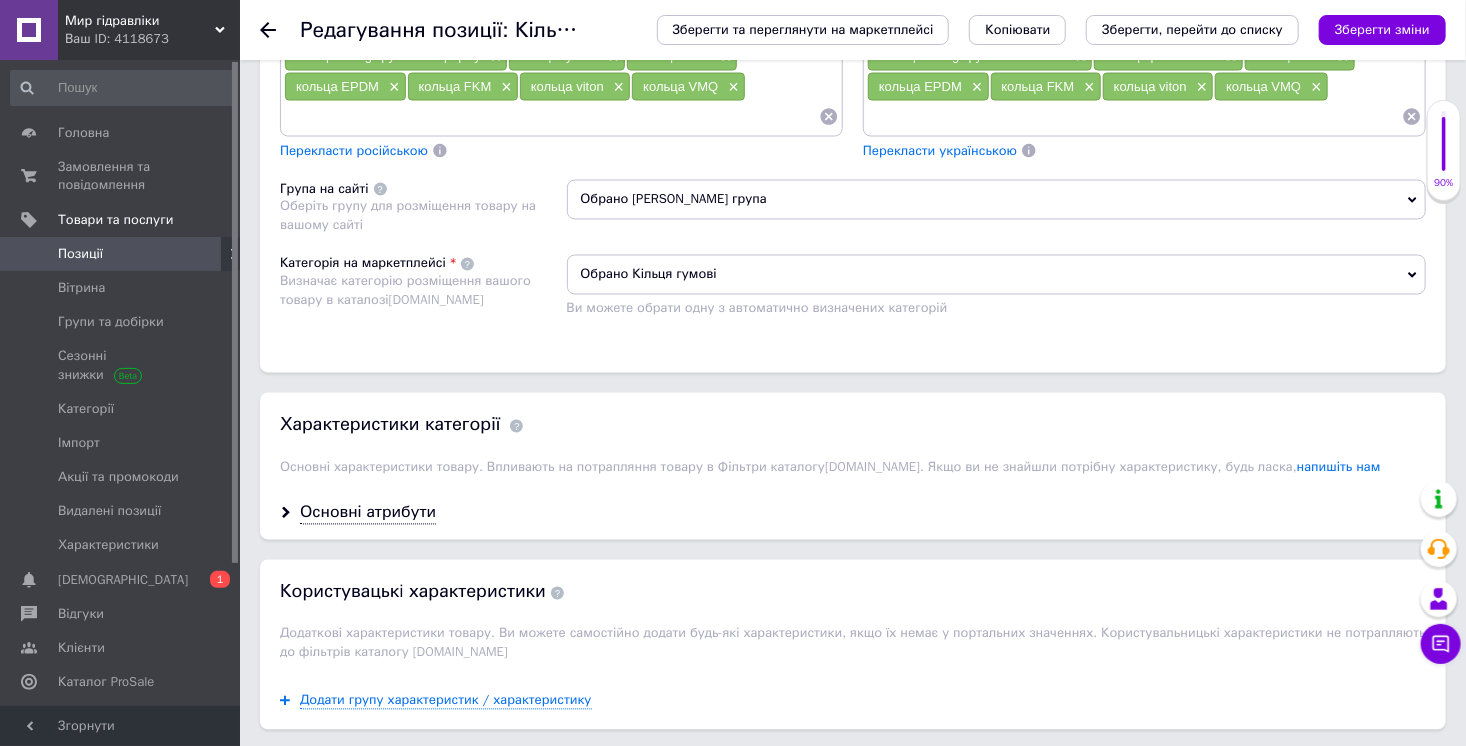 click on "Мир гідравліки" at bounding box center (140, 21) 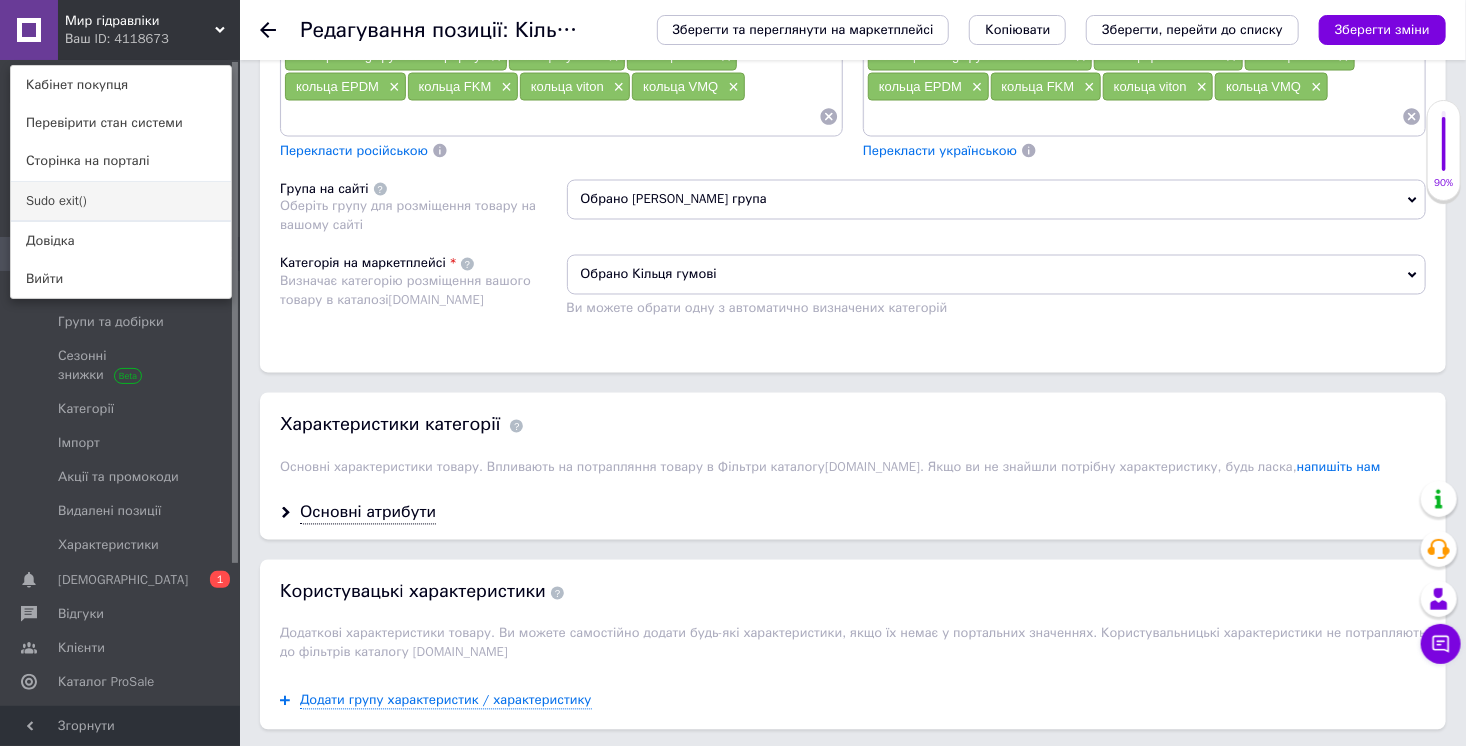 click on "Sudo exit()" at bounding box center [121, 201] 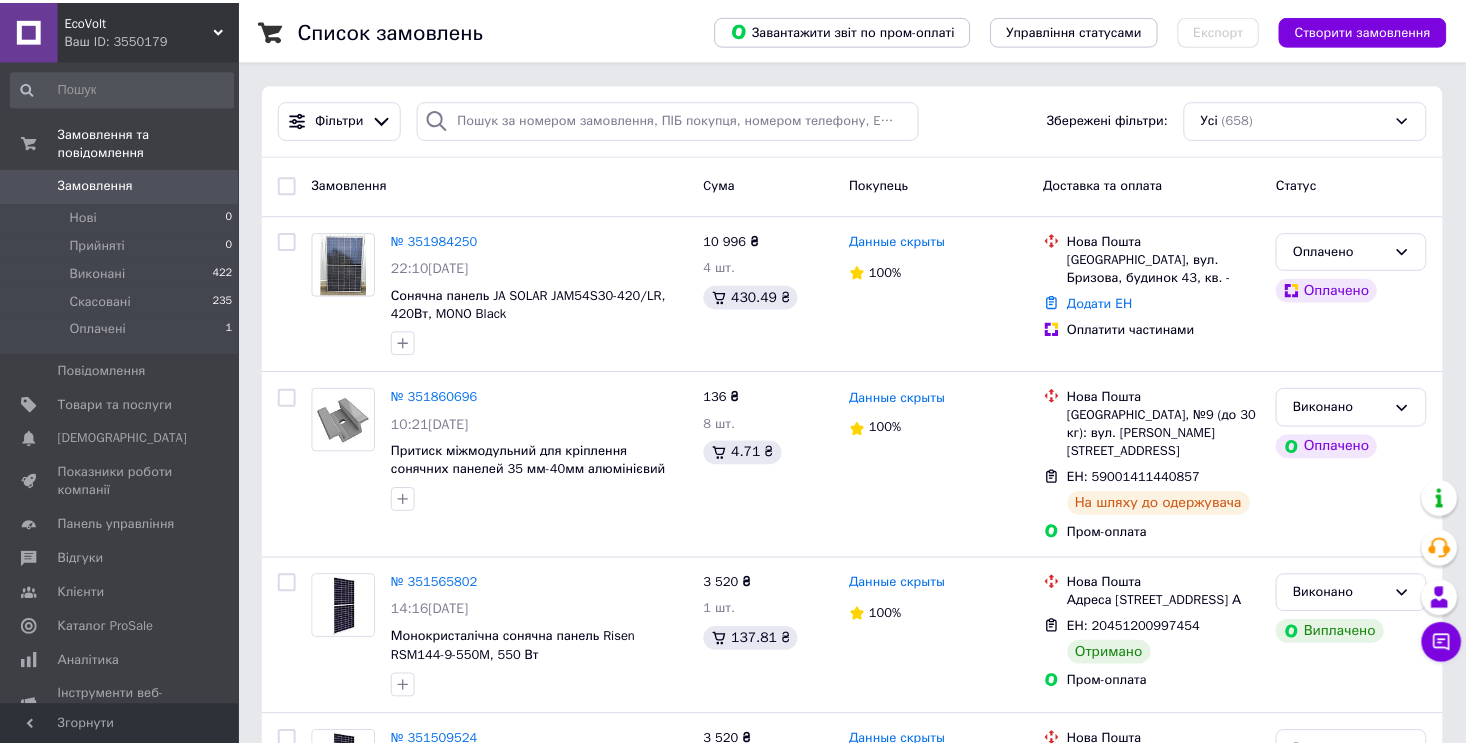 scroll, scrollTop: 0, scrollLeft: 0, axis: both 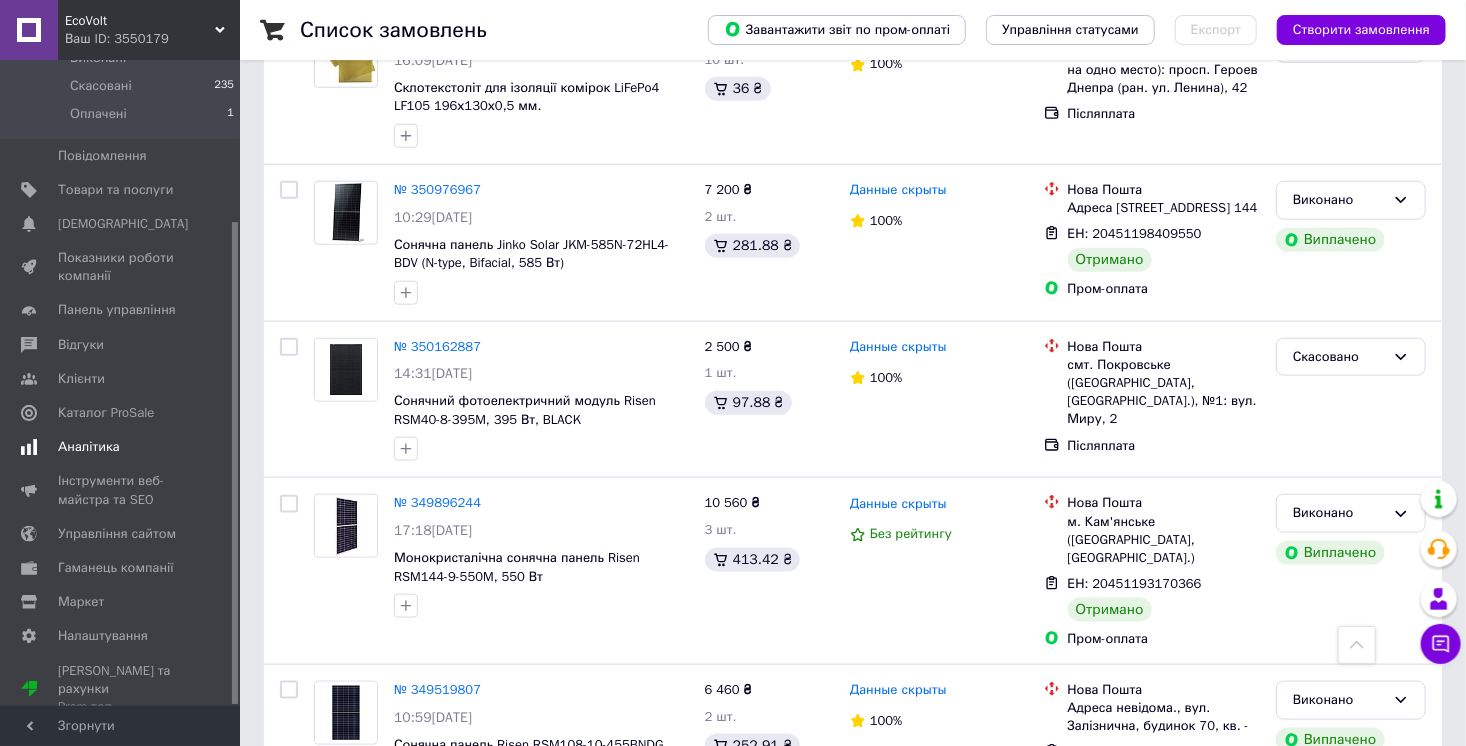 click on "Аналітика" at bounding box center (89, 447) 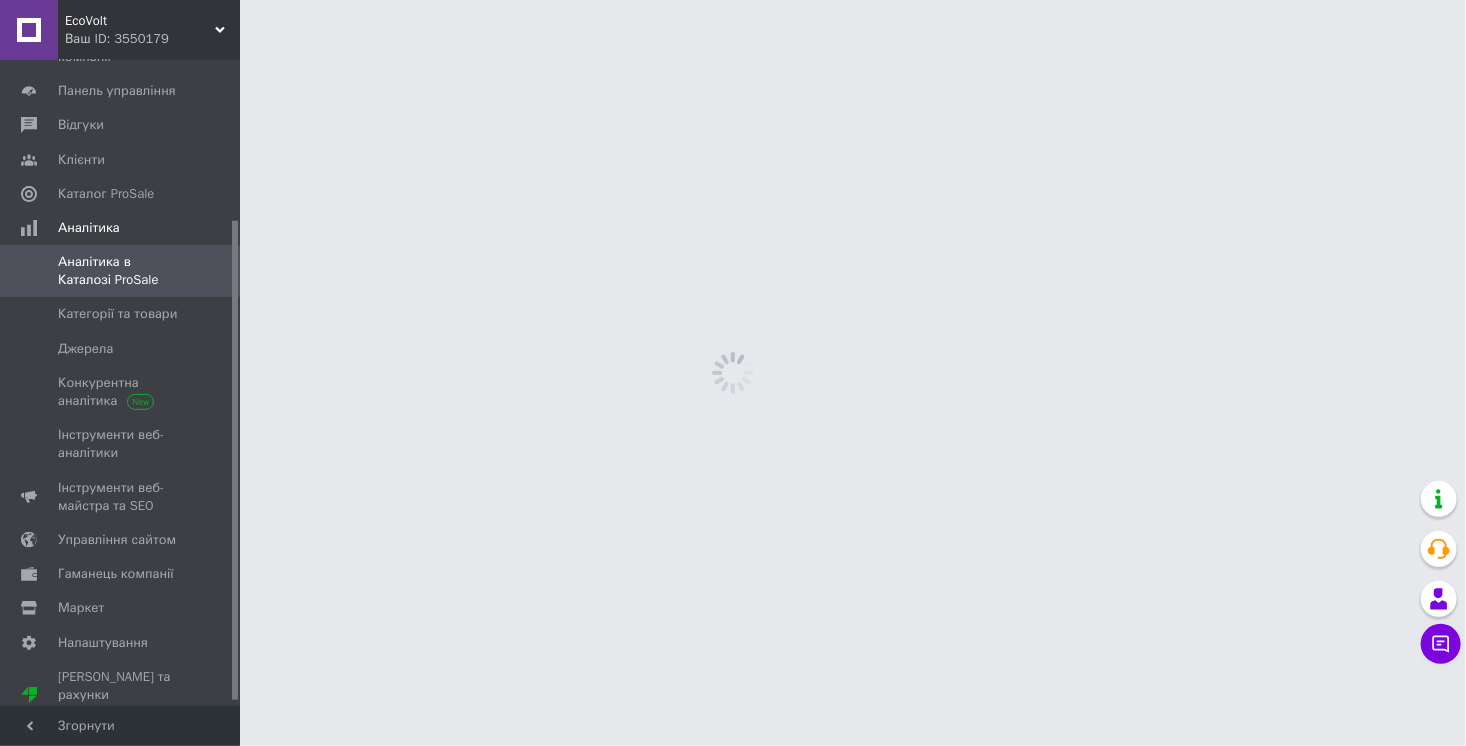 scroll, scrollTop: 0, scrollLeft: 0, axis: both 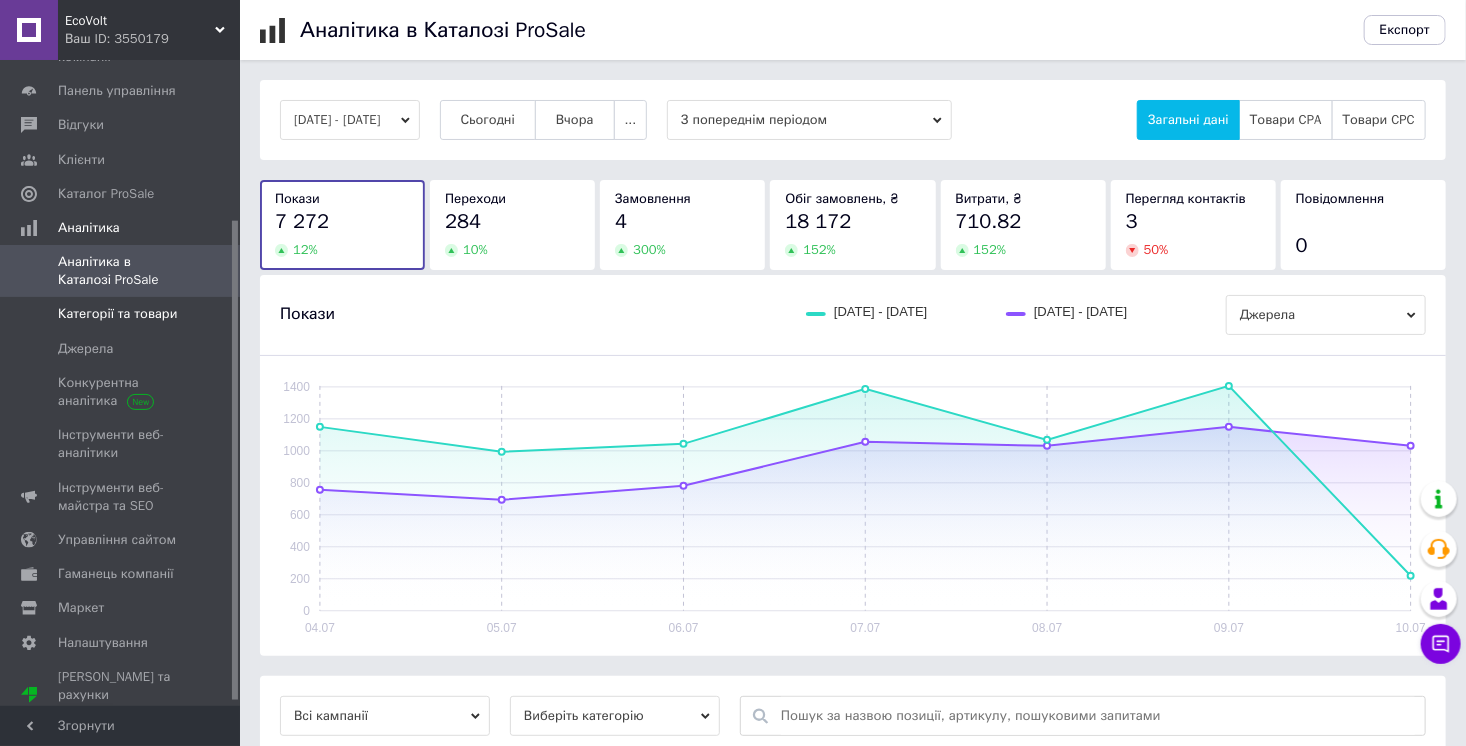 click on "Категорії та товари" at bounding box center (123, 314) 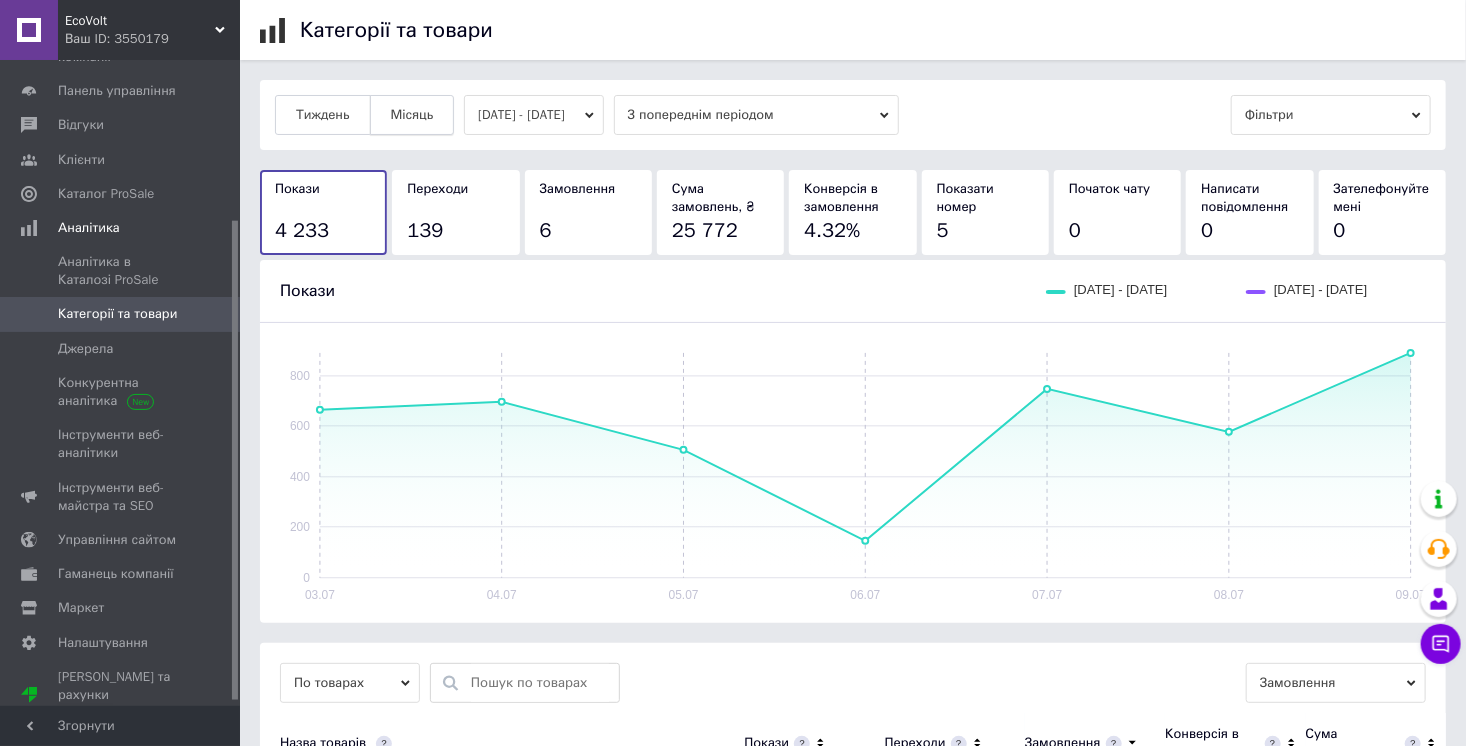 click on "Місяць" at bounding box center [412, 115] 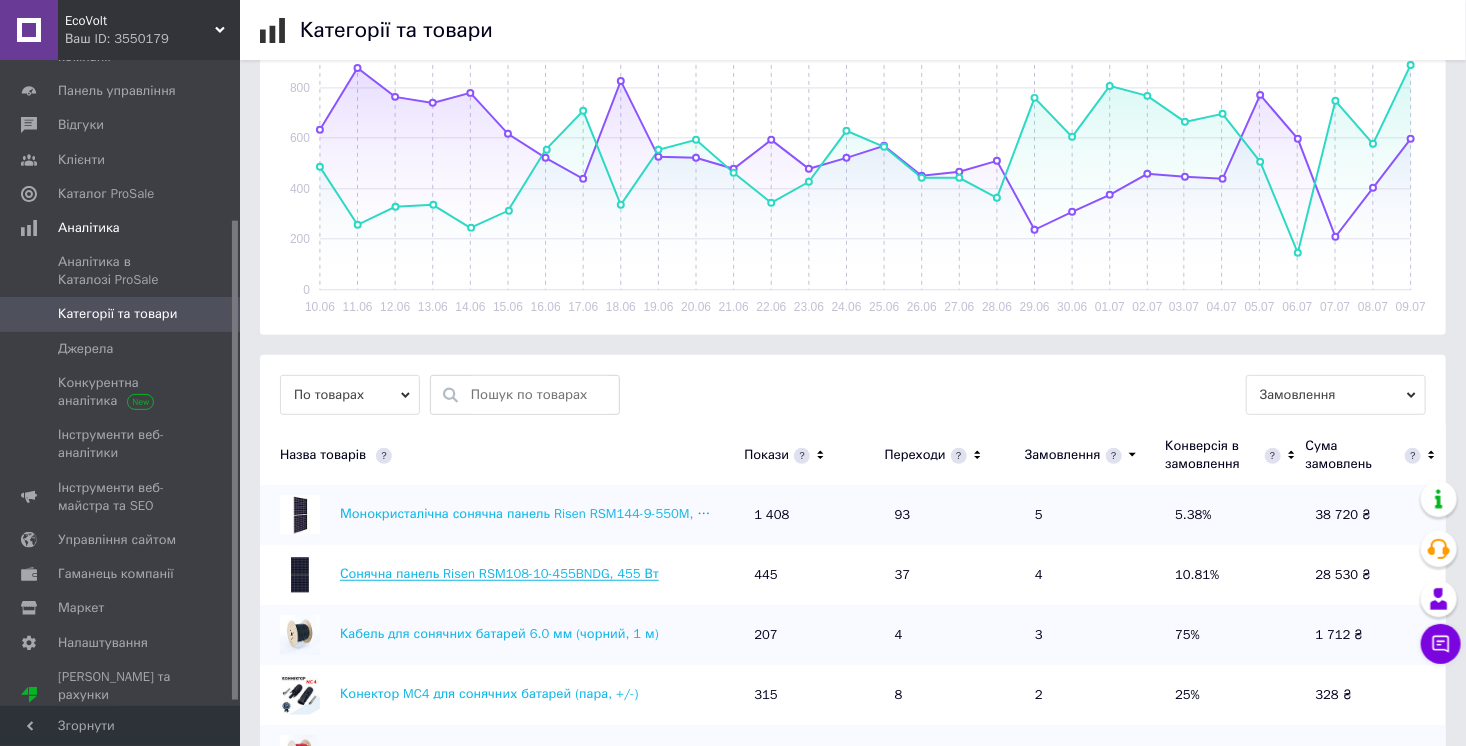 scroll, scrollTop: 480, scrollLeft: 0, axis: vertical 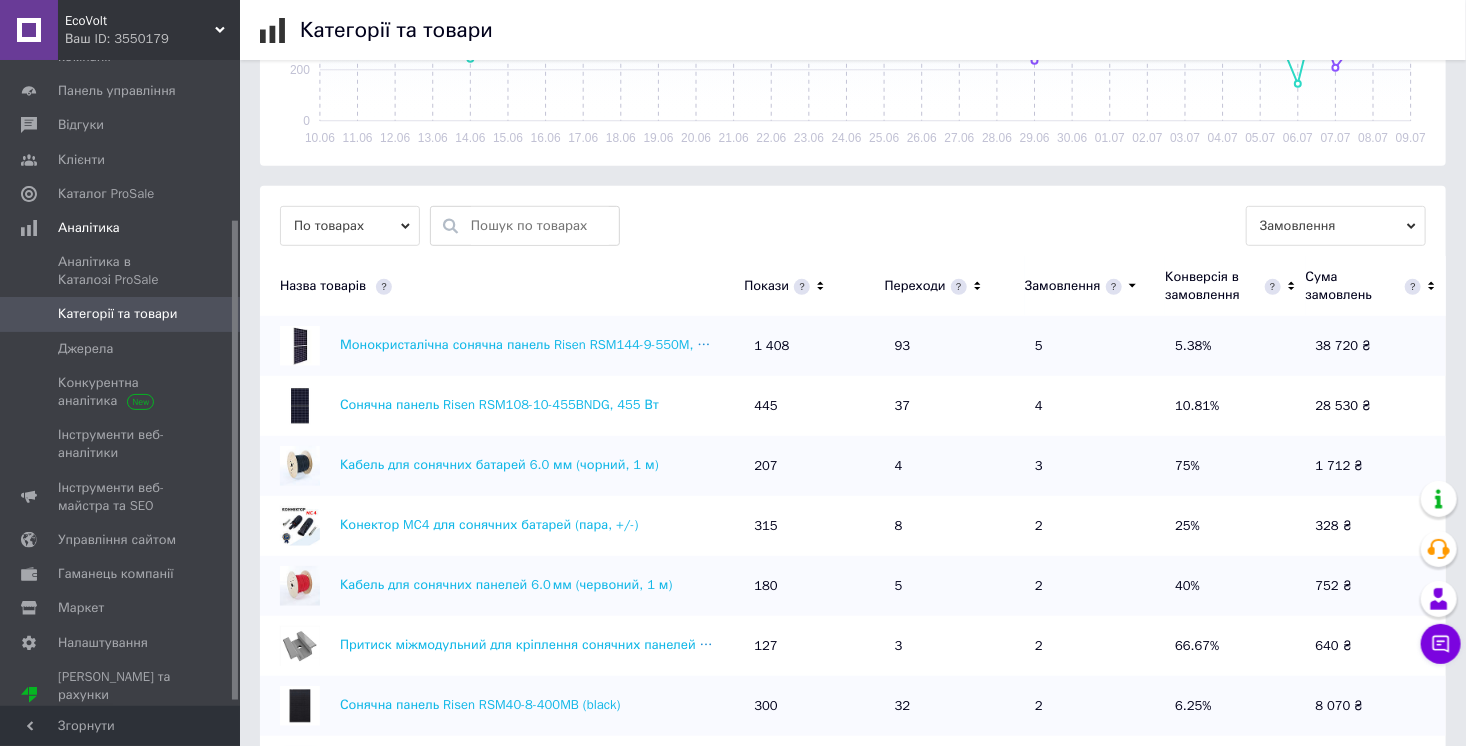 click on "По товарах Замовлення Назва товарів Покази Переходи Замовлення Конверсія в замовлення Сума замовлень Монокристалічна сонячна панель Risen RSM144-9-550M, 550 Вт 1 408 93 5 5.38% 38 720 ₴ Сонячна панель Risen RSM108-10-455BNDG, 455 Вт 445 37 4 10.81% 28 530 ₴ Кабель для сонячних батарей 6.0 мм (чорний, 1 м) 207 4 3 75% 1 712 ₴ Конектор MC4 для сонячних батарей (пара, +/-) 315 8 2 25% 328 ₴ Кабель для сонячних панелей 6.0 мм (червоний, 1 м) 180 5 2 40% 752 ₴ Притиск міжмодульний для кріплення сонячних панелей 35 мм-40мм алюмінієвий 127 3 2 66.67% 640 ₴ Сонячна панель Risen RSM40-8-400MB (black) 300 32 2 6.25% 8 070 ₴ 210 3 2 66.67% 229 ₴ 988 61 1 1.64% 5 580 ₴ 70 7 1 14.29% 4 270 ₴ 9" at bounding box center (853, 575) 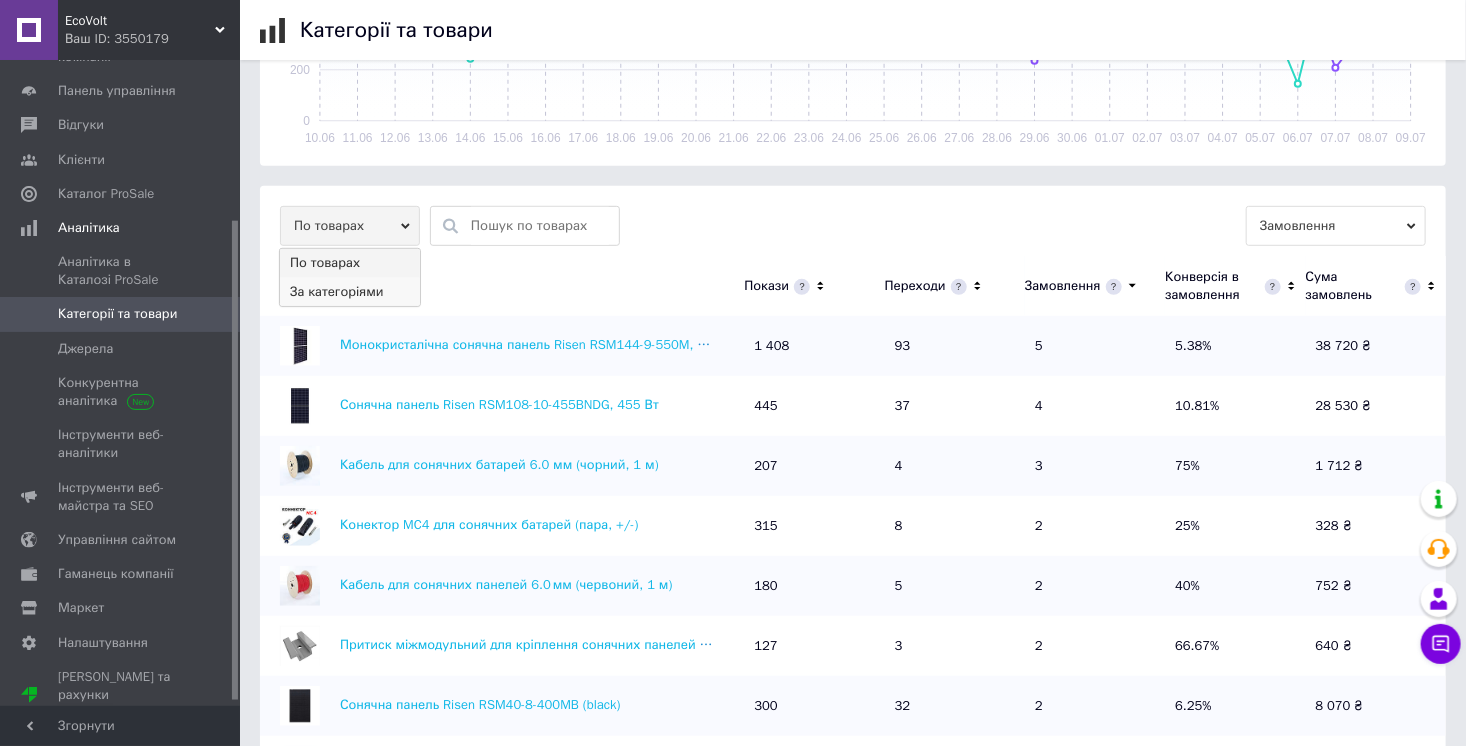 click on "За категоріями" at bounding box center [350, 292] 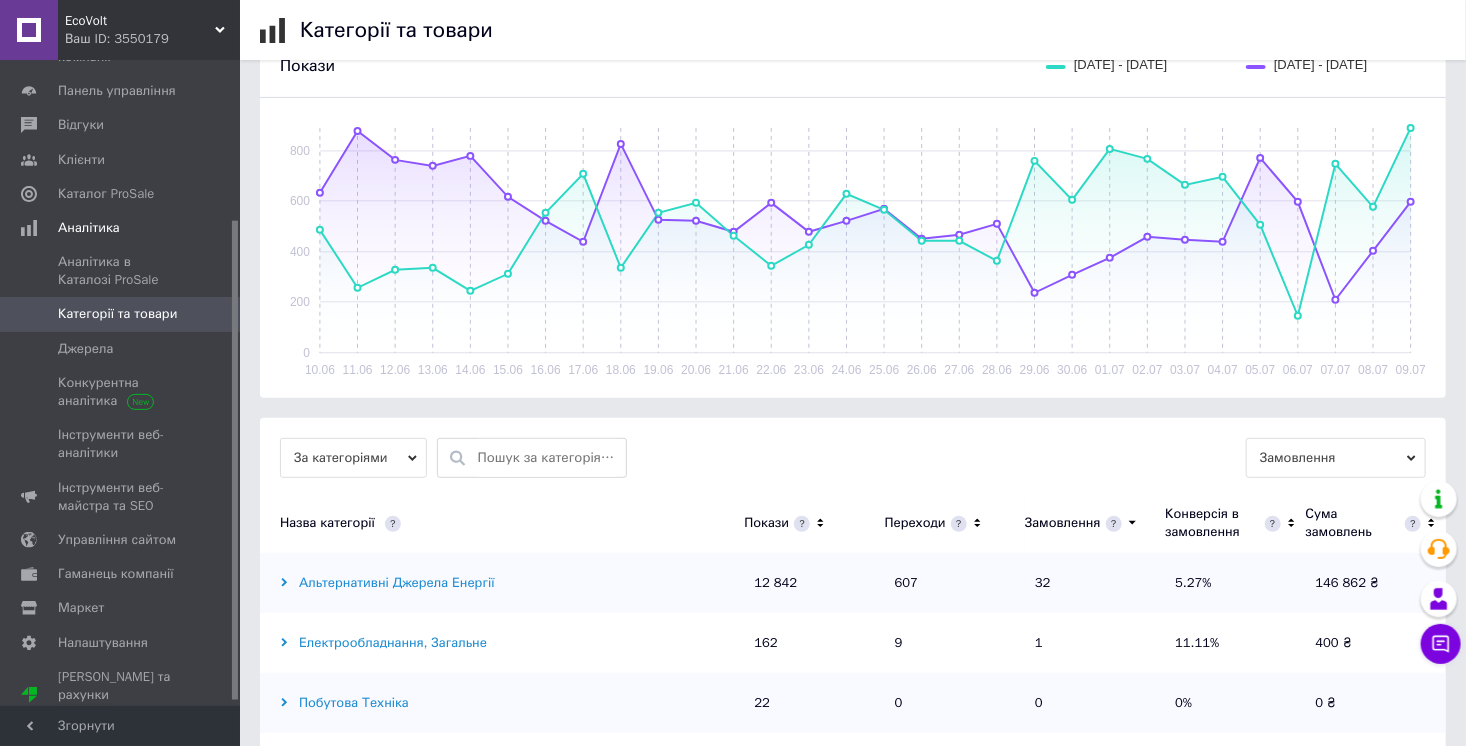 scroll, scrollTop: 0, scrollLeft: 0, axis: both 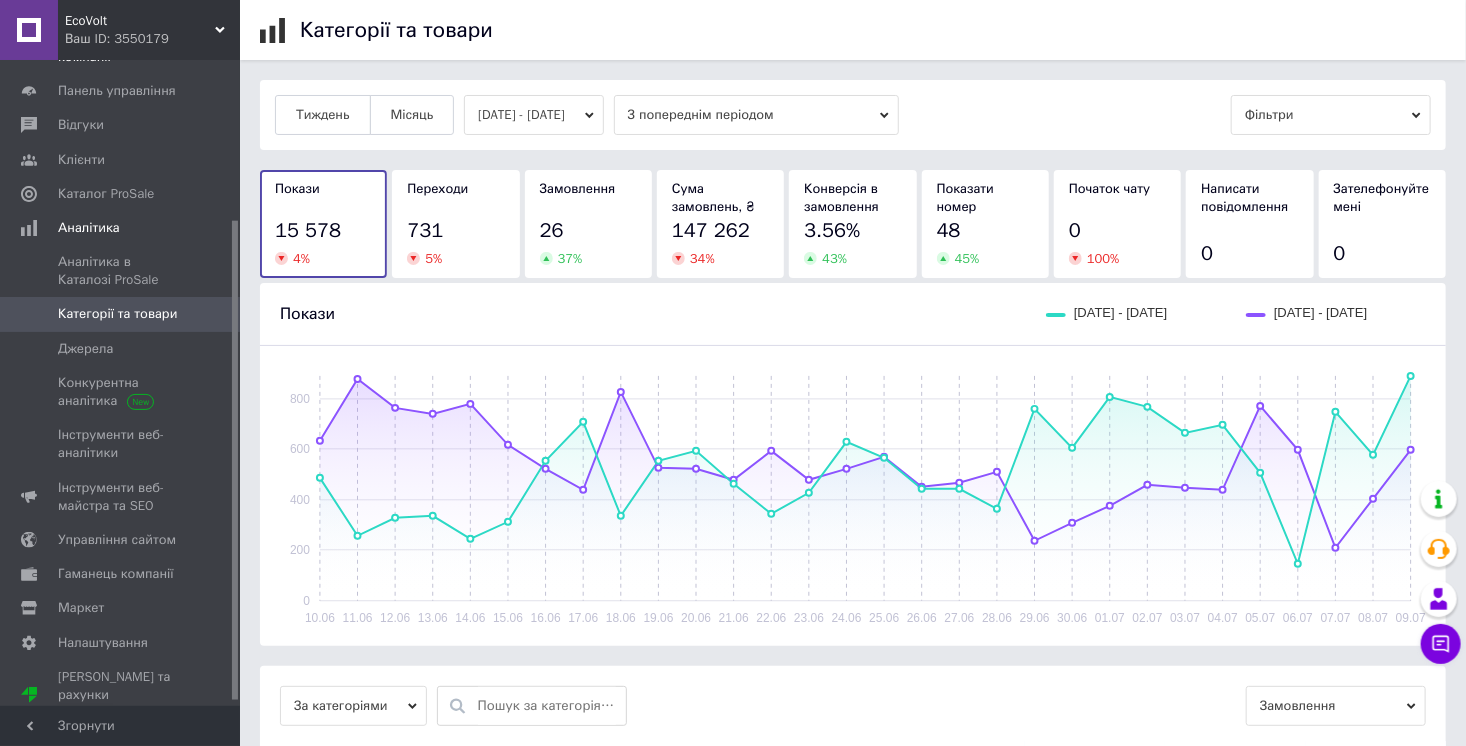 click on "Ваш ID: 3550179" at bounding box center [152, 39] 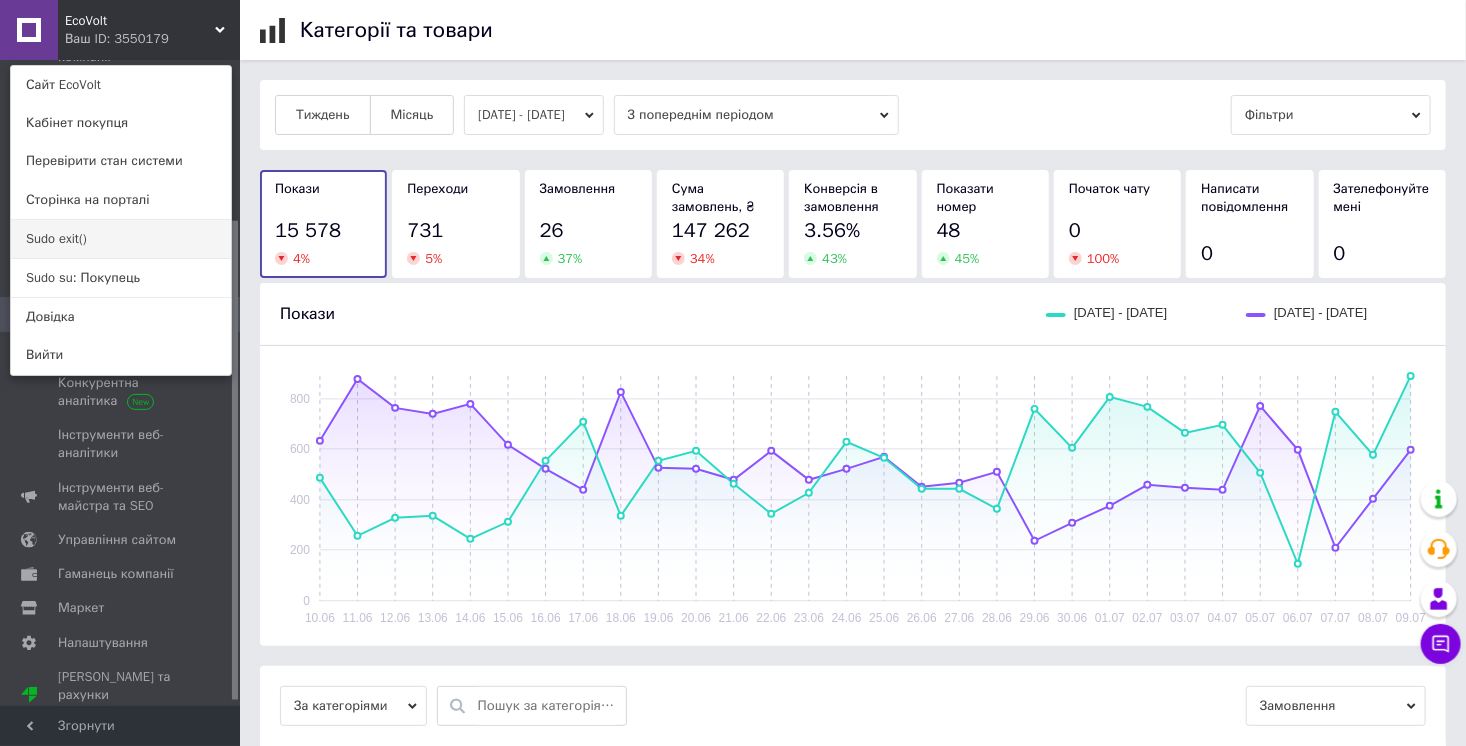 click on "Sudo exit()" at bounding box center [121, 239] 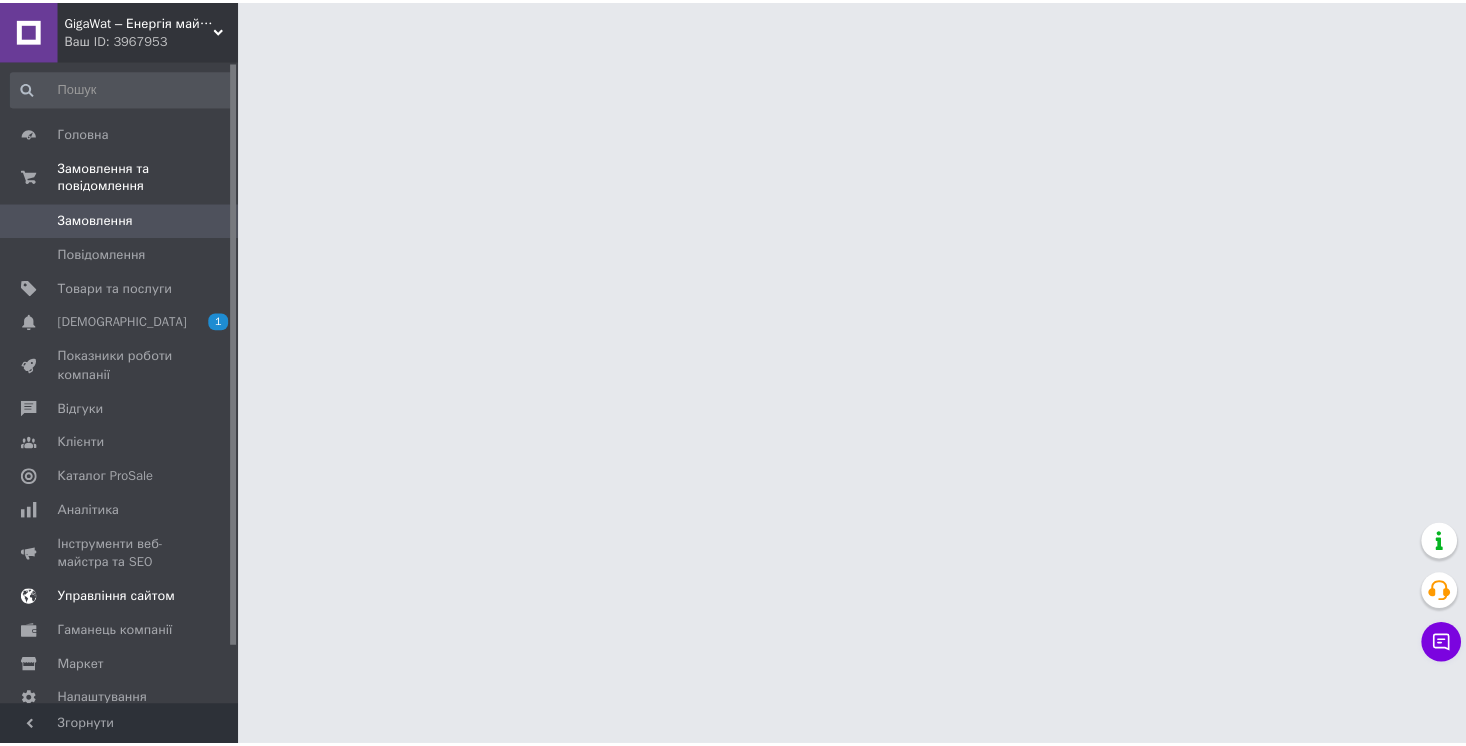 scroll, scrollTop: 0, scrollLeft: 0, axis: both 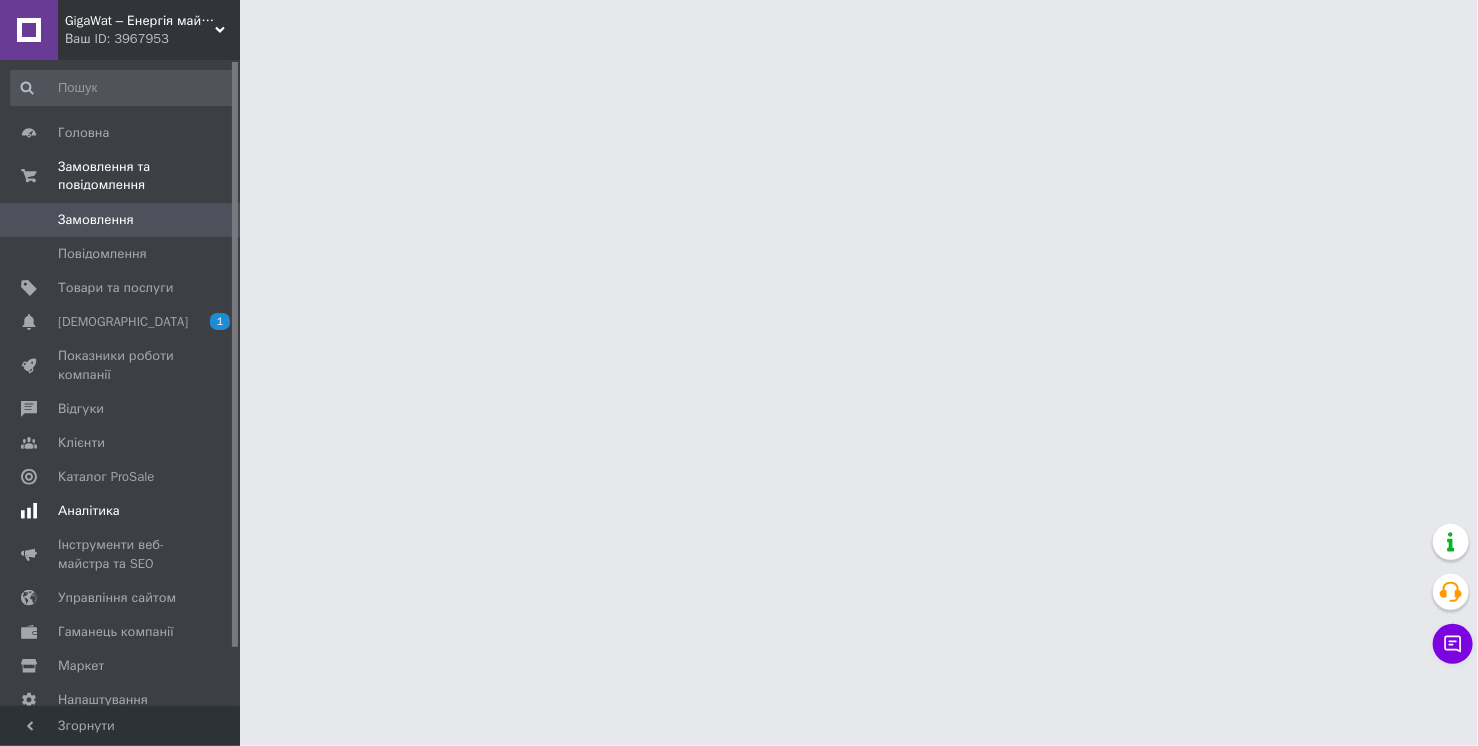 click on "Аналітика" at bounding box center (89, 511) 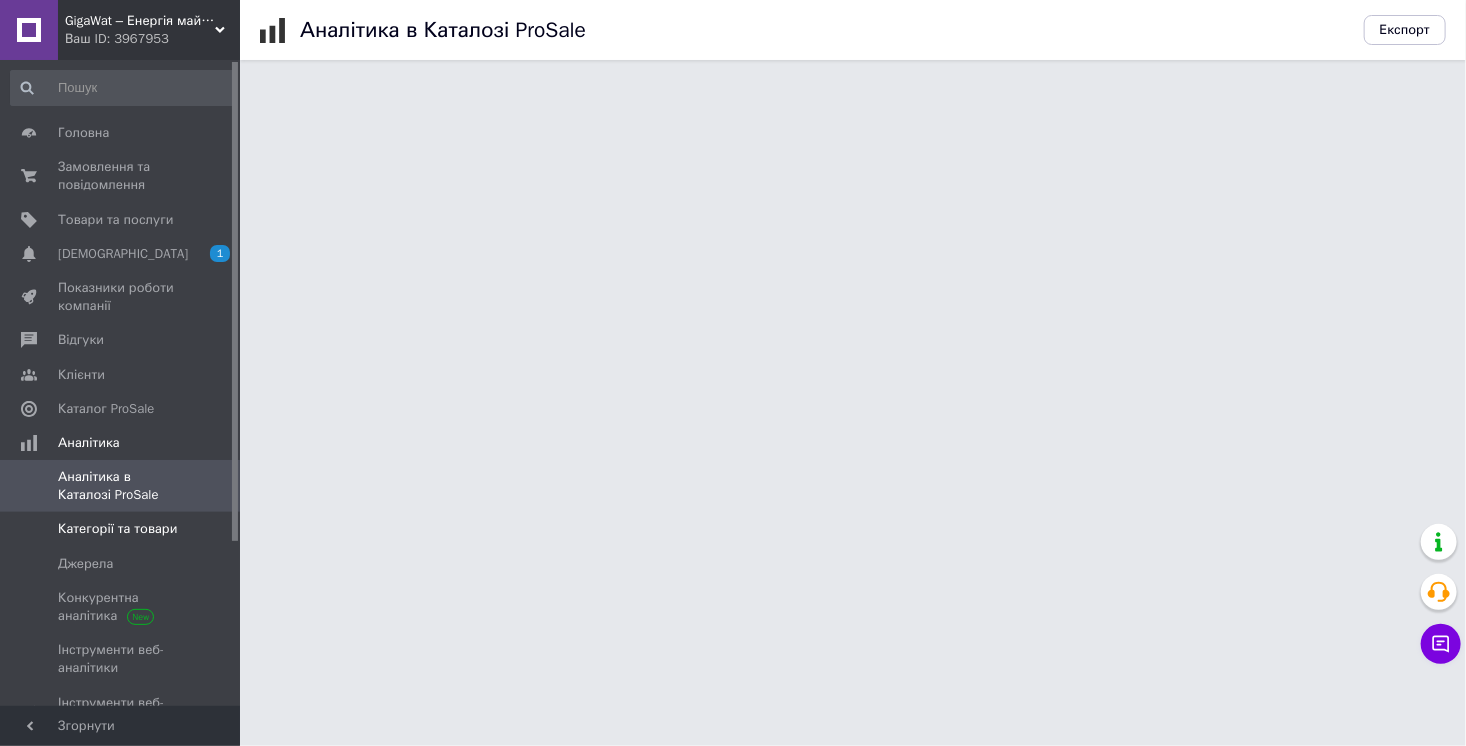 click on "Категорії та товари" at bounding box center [117, 529] 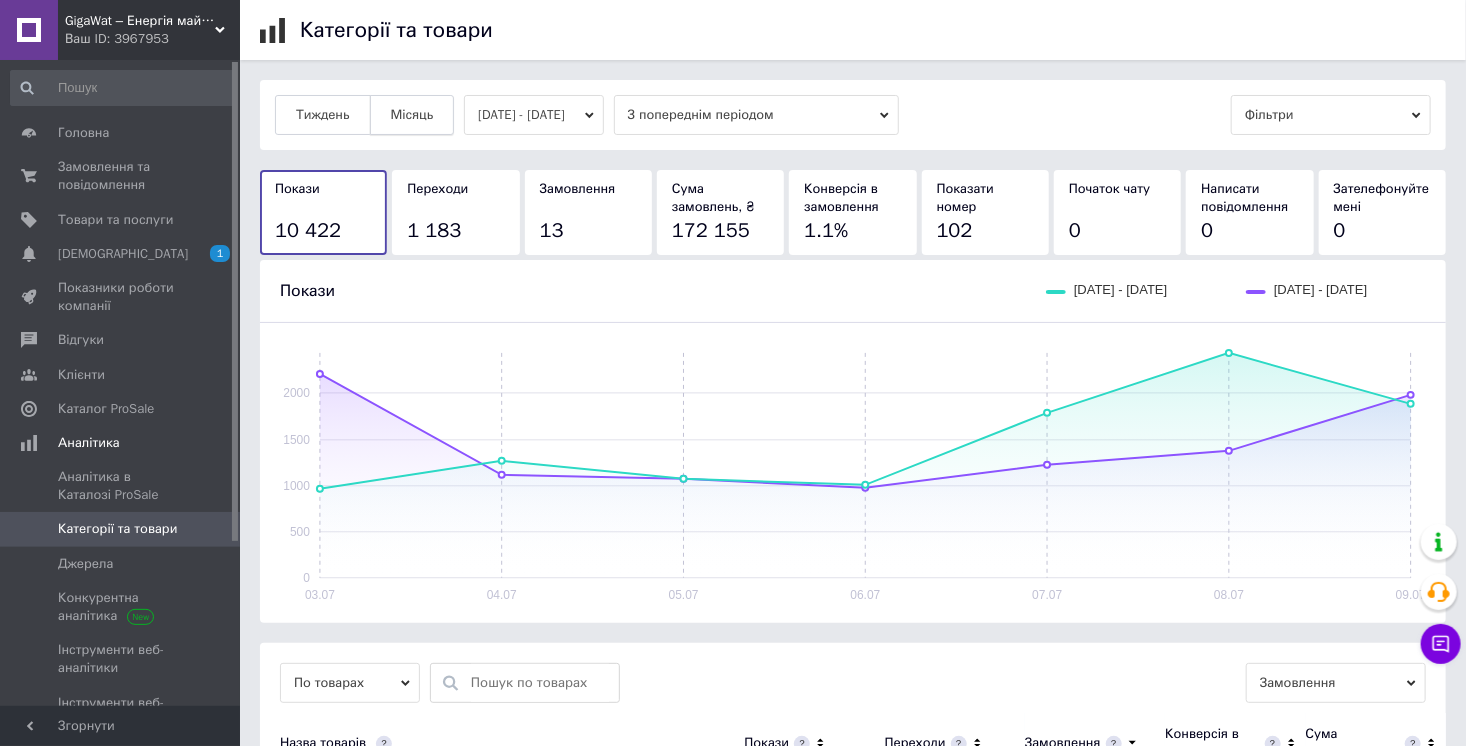 click on "Місяць" at bounding box center [412, 115] 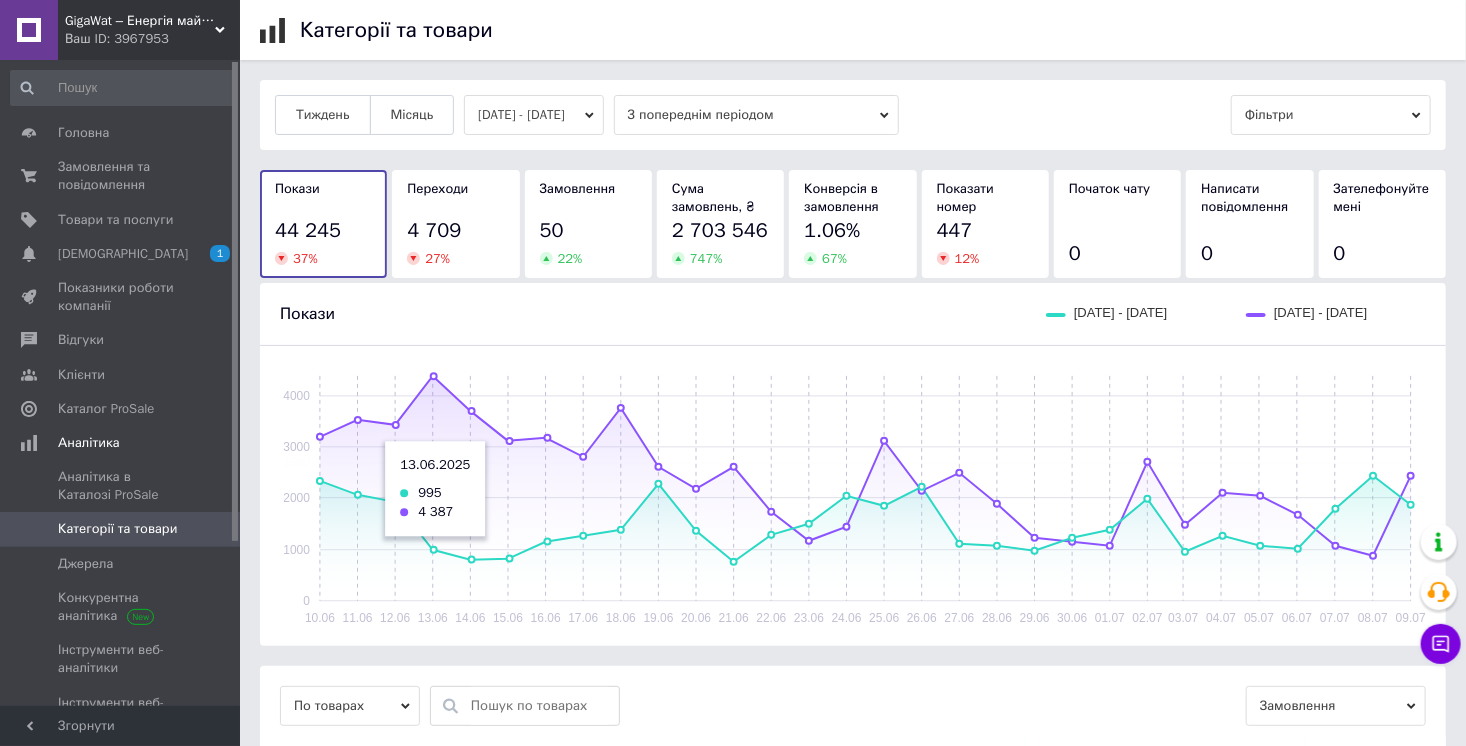 scroll, scrollTop: 288, scrollLeft: 0, axis: vertical 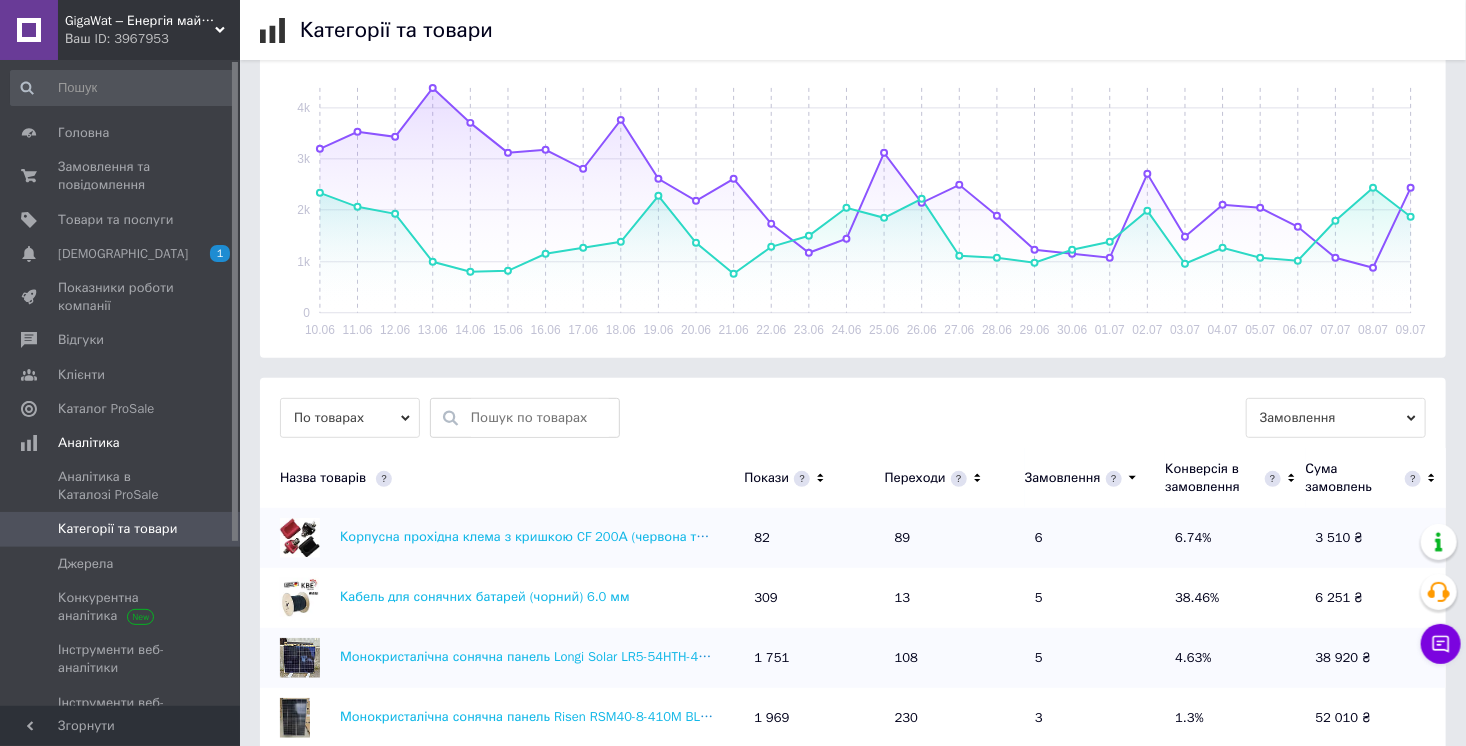 drag, startPoint x: 369, startPoint y: 421, endPoint x: 369, endPoint y: 505, distance: 84 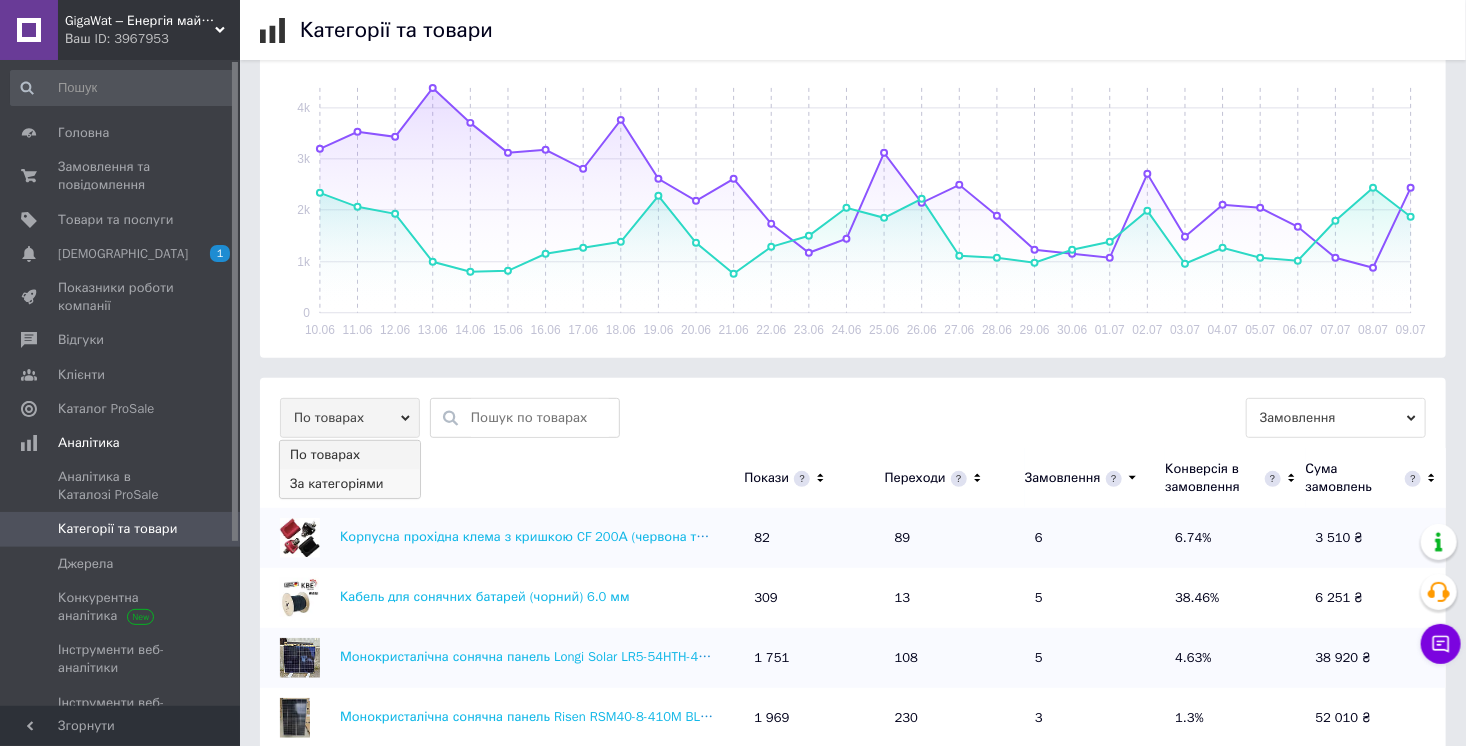 click on "За категоріями" at bounding box center [350, 484] 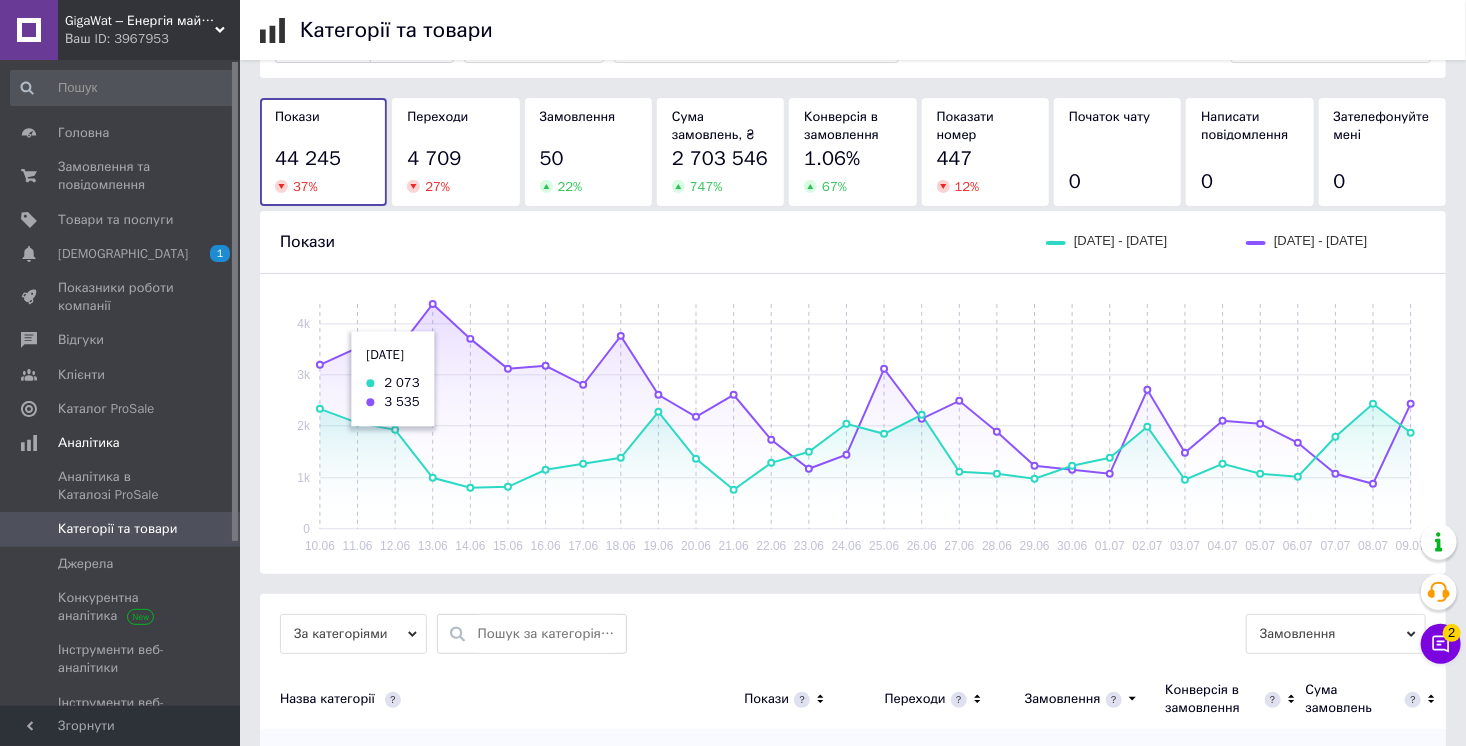 scroll, scrollTop: 0, scrollLeft: 0, axis: both 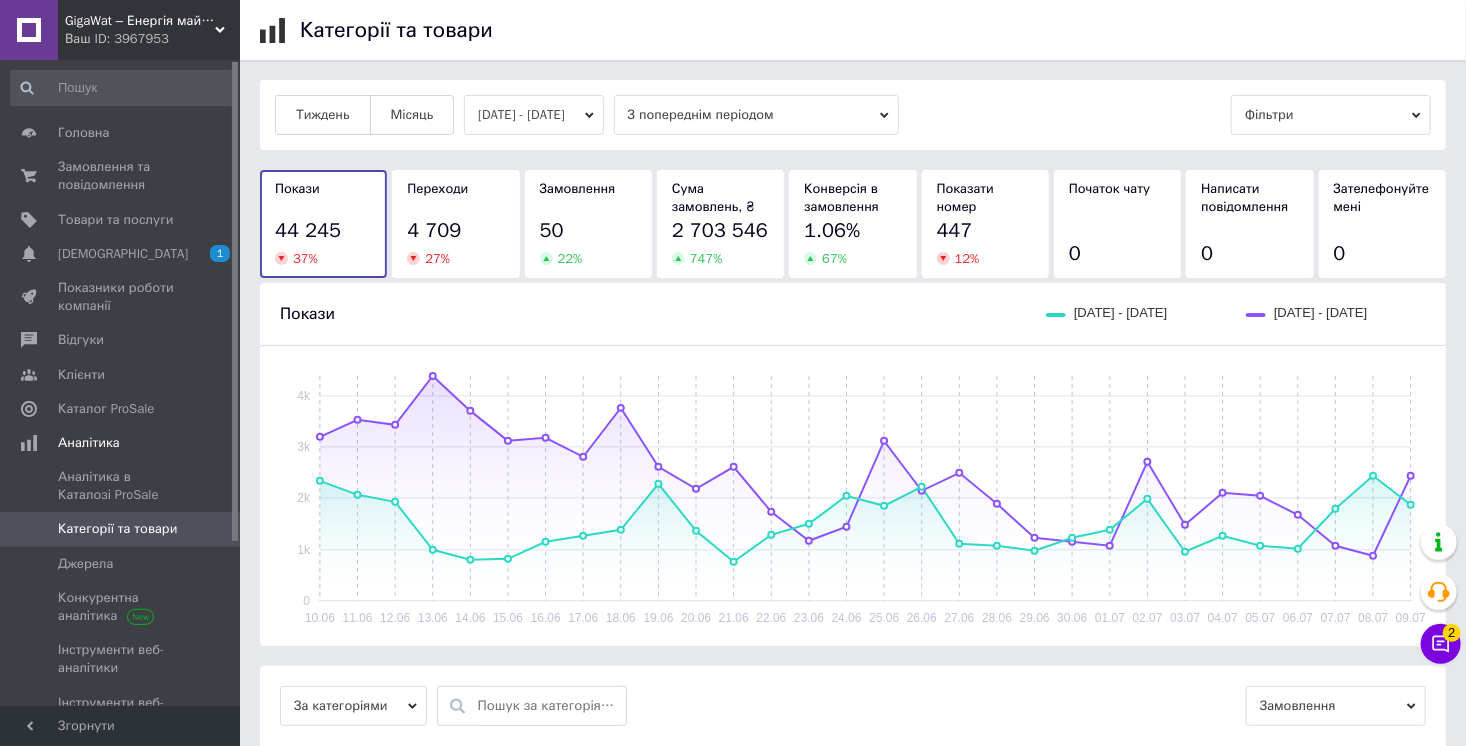 click on "GigaWat – Енергія майбутнього!" at bounding box center (140, 21) 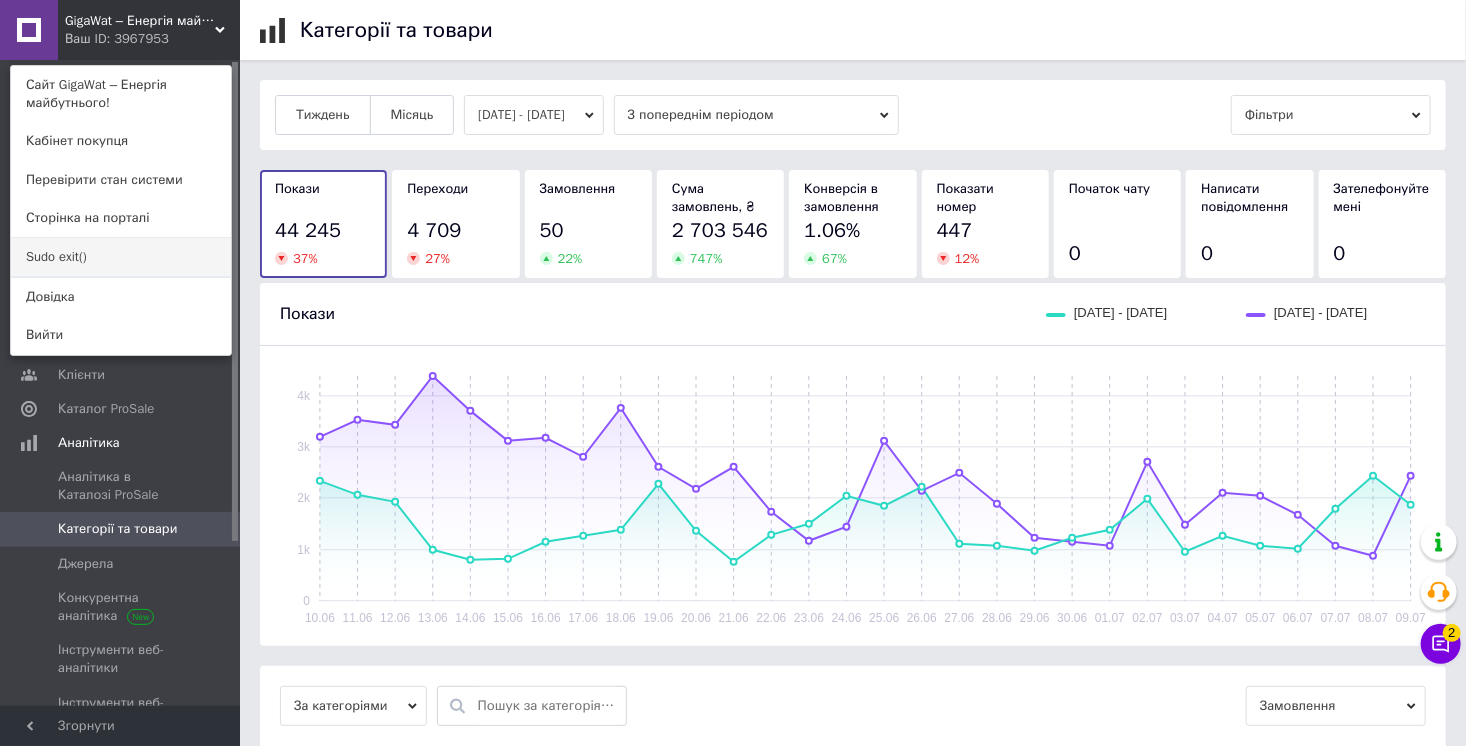 click on "Sudo exit()" at bounding box center (121, 257) 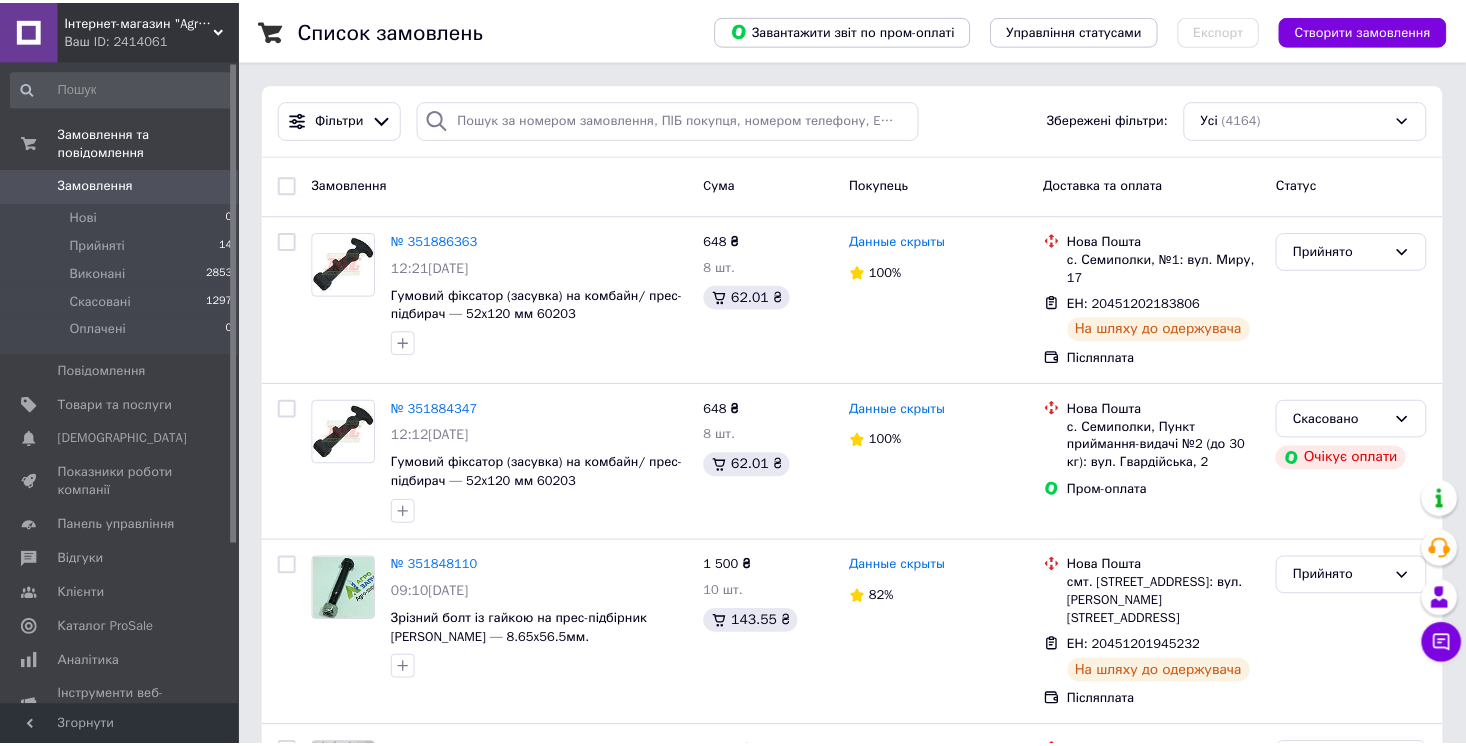 scroll, scrollTop: 0, scrollLeft: 0, axis: both 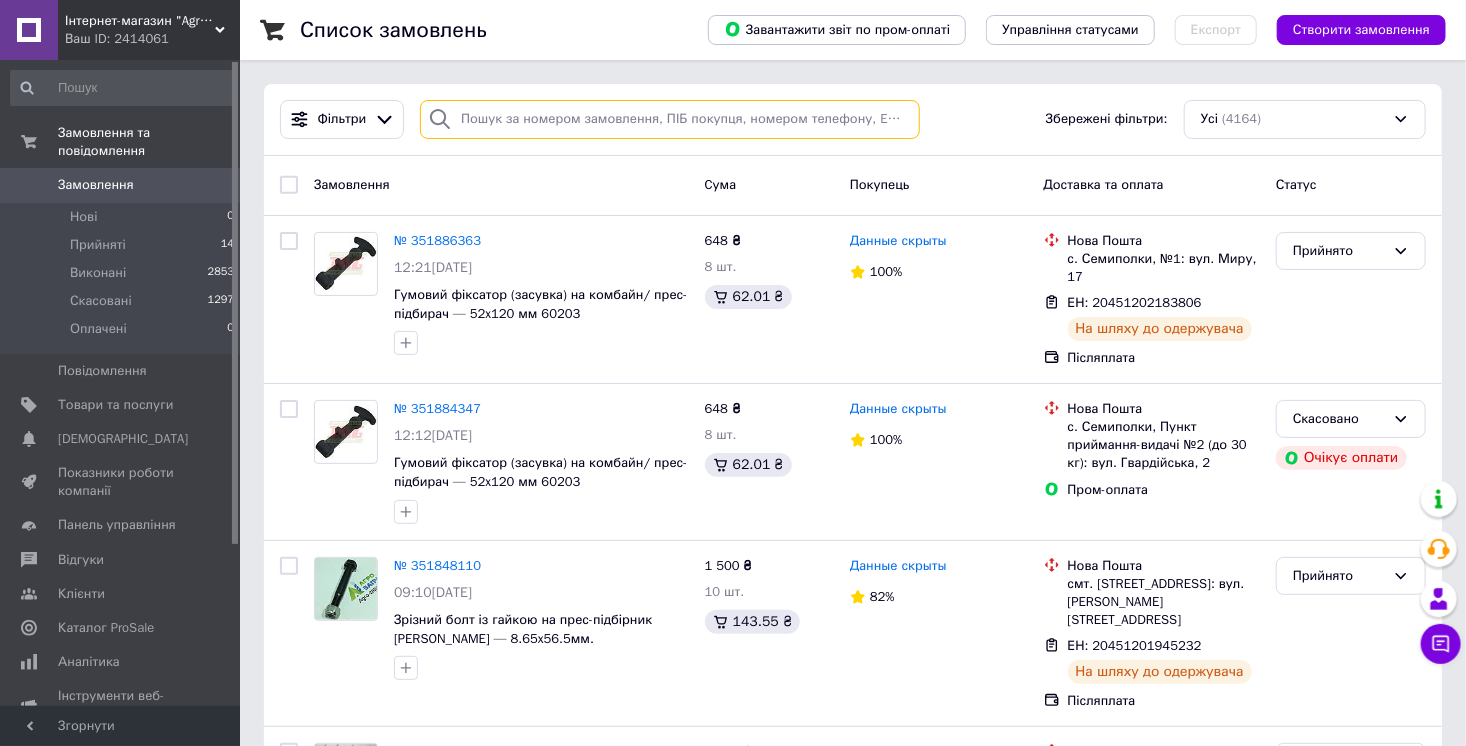 click at bounding box center [670, 119] 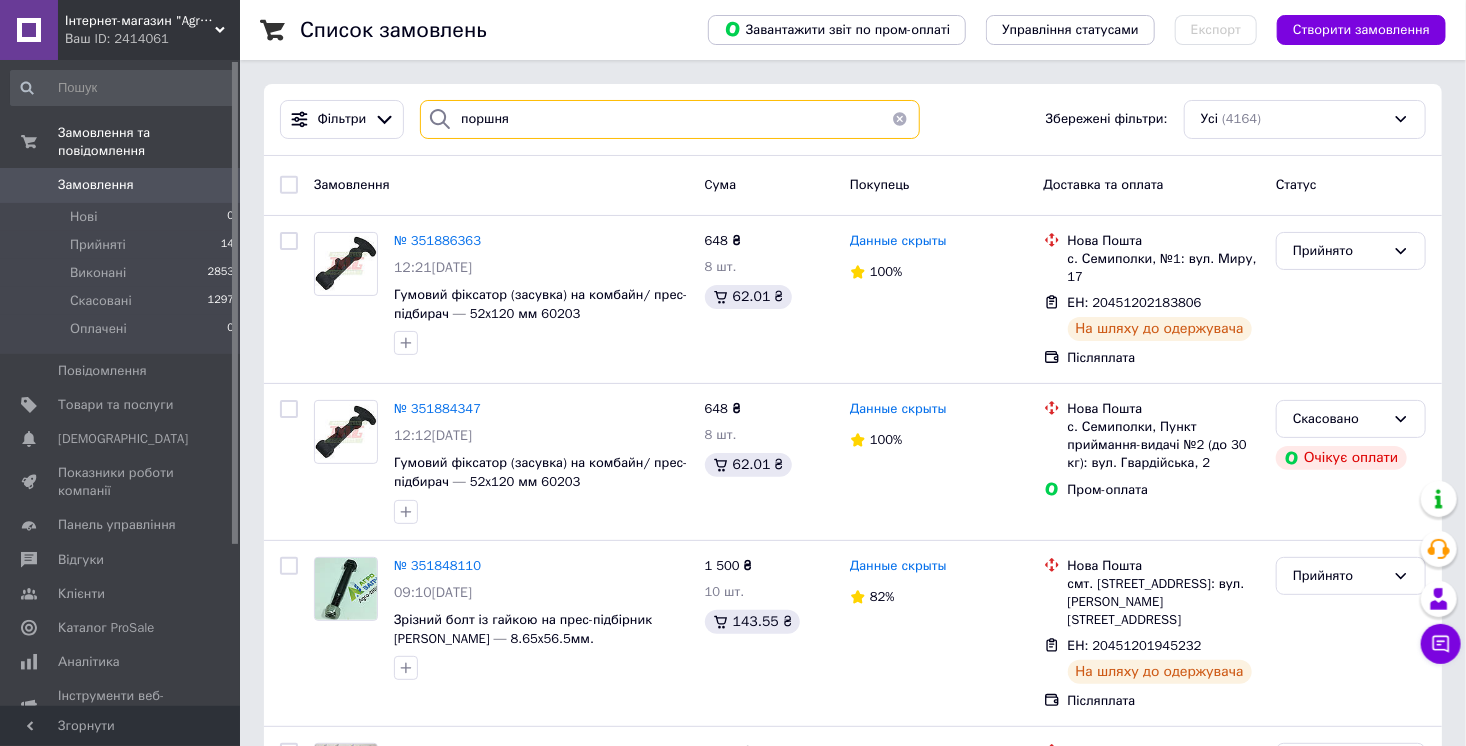 type on "поршня" 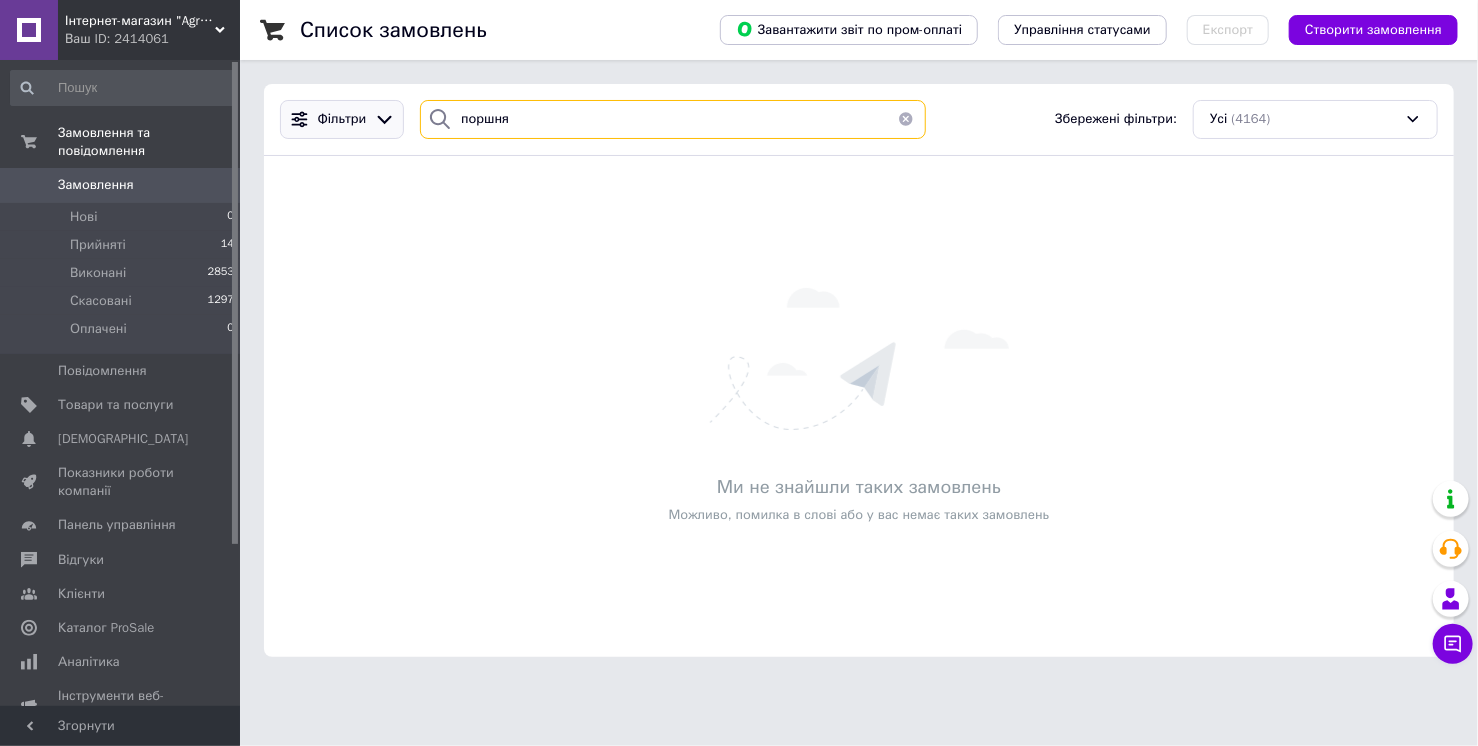 drag, startPoint x: 532, startPoint y: 128, endPoint x: 376, endPoint y: 114, distance: 156.62694 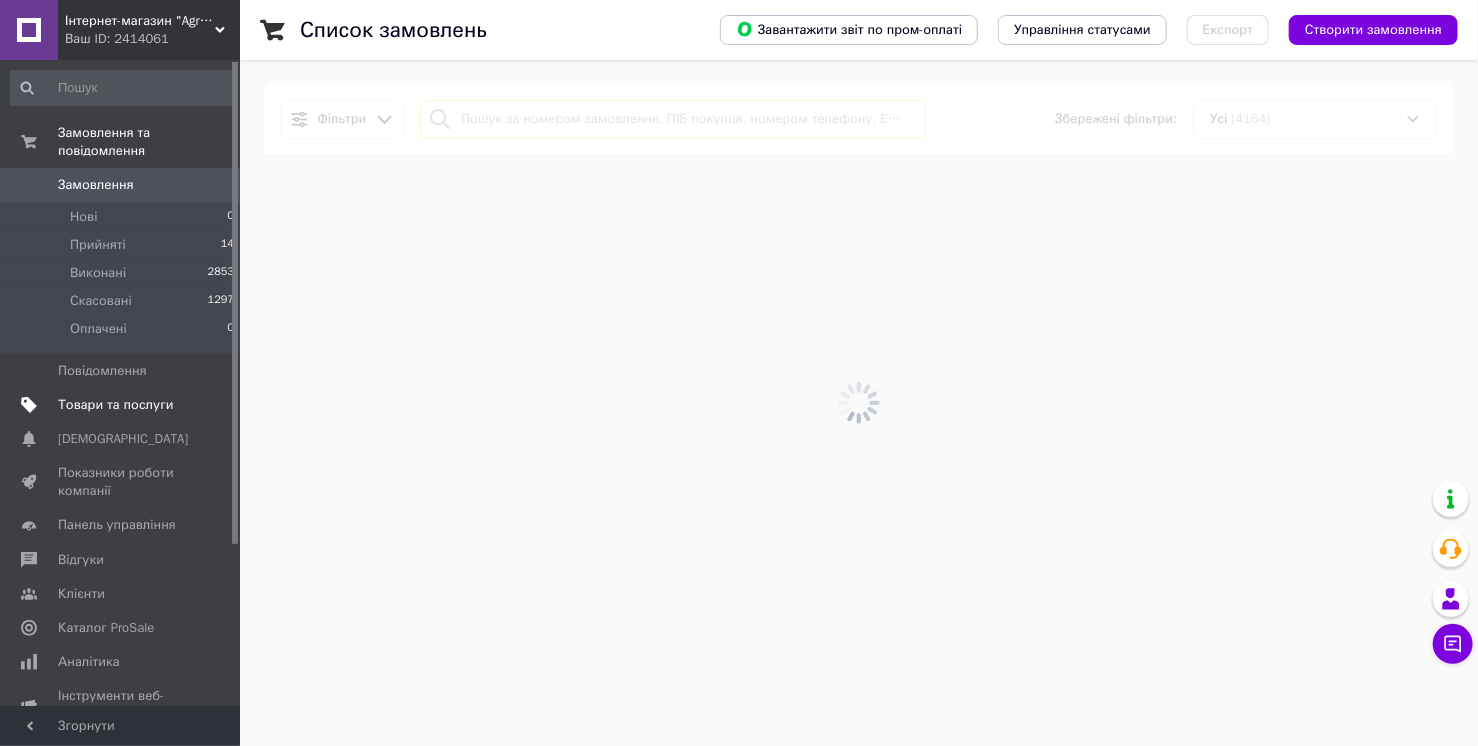type 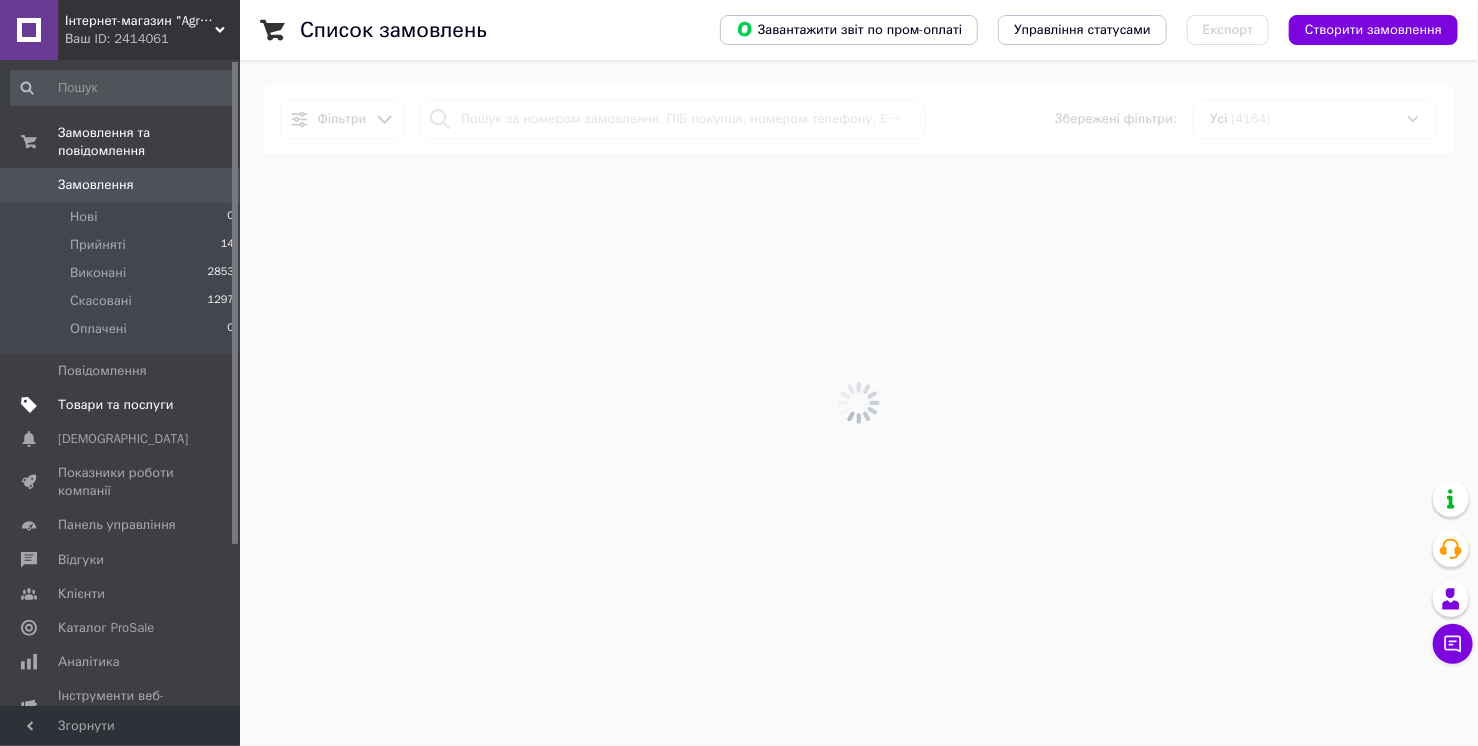 click on "Товари та послуги" at bounding box center [115, 405] 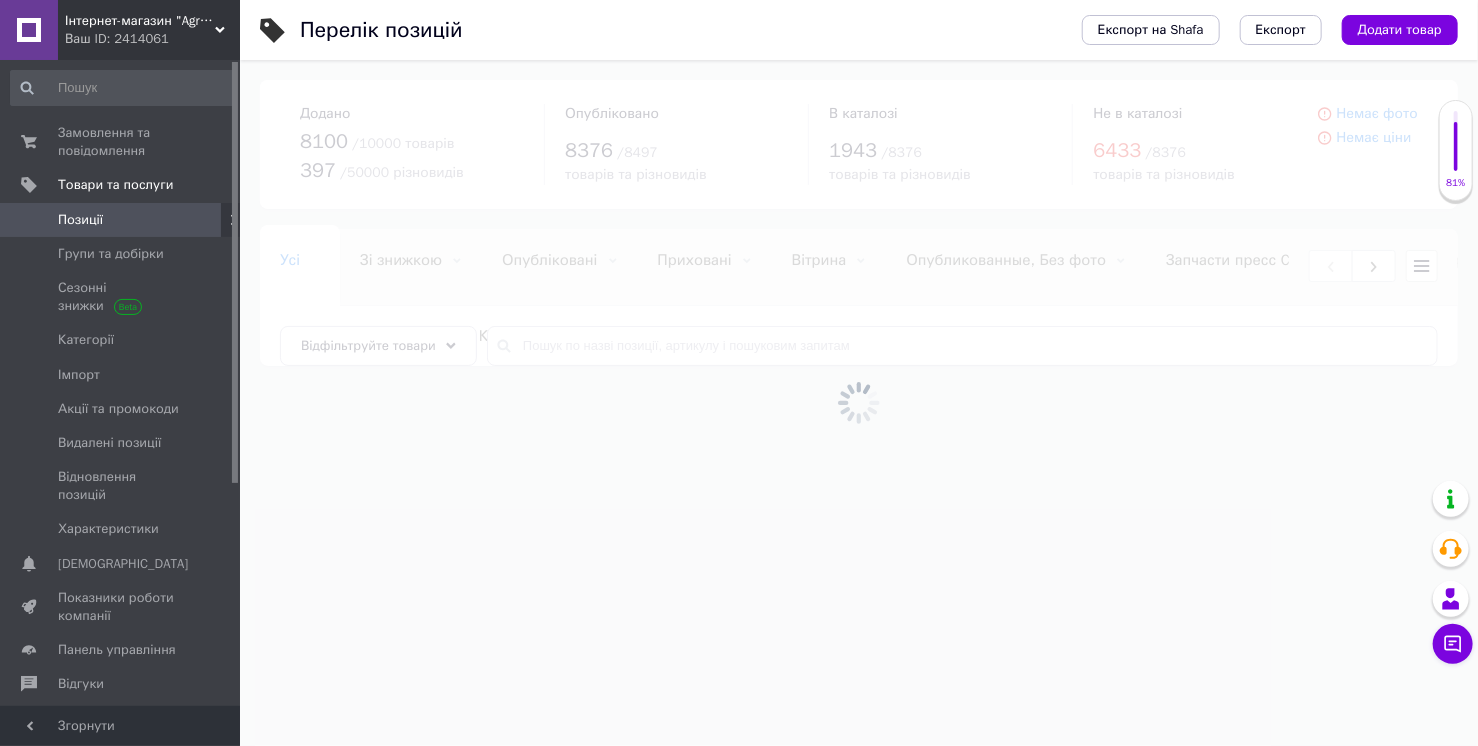 click at bounding box center [859, 403] 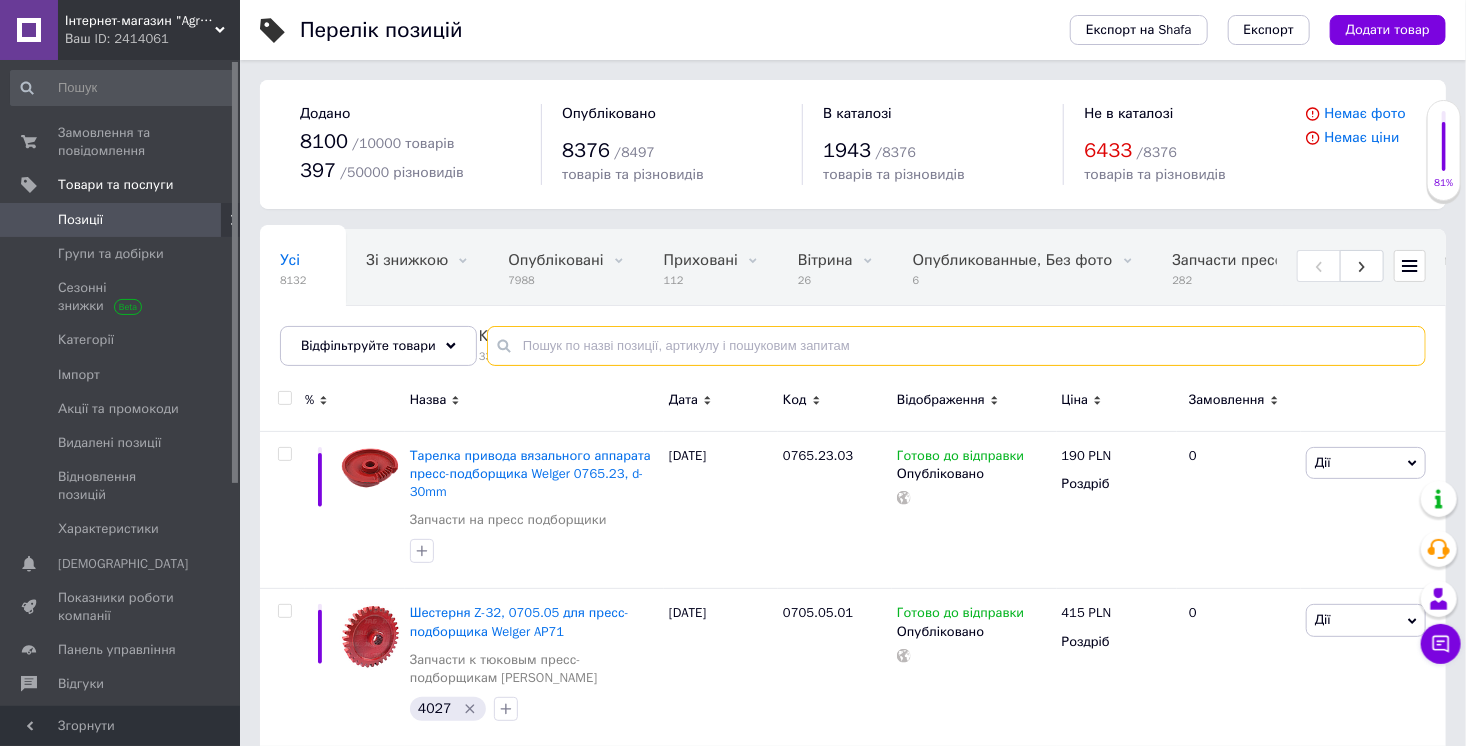 click at bounding box center [956, 346] 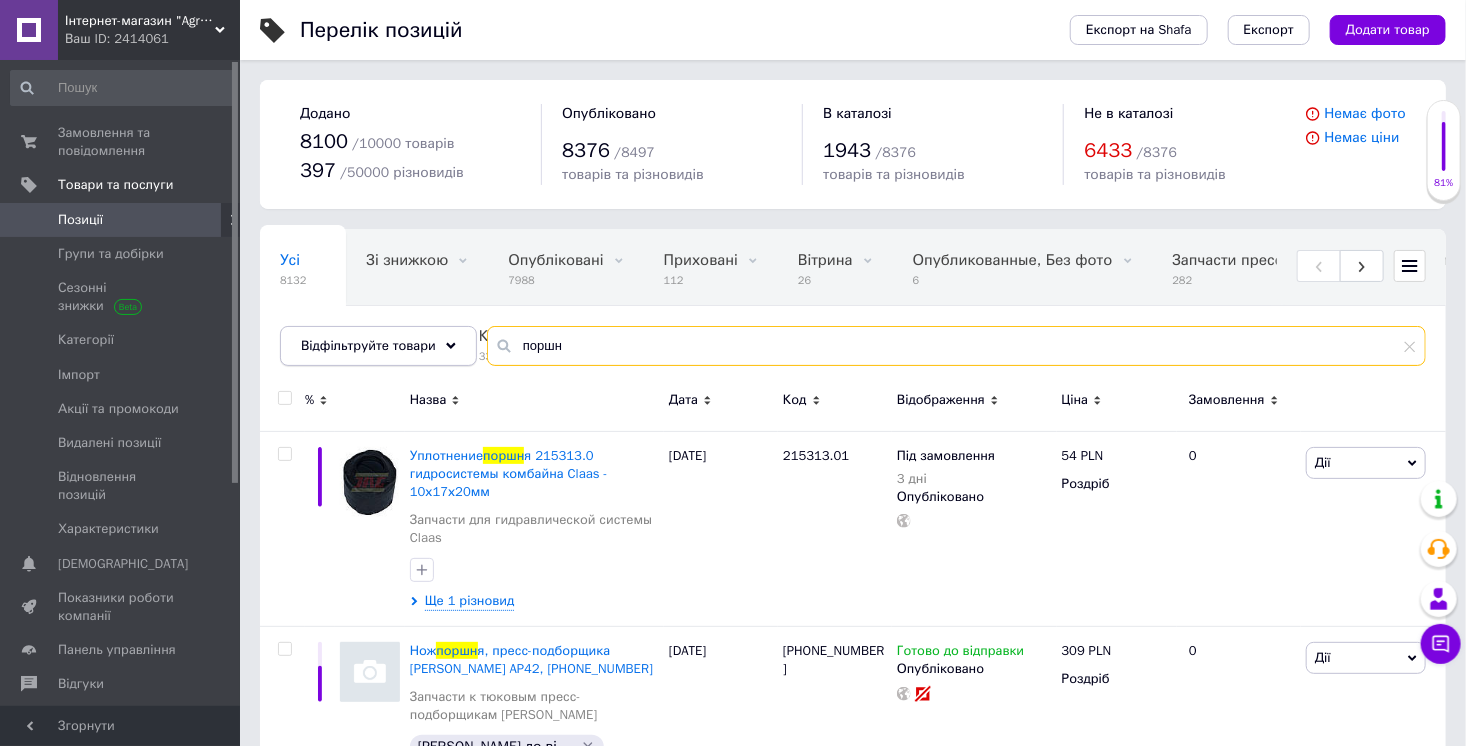 drag, startPoint x: 599, startPoint y: 348, endPoint x: 429, endPoint y: 347, distance: 170.00294 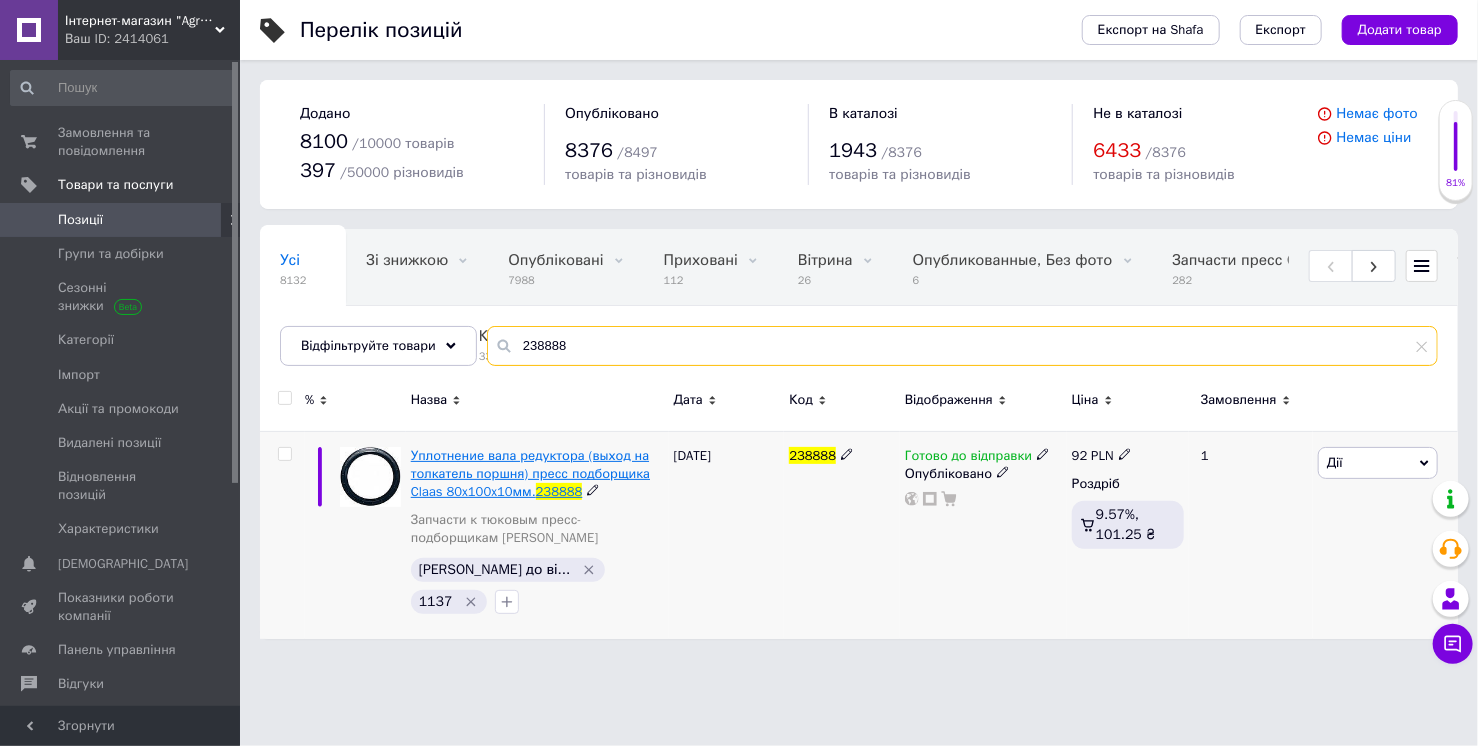 type on "238888" 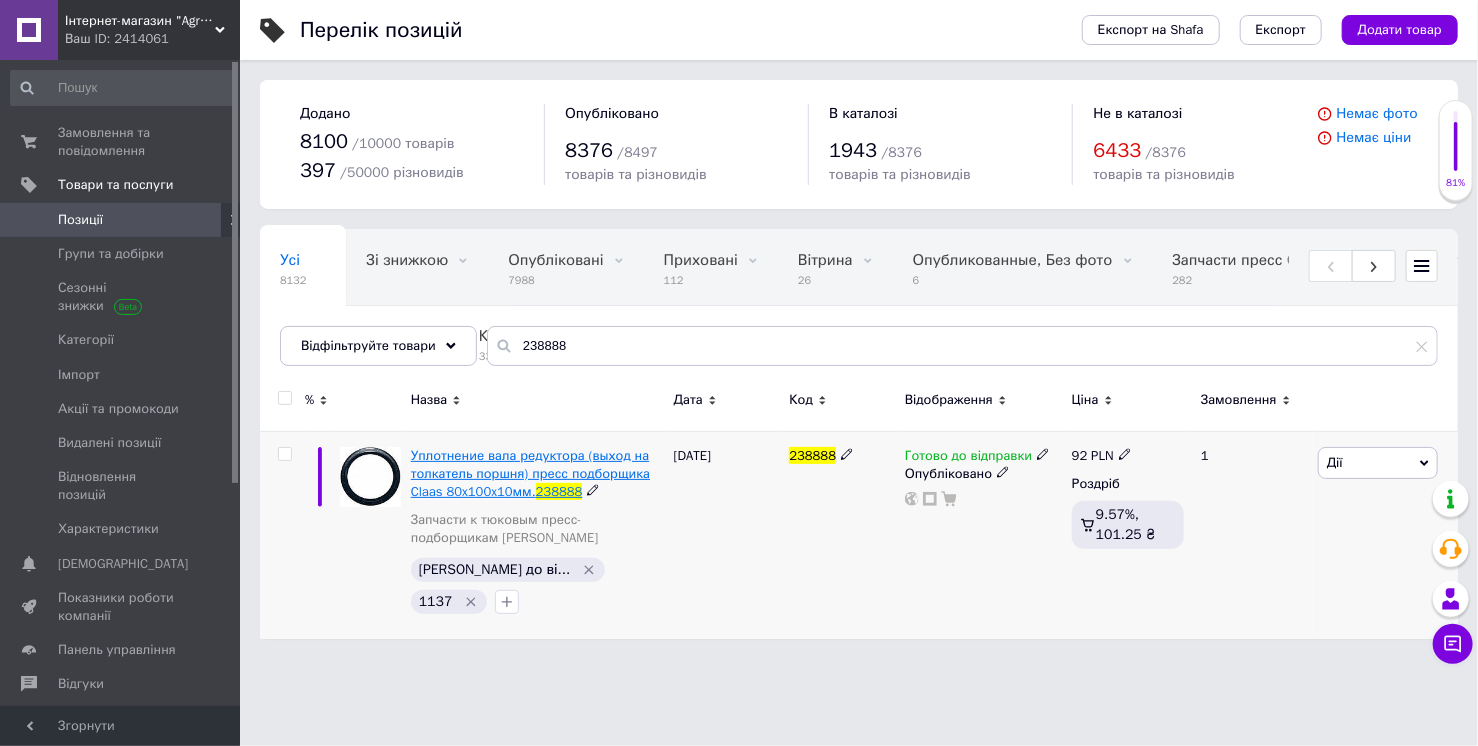 click on "Уплотнение вала редуктора (выход на толкатель поршня) пресс подборщика Claas 80x100x10мм." at bounding box center (530, 473) 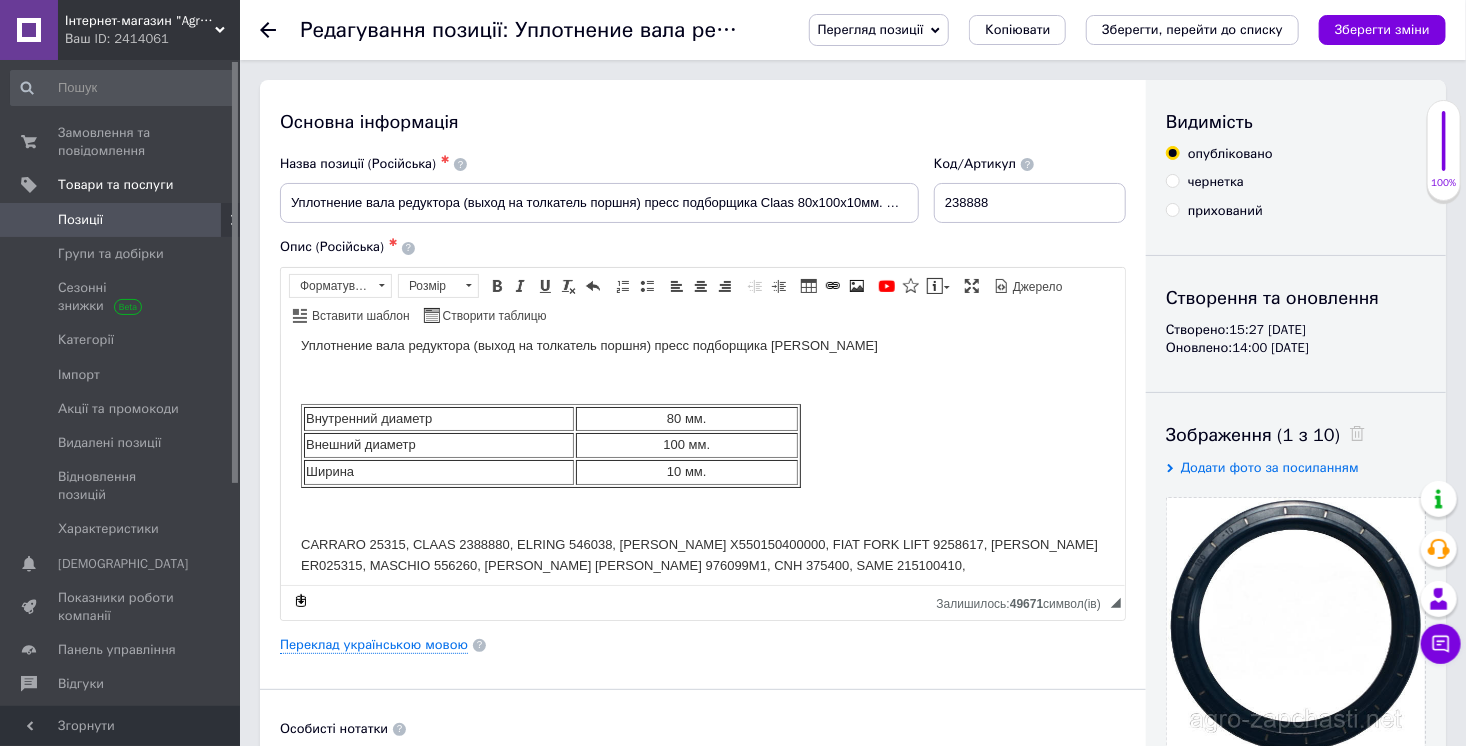 scroll, scrollTop: 27, scrollLeft: 0, axis: vertical 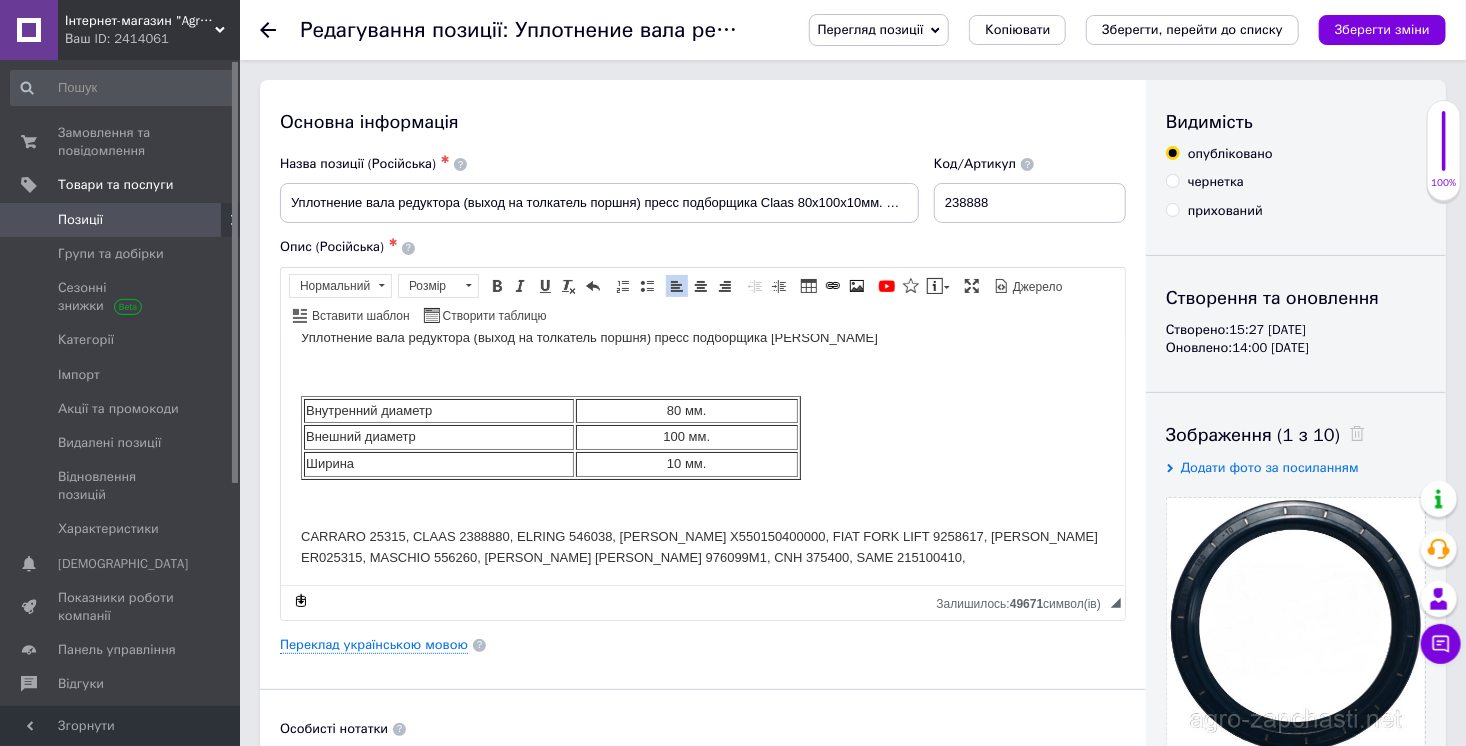click on "Внутренний диаметр" at bounding box center [438, 410] 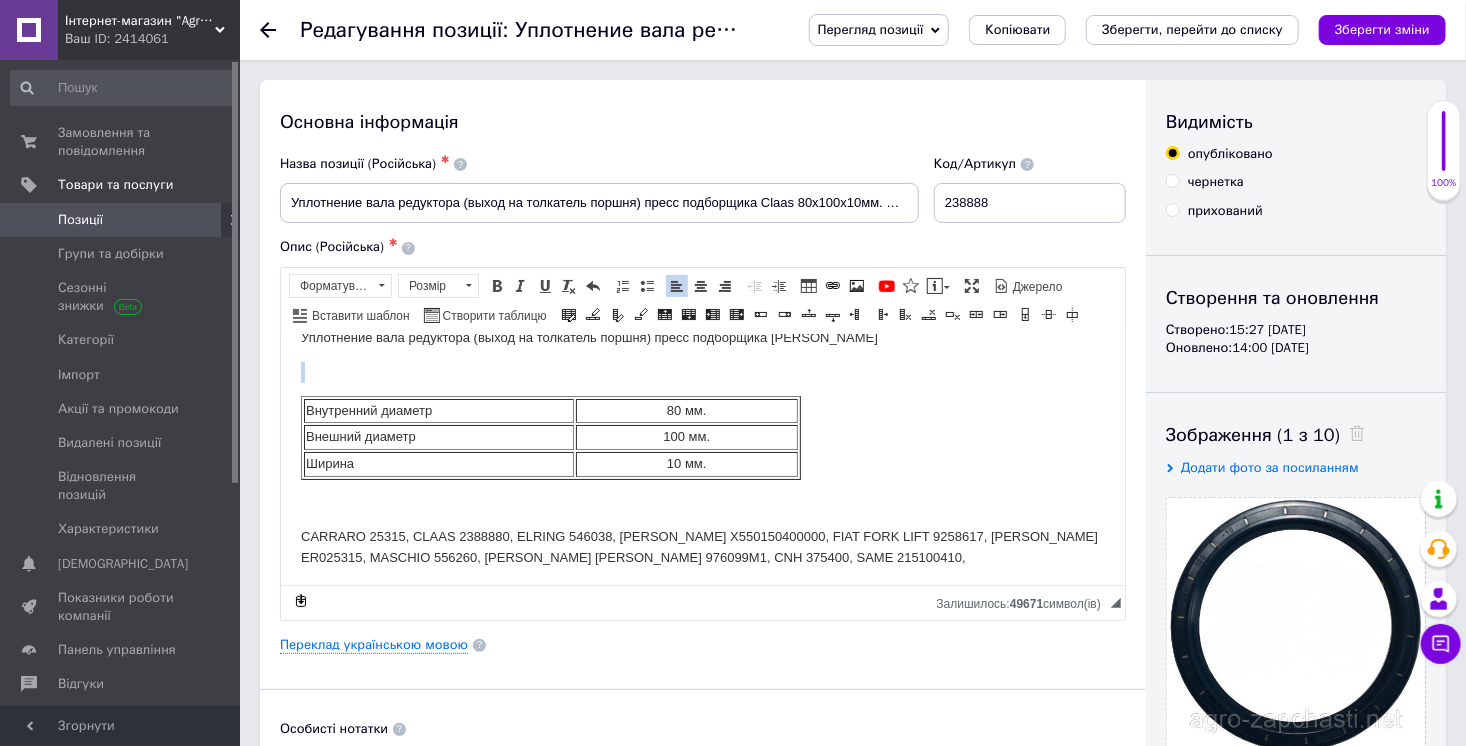 drag, startPoint x: 834, startPoint y: 463, endPoint x: 288, endPoint y: 396, distance: 550.09546 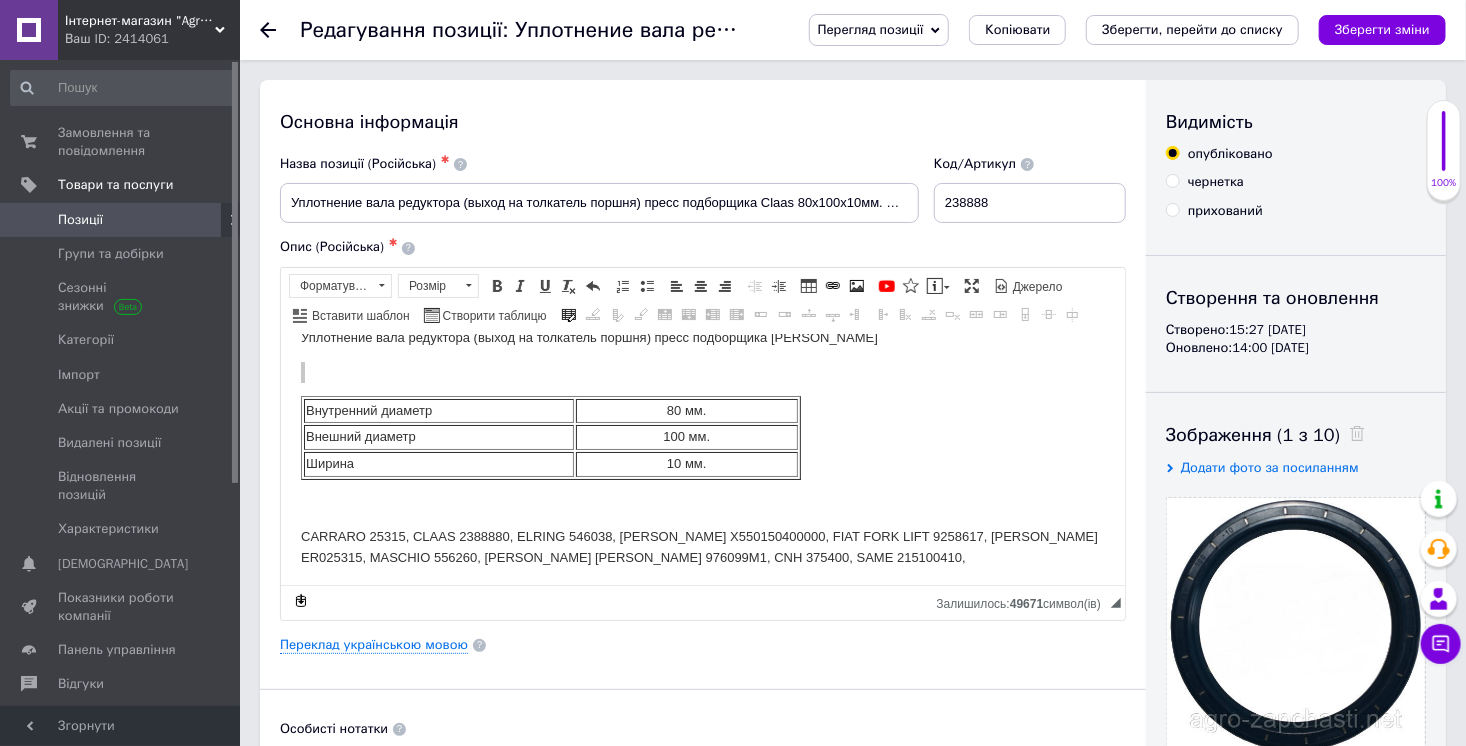click on "Основна інформація Назва позиції (Російська) ✱ Уплотнение вала редуктора (выход на толкатель поршня) пресс подборщика Claas 80x100x10мм. 238888 Код/Артикул 238888 Опис (Російська) ✱ Уплотнение вала редуктора (выход на толкатель поршня) пресс подборщика Claas
Внутренний диаметр
80 мм.
Внешний диаметр
100 мм.
Ширина
10 мм.
CARRARO 25315, CLAAS 2388880, ELRING 546038, FENDT X550150400000, FIAT FORK LIFT 9258617, JOHN DEERE ER025315, MASCHIO 556260, MASSEY FERGUSON 976099M1, CNH 375400, SAME 215100410,
Розширений текстовий редактор, 523FA424-1D05-4BC8-A8B5-395E97303DAA Панель інструментів редактора Форматування Форматування" at bounding box center [703, 638] 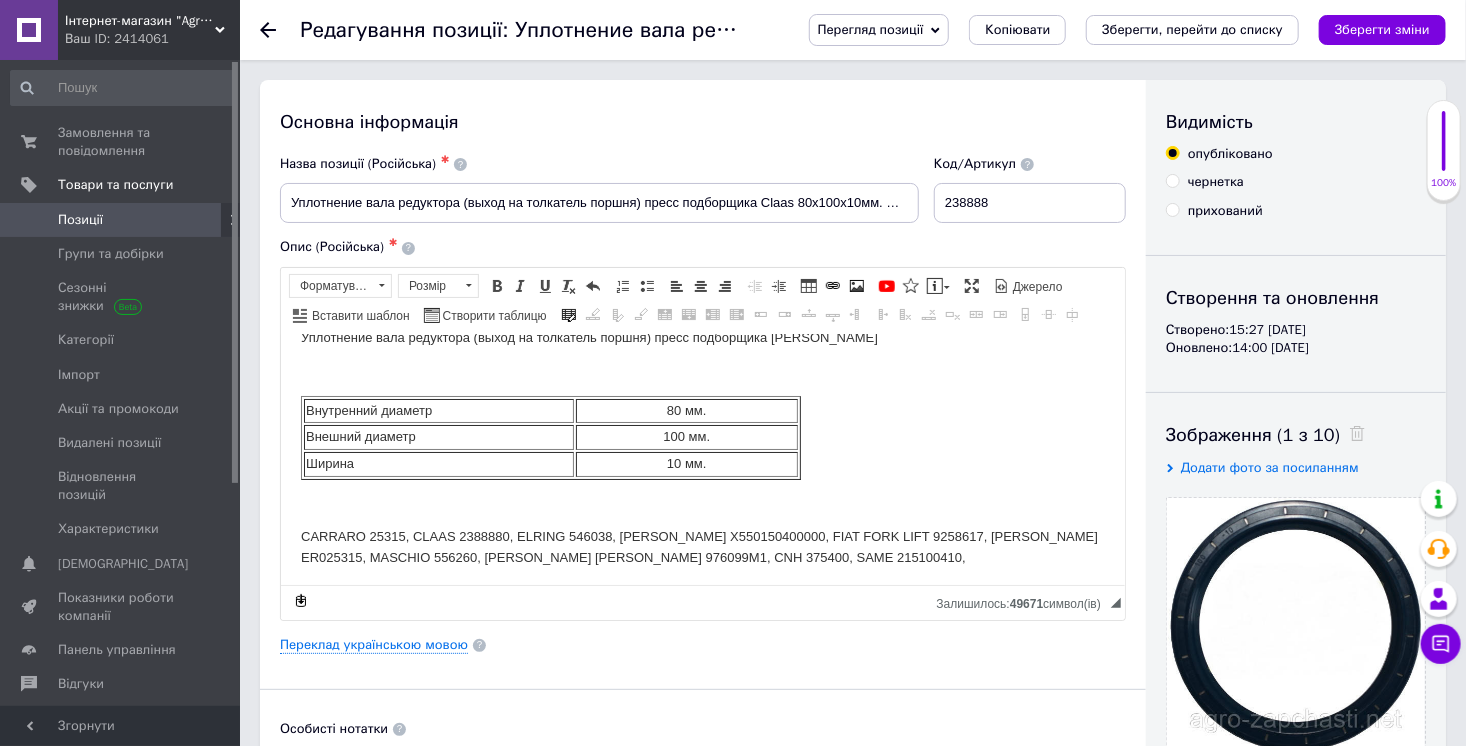 click on "Уплотнение вала редуктора (выход на толкатель поршня) пресс подборщика Claas Внутренний диаметр 80 мм. Внешний диаметр 100 мм. Ширина 10 мм. CARRARO 25315, CLAAS 2388880, ELRING 546038, FENDT X550150400000, FIAT FORK LIFT 9258617, JOHN DEERE ER025315, MASCHIO 556260, MASSEY FERGUSON 976099M1, CNH 375400, SAME 215100410," at bounding box center (702, 447) 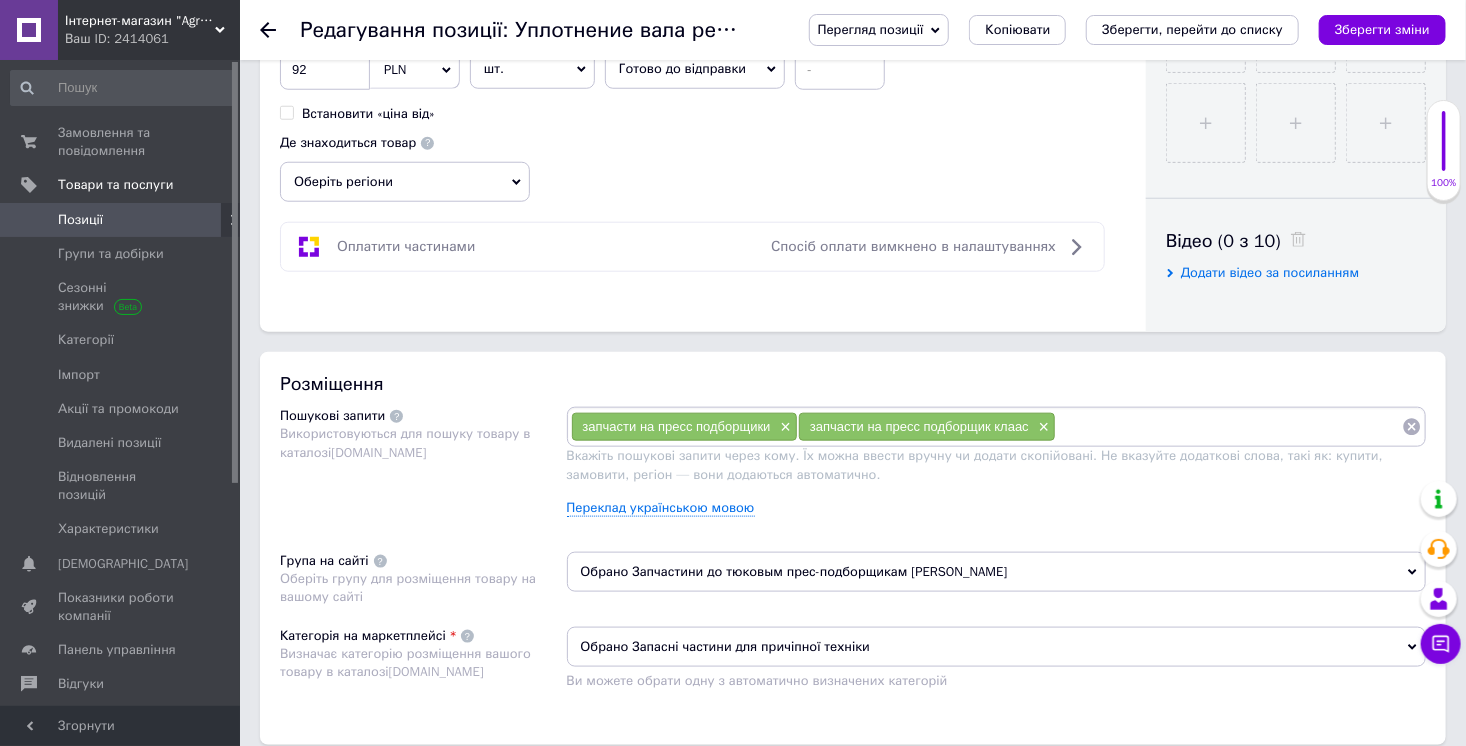 scroll, scrollTop: 1056, scrollLeft: 0, axis: vertical 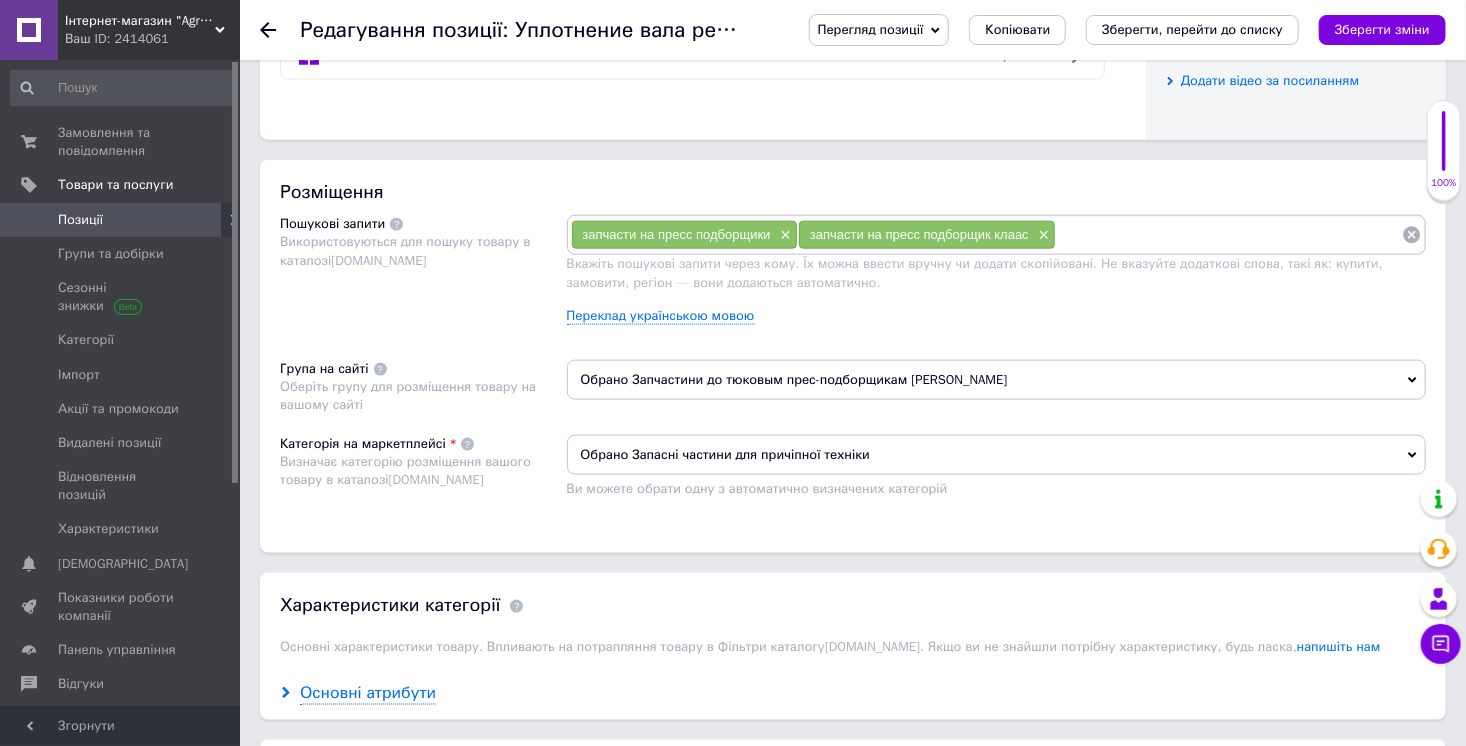 click on "Основні атрибути" at bounding box center [368, 693] 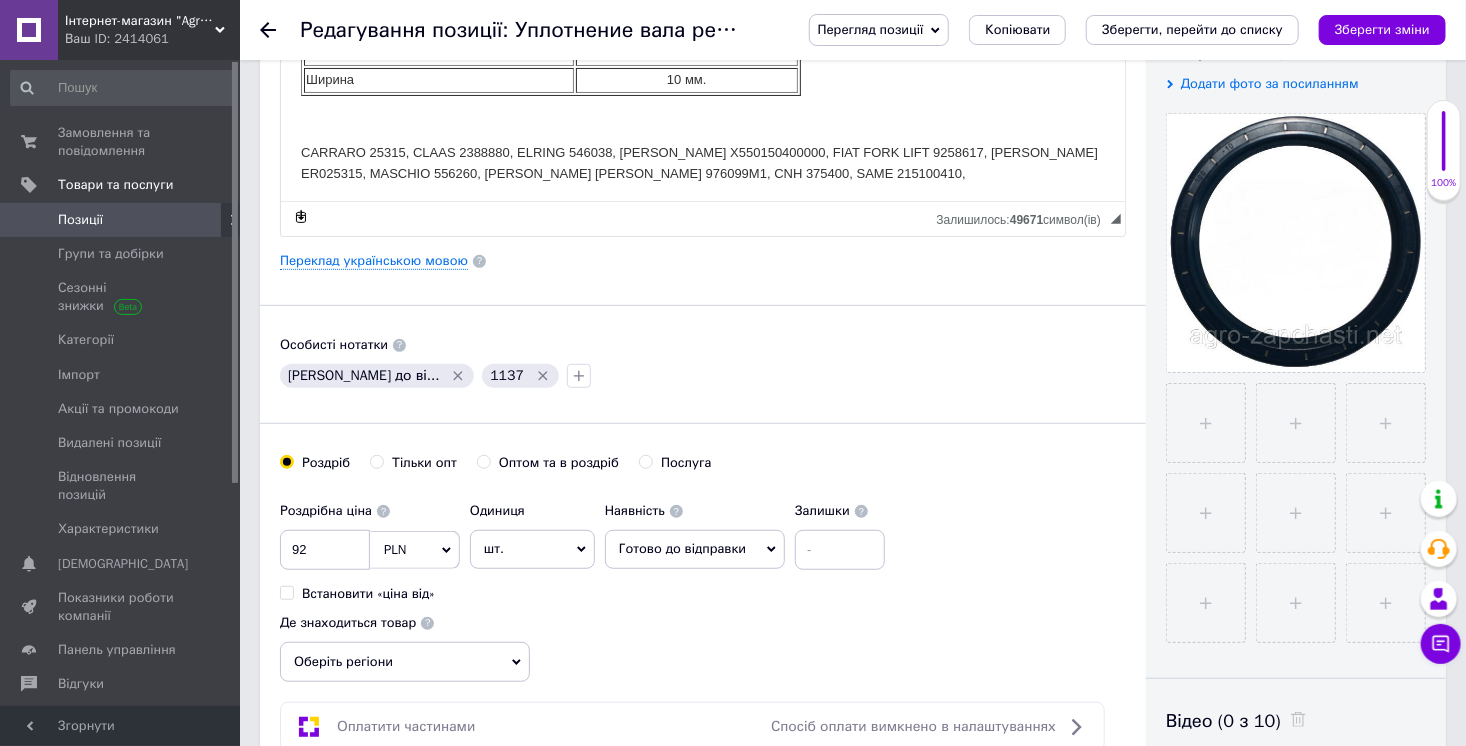 scroll, scrollTop: 0, scrollLeft: 0, axis: both 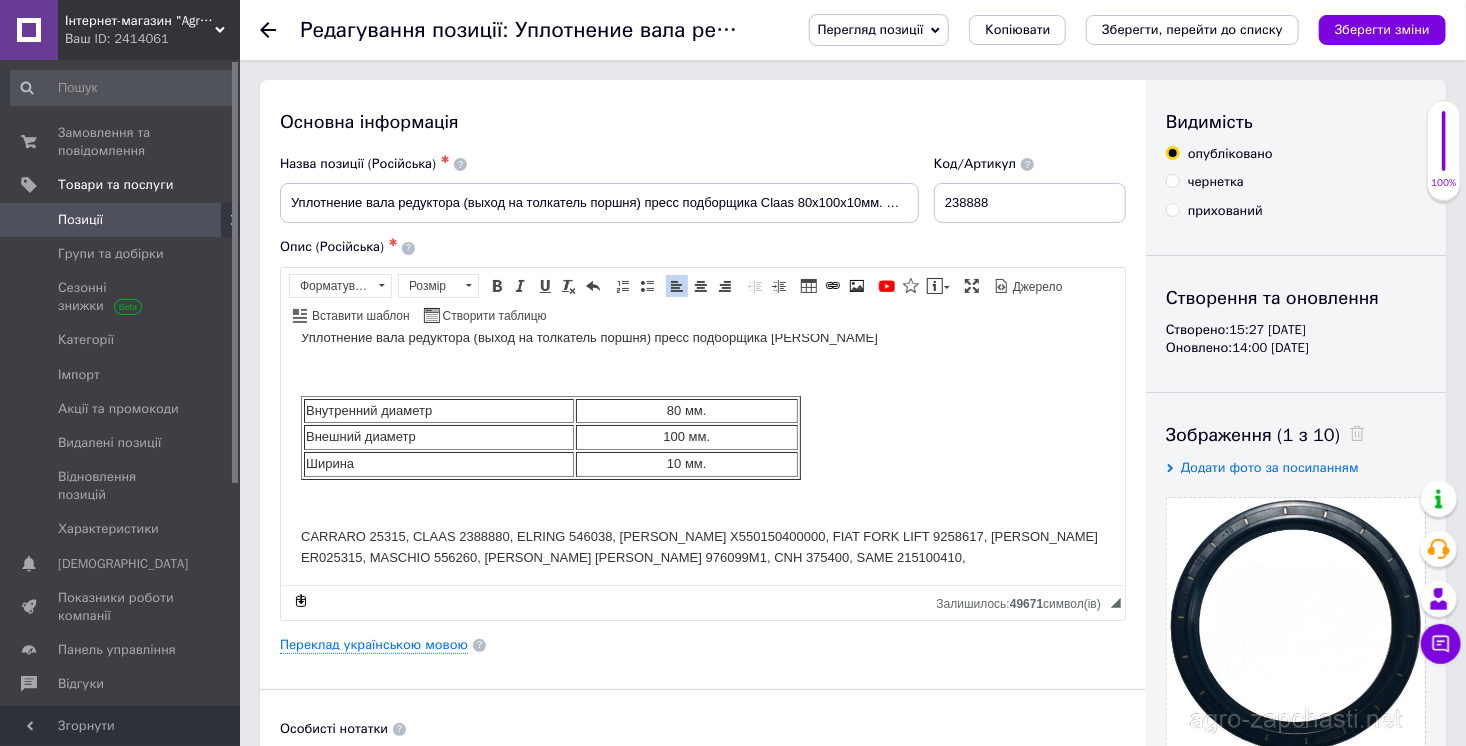 click on "Редагування позиції: Уплотнение вала редуктора (выход на толкатель поршня) пресс подборщика Claas 80x100x10мм. 238888 Перегляд позиції Зберегти та переглянути на сайті Зберегти та переглянути на маркетплейсі Копіювати Зберегти, перейти до списку Зберегти зміни" at bounding box center (853, 30) 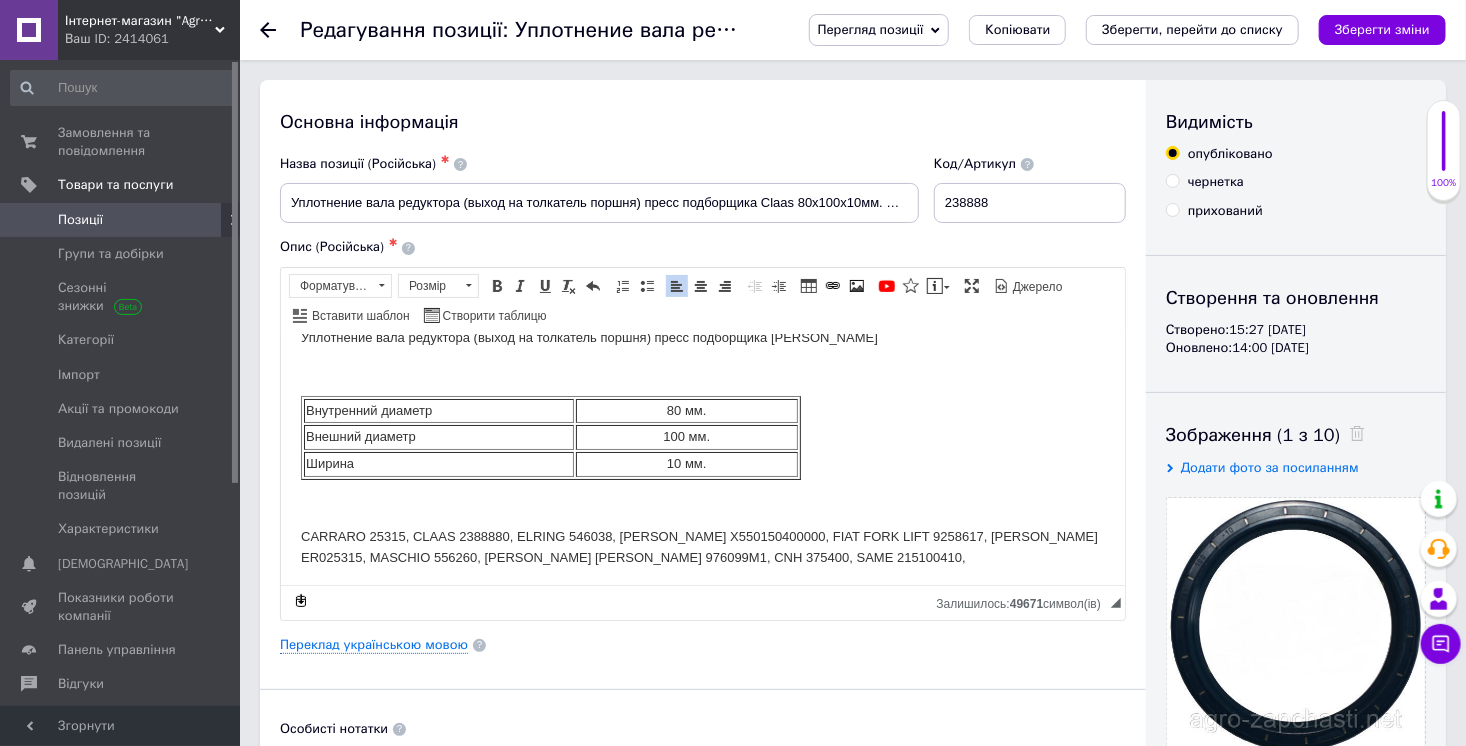 click 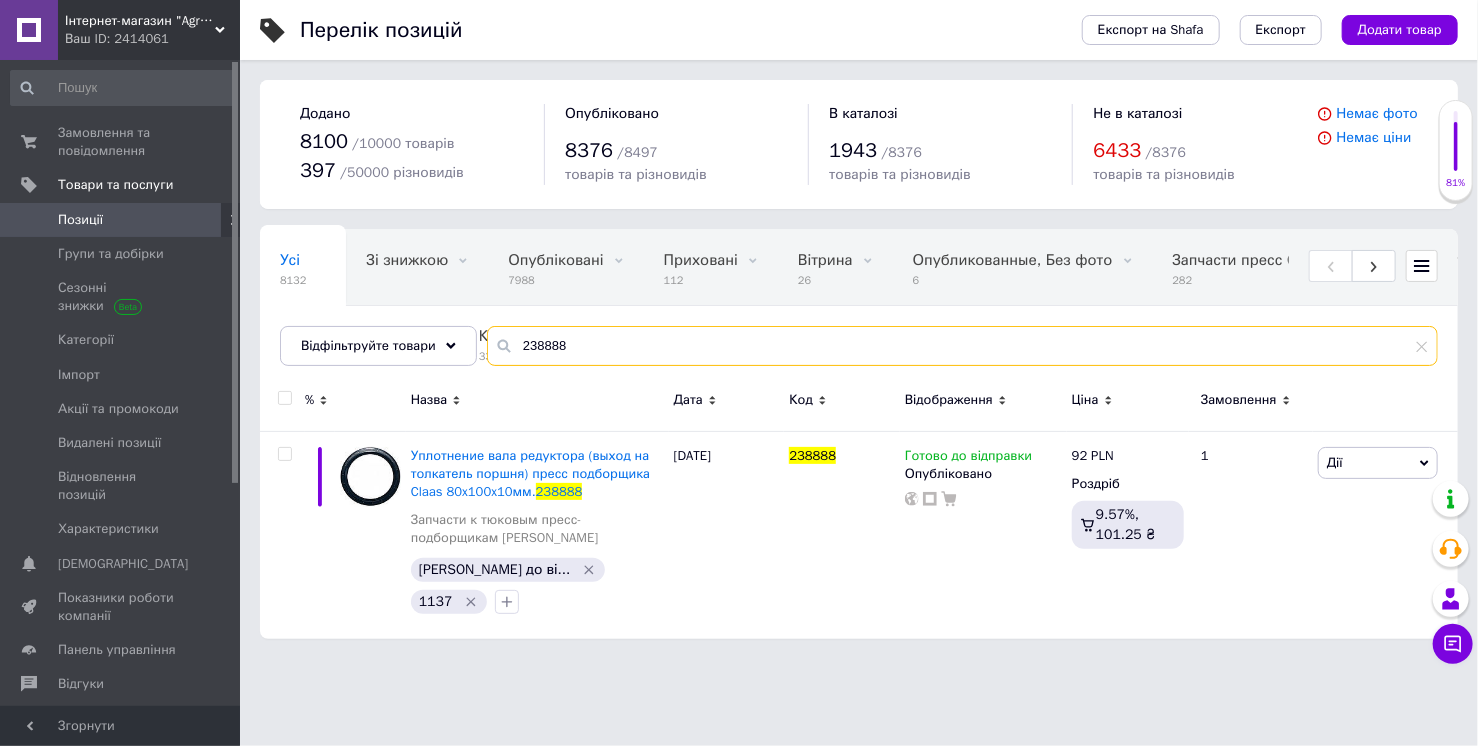click on "238888" at bounding box center [962, 346] 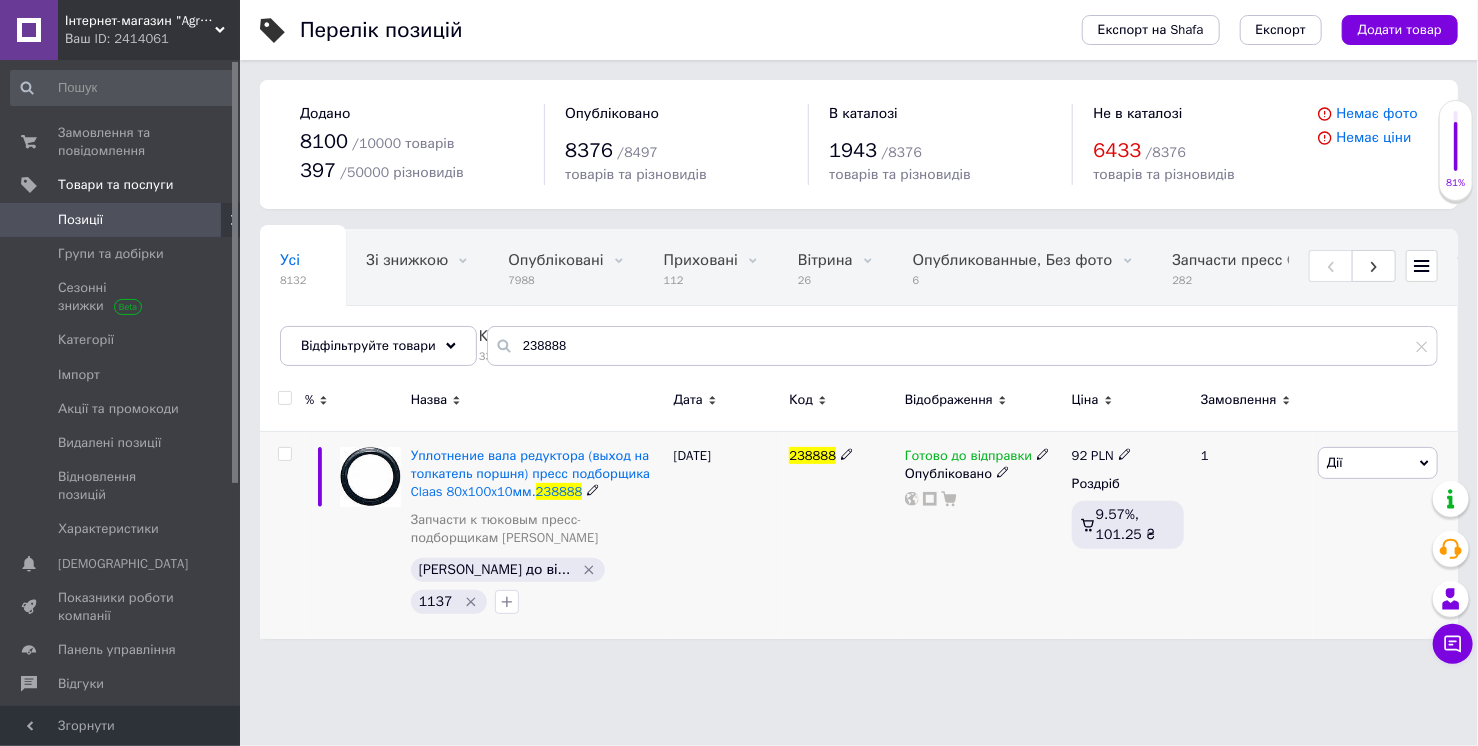 click at bounding box center [282, 534] 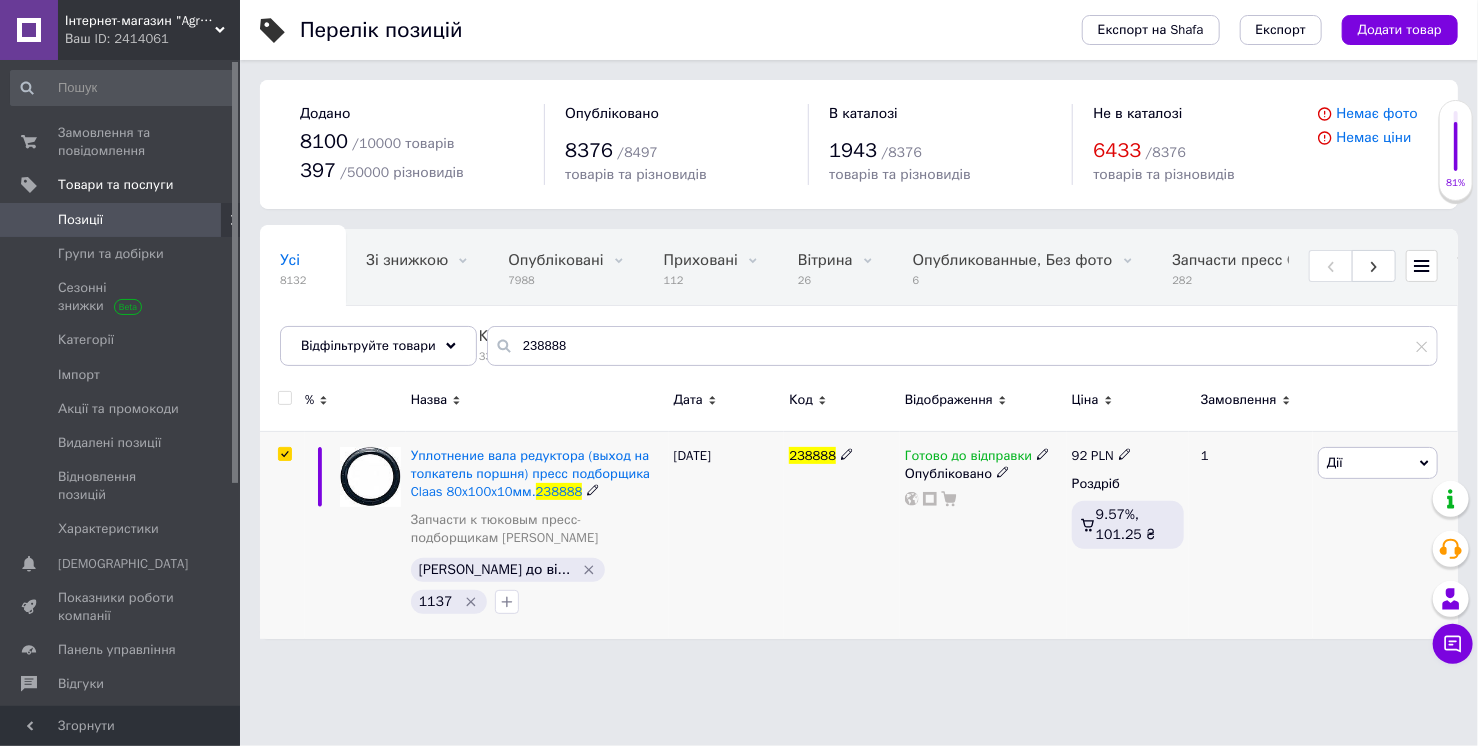 checkbox on "true" 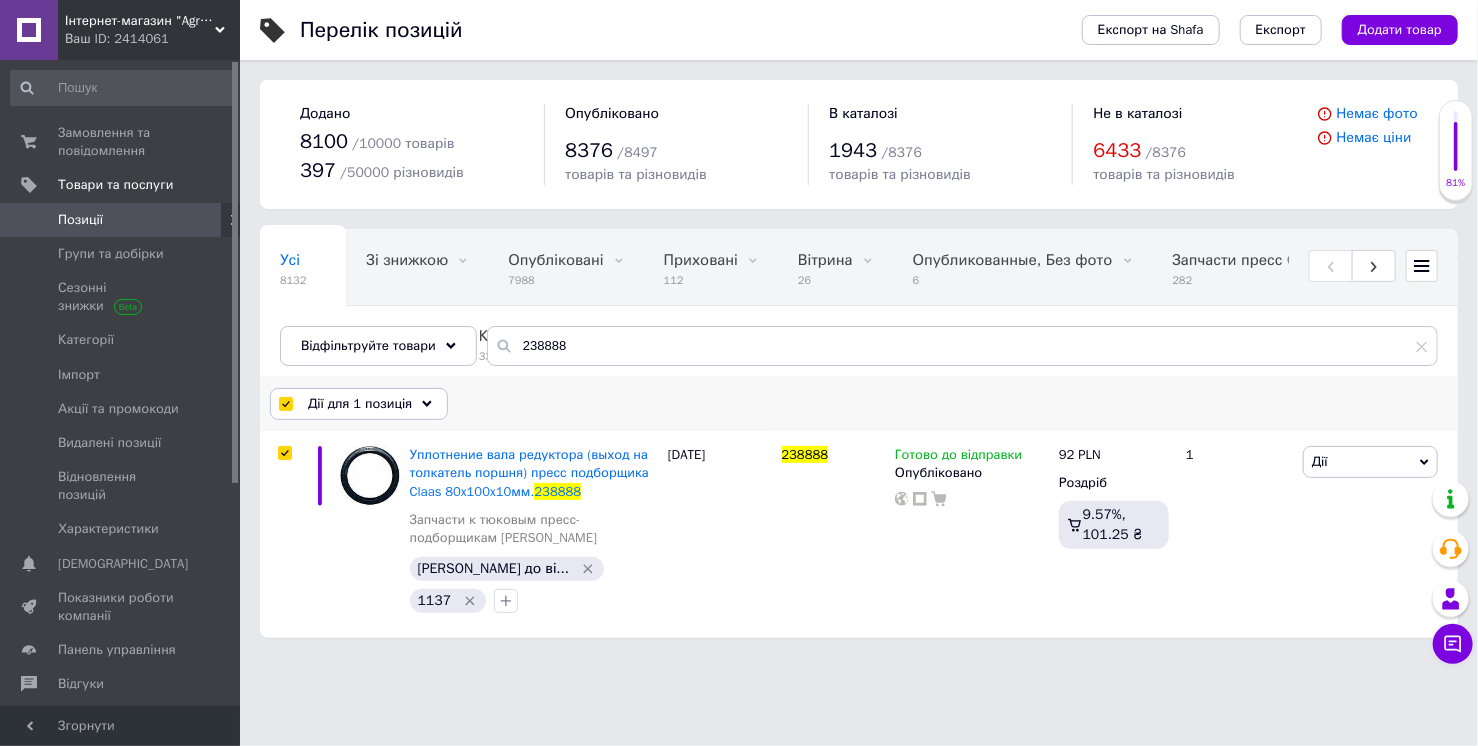 drag, startPoint x: 386, startPoint y: 412, endPoint x: 370, endPoint y: 456, distance: 46.818798 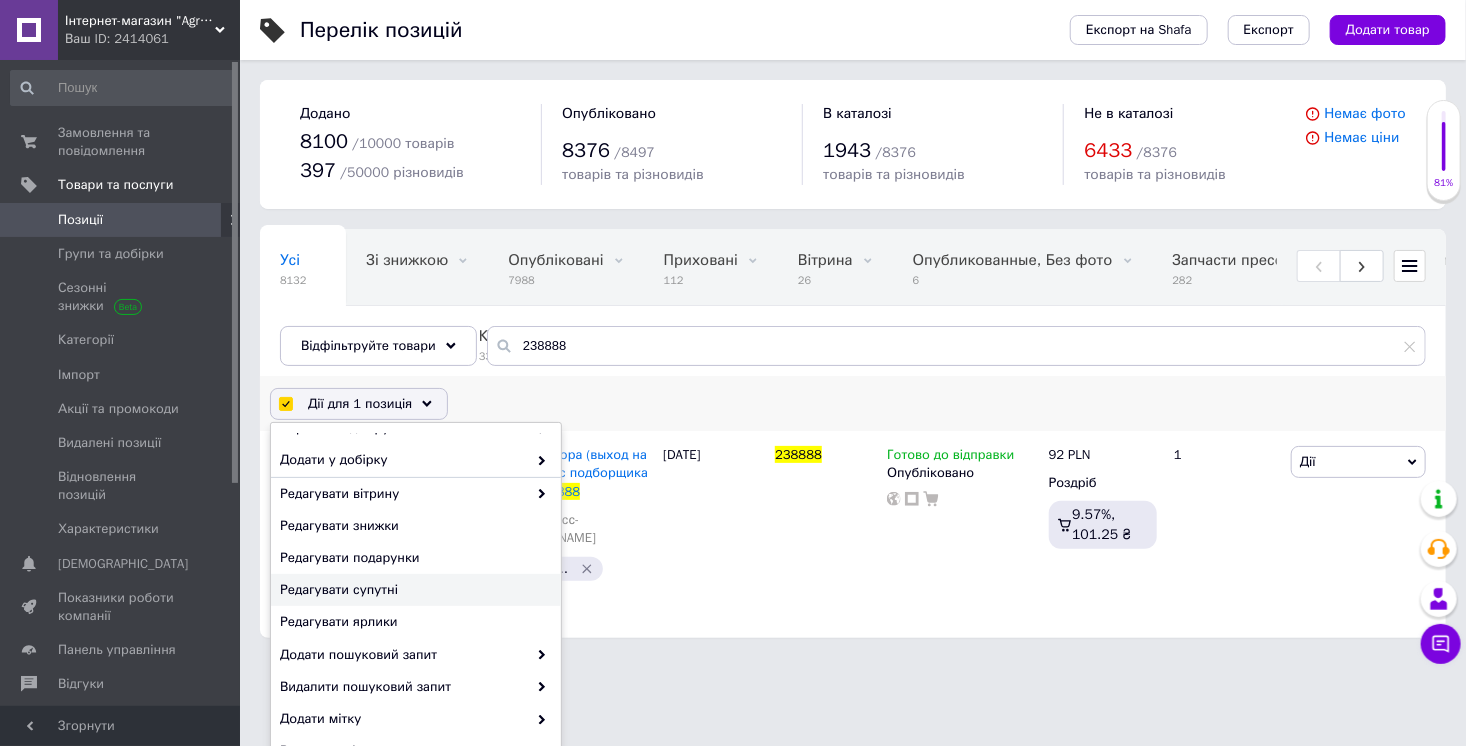 scroll, scrollTop: 120, scrollLeft: 0, axis: vertical 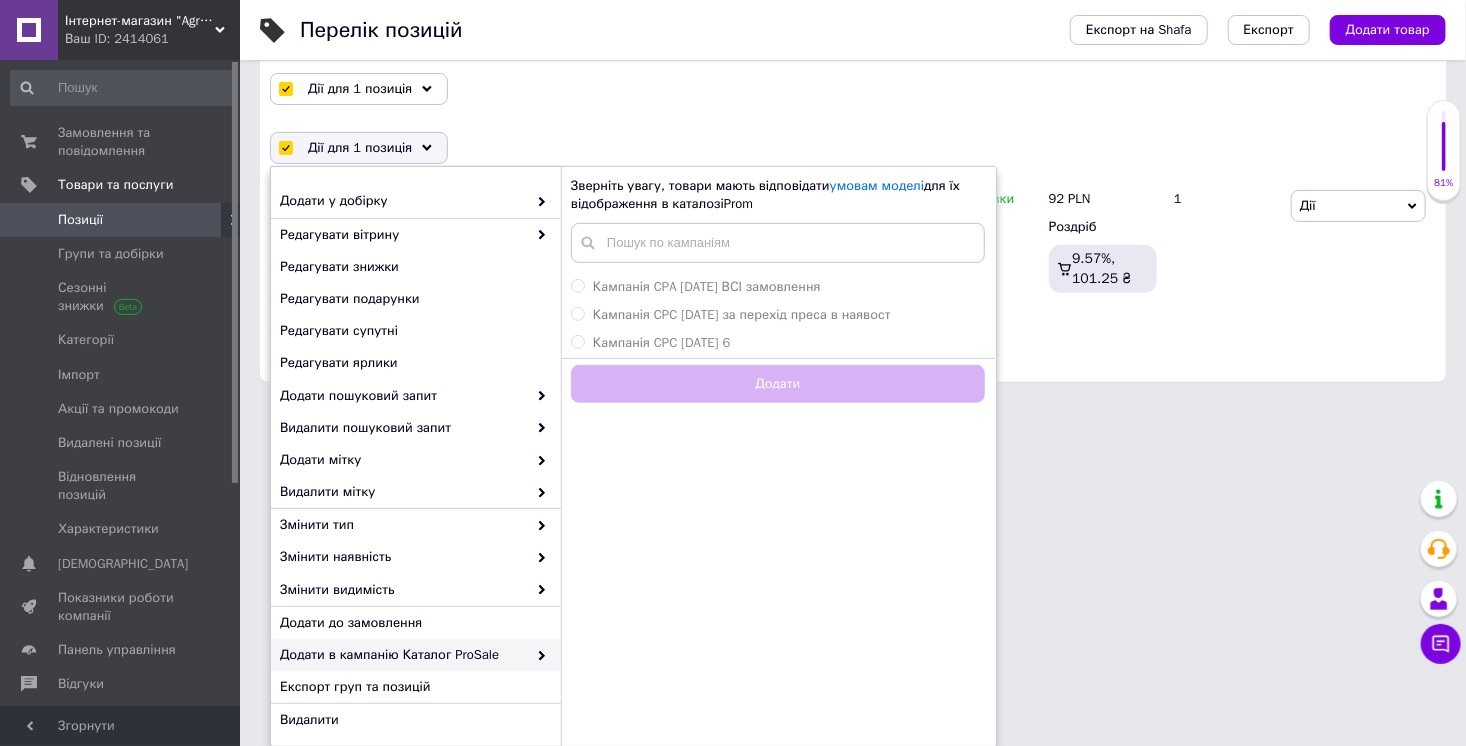 click on "Інтернет-магазин "Agro-zapchasti" Ваш ID: 2414061 Сайт Інтернет-магазин "Agro-zapchasti" Кабінет покупця Перевірити стан системи Сторінка на порталі Sudo exit() Довідка Вийти Замовлення та повідомлення 0 0 Товари та послуги Позиції Групи та добірки Сезонні знижки Категорії Імпорт Акції та промокоди Видалені позиції Відновлення позицій Характеристики Сповіщення 0 0 Показники роботи компанії Панель управління Відгуки Клієнти Каталог ProSale Аналітика Інструменти веб-майстра та SEO Управління сайтом Гаманець компанії Маркет 8100   /" at bounding box center [733, 73] 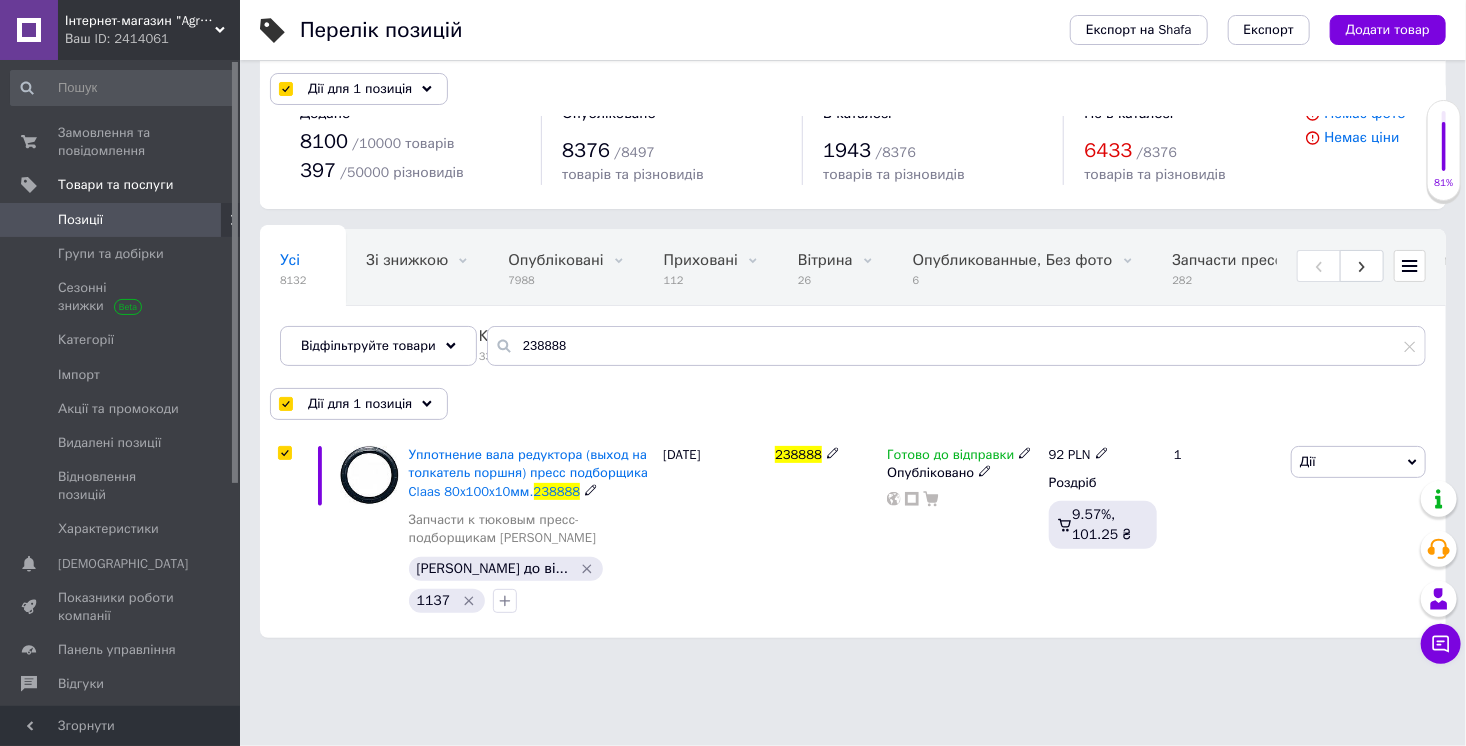 scroll, scrollTop: 0, scrollLeft: 0, axis: both 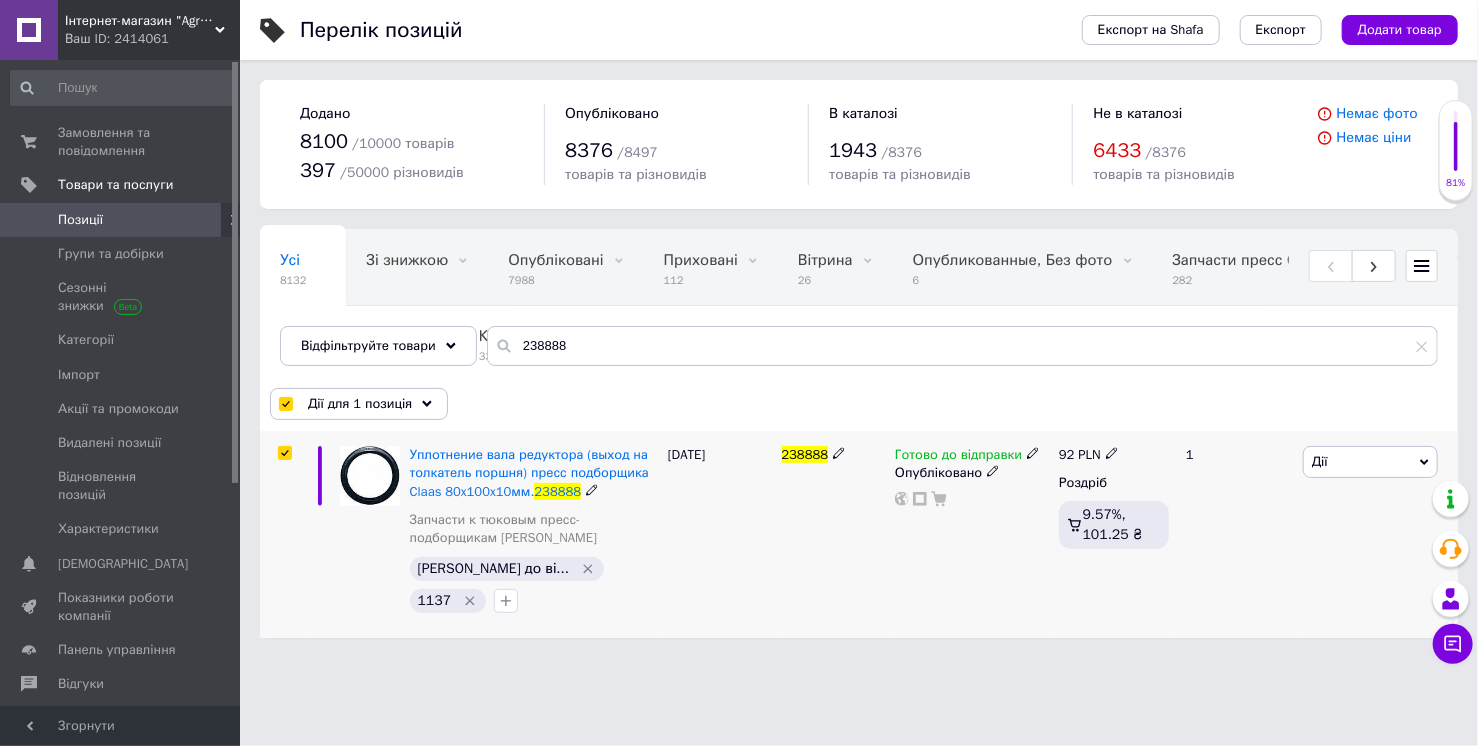 click on "Дії" at bounding box center [1370, 462] 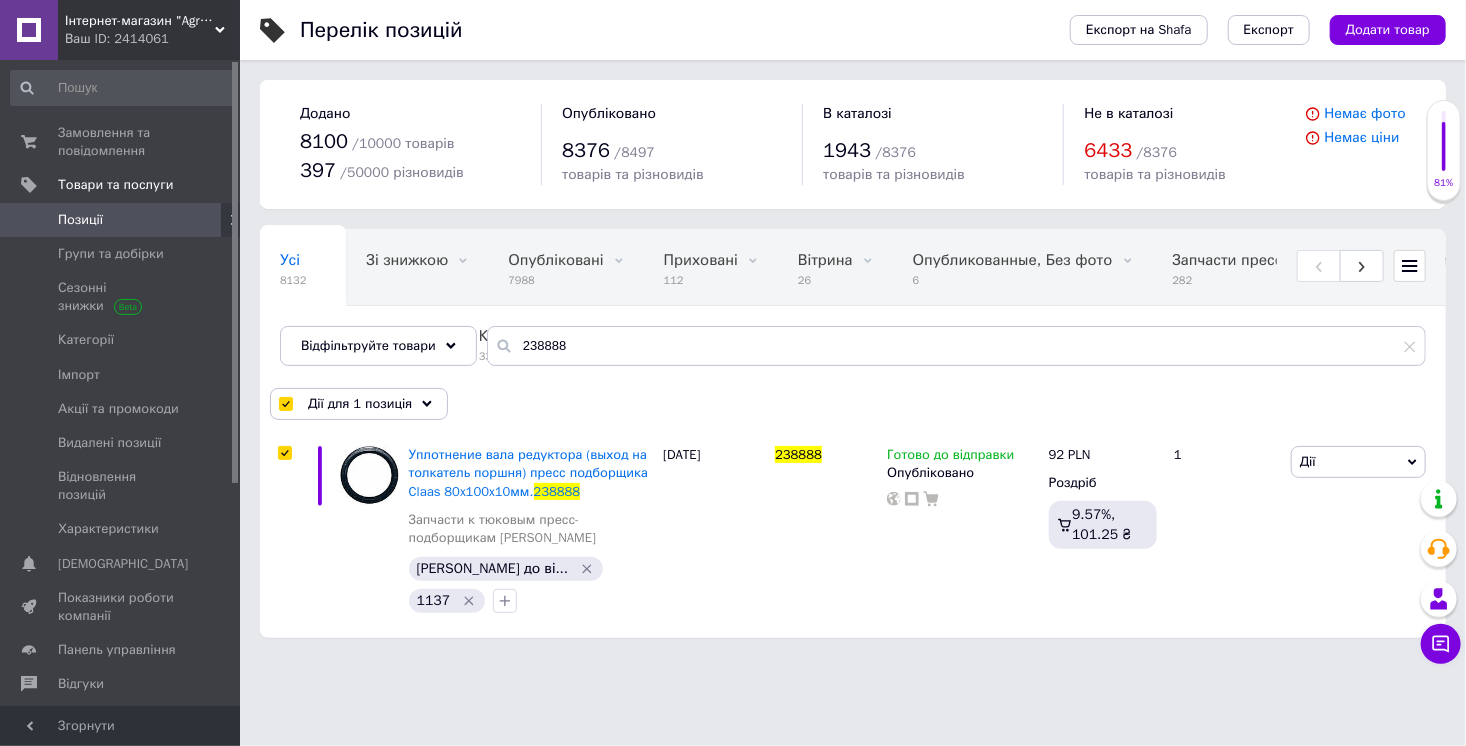 click on "Інтернет-магазин "Agro-zapchasti" Ваш ID: 2414061 Сайт Інтернет-магазин "Agro-zapchasti" Кабінет покупця Перевірити стан системи Сторінка на порталі Sudo exit() Довідка Вийти Замовлення та повідомлення 0 0 Товари та послуги Позиції Групи та добірки Сезонні знижки Категорії Імпорт Акції та промокоди Видалені позиції Відновлення позицій Характеристики Сповіщення 0 0 Показники роботи компанії Панель управління Відгуки Клієнти Каталог ProSale Аналітика Інструменти веб-майстра та SEO Управління сайтом Гаманець компанії Маркет 8100   /" at bounding box center (733, 329) 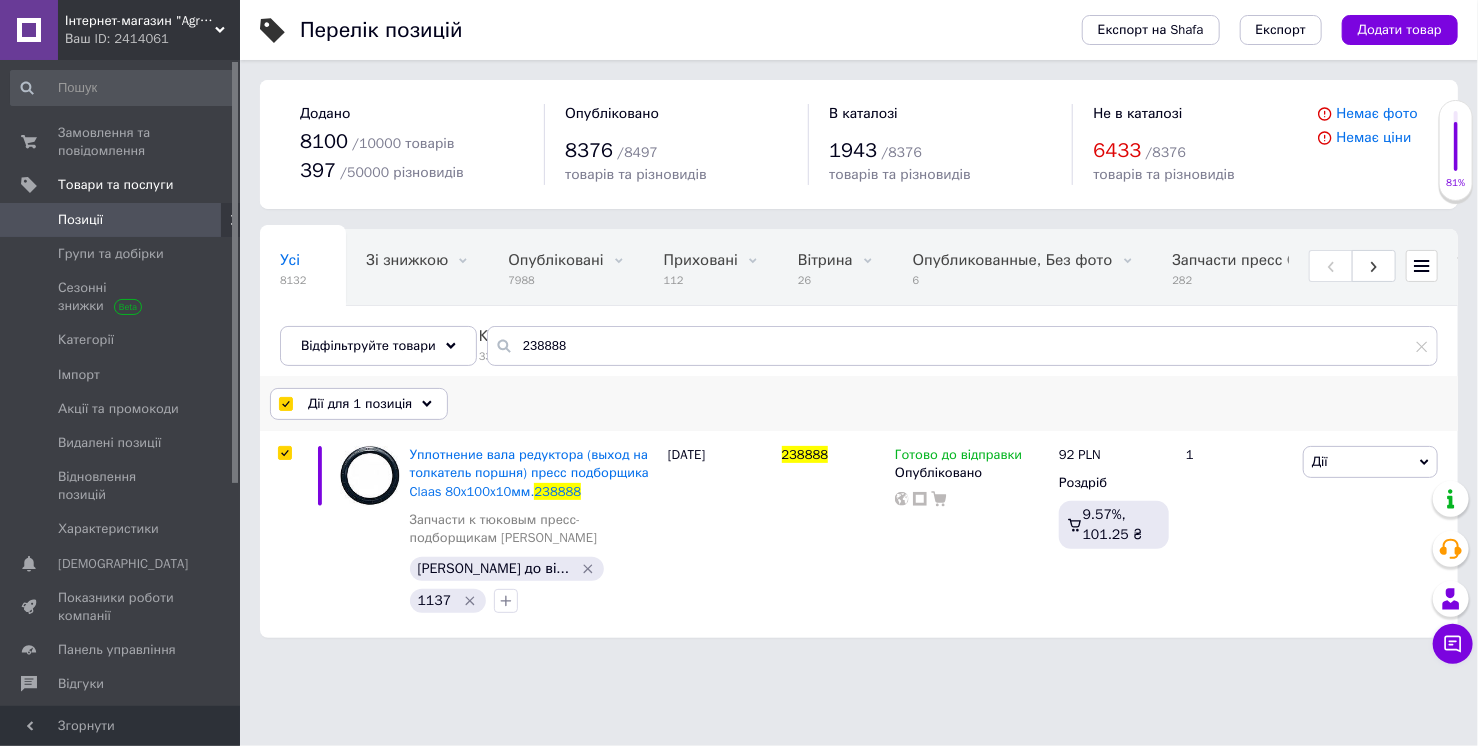 click on "Дії для 1 позиція" at bounding box center (360, 404) 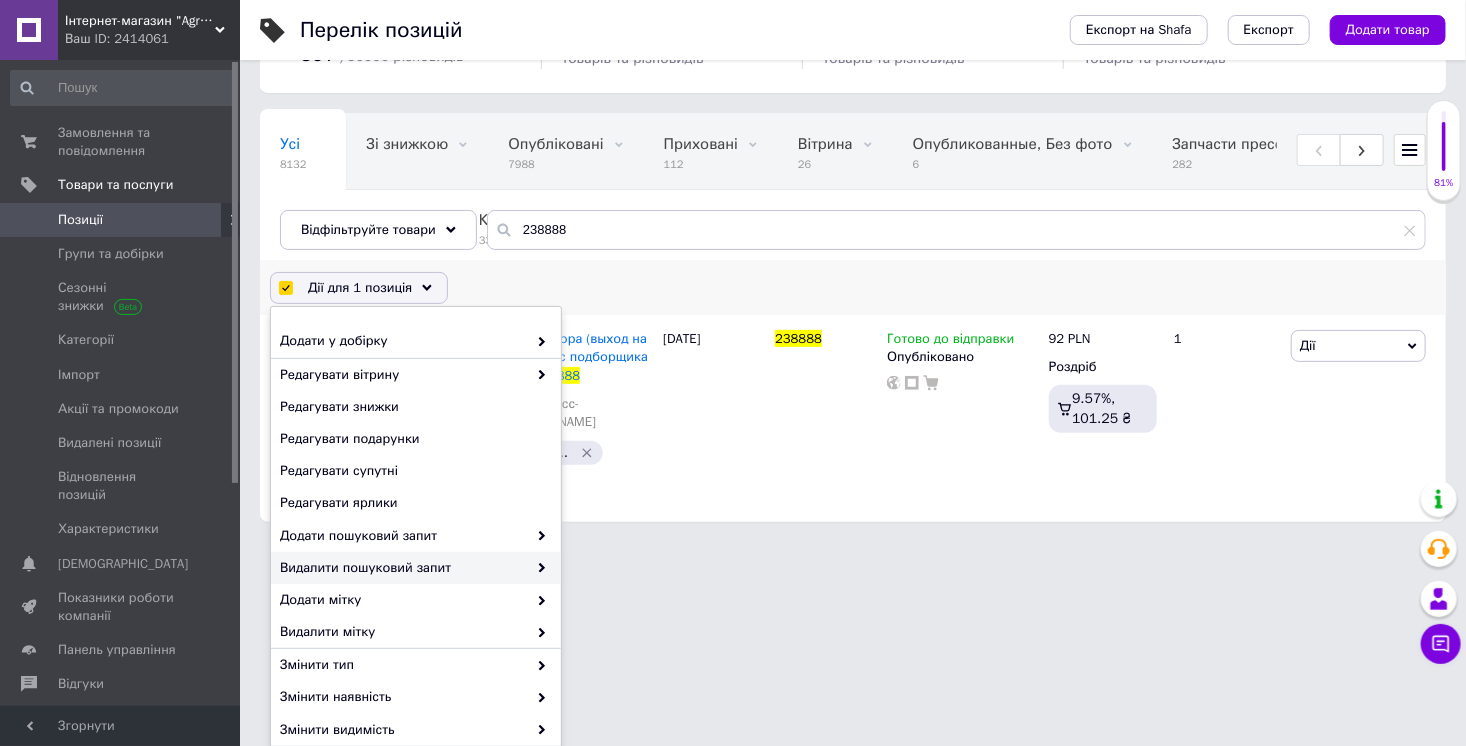 scroll, scrollTop: 256, scrollLeft: 0, axis: vertical 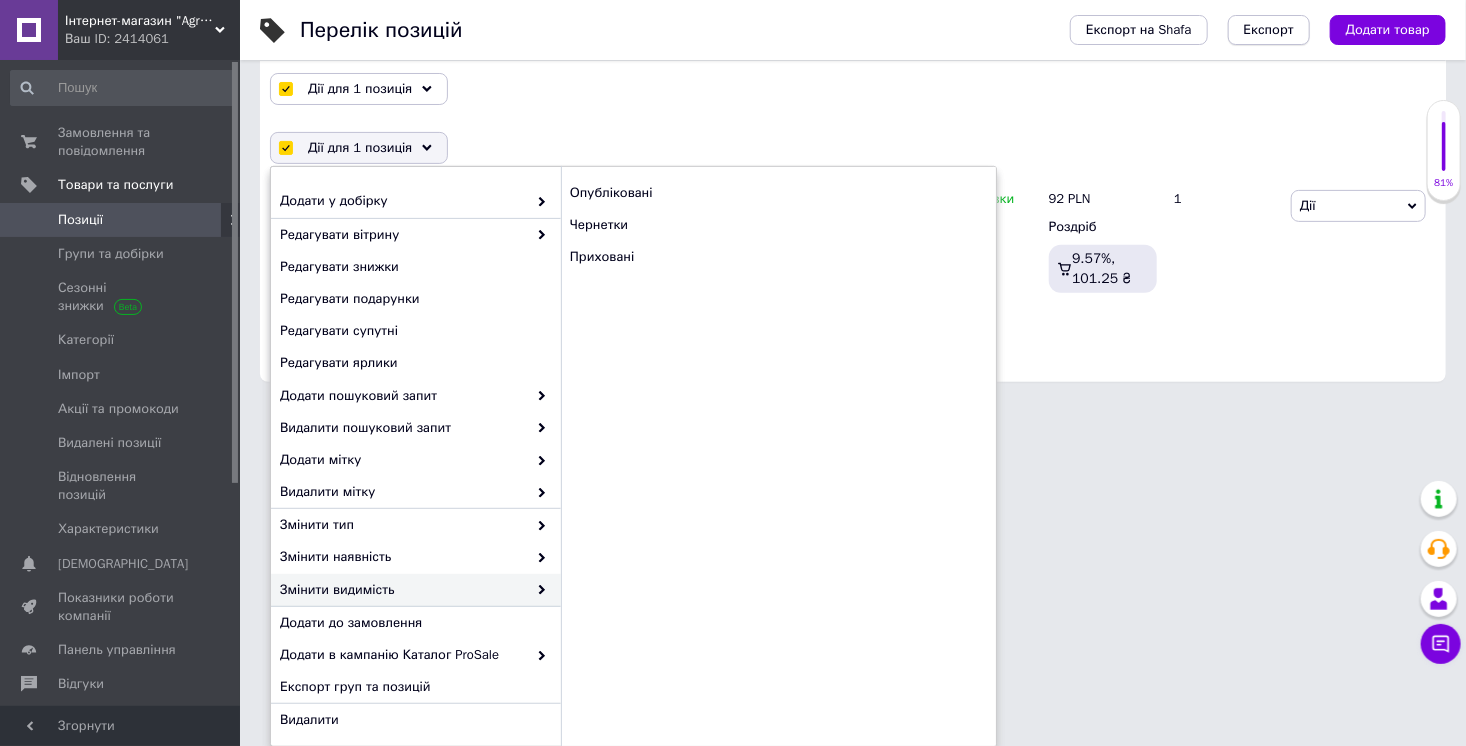click on "Експорт" at bounding box center [1269, 30] 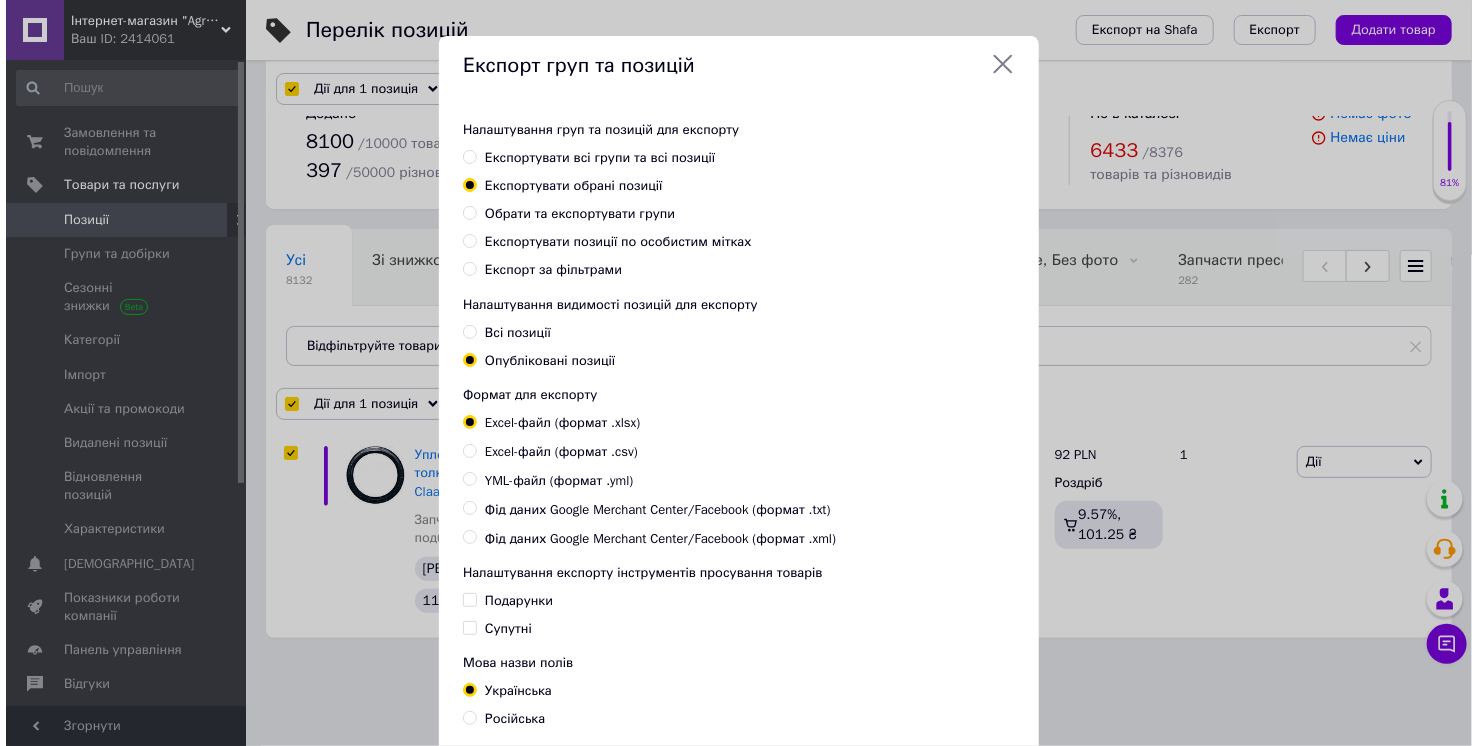 scroll, scrollTop: 0, scrollLeft: 0, axis: both 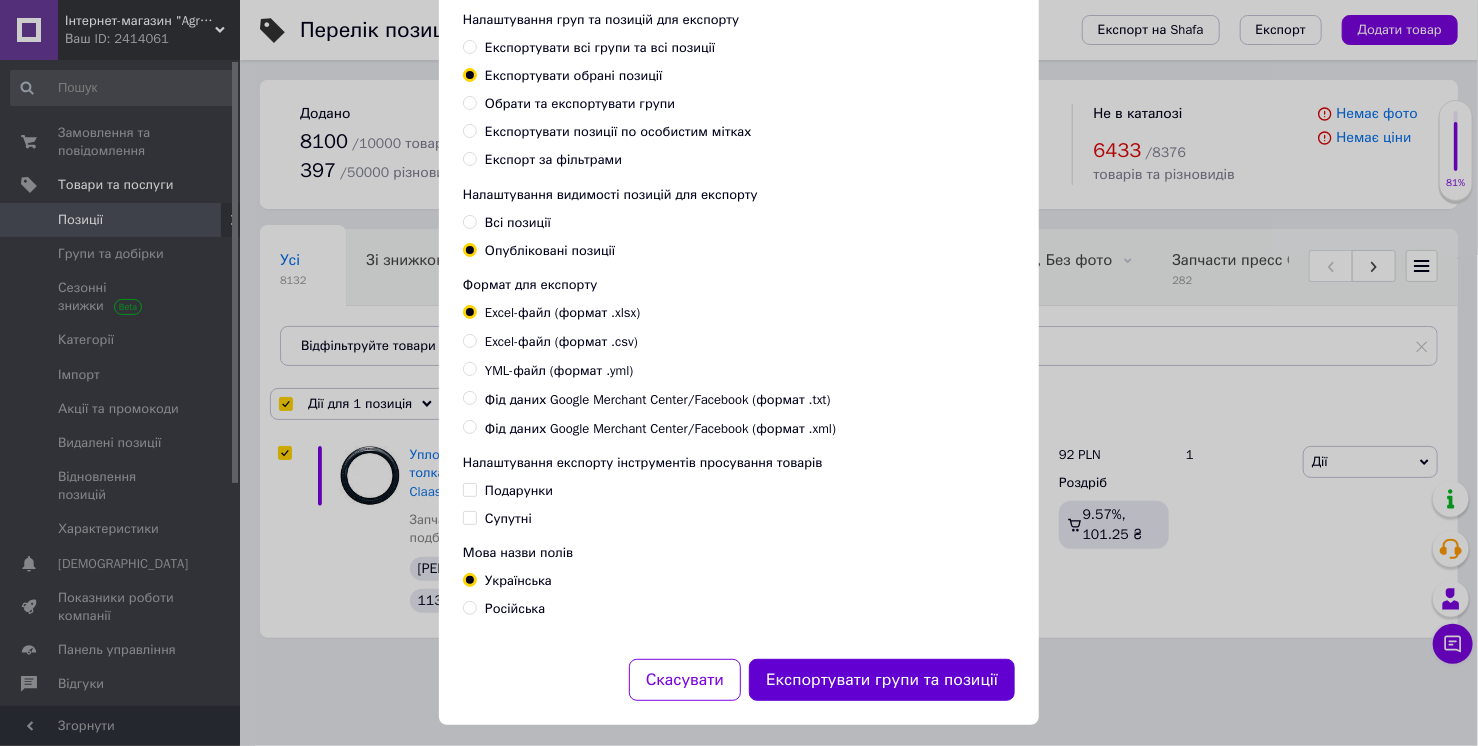 click on "Експортувати групи та позиції" at bounding box center [882, 680] 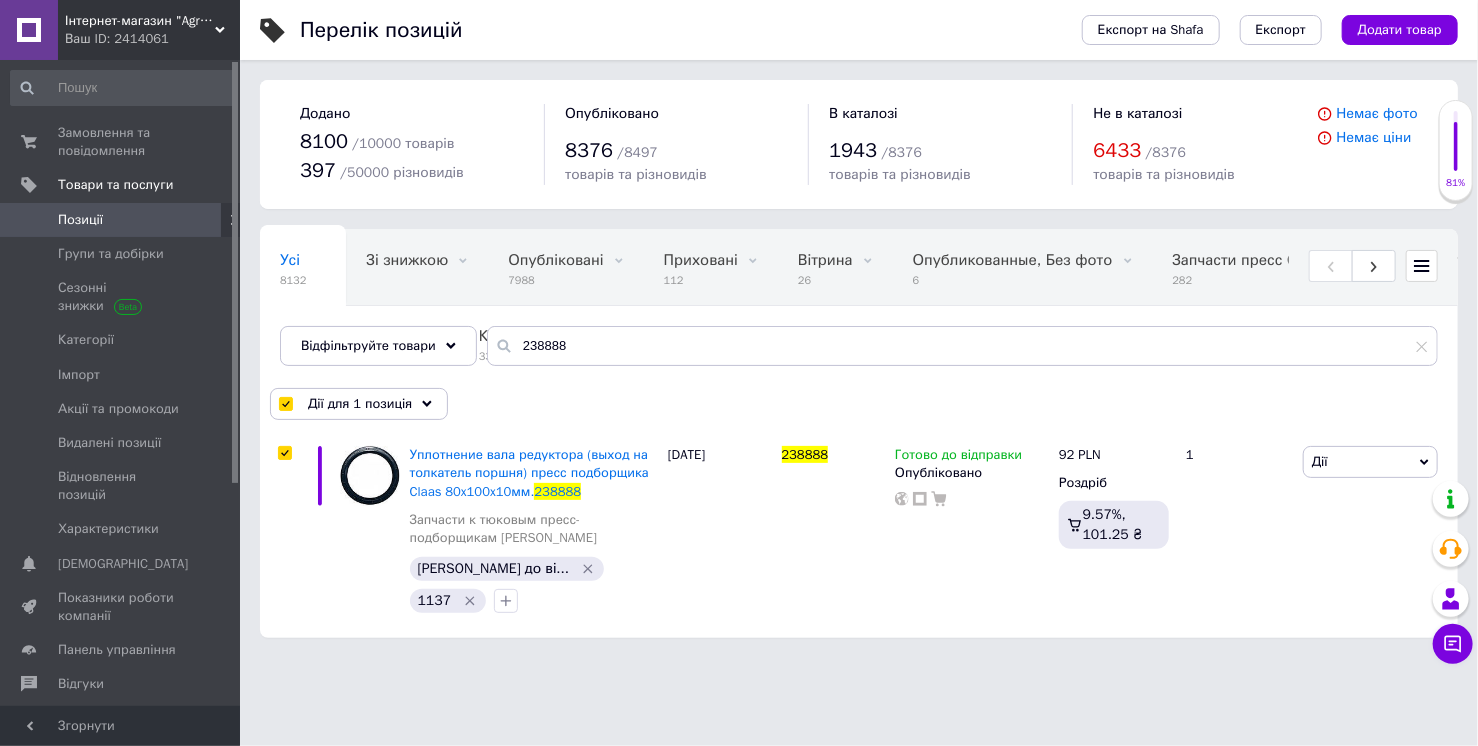 click on "Ваш ID: 2414061" at bounding box center (152, 39) 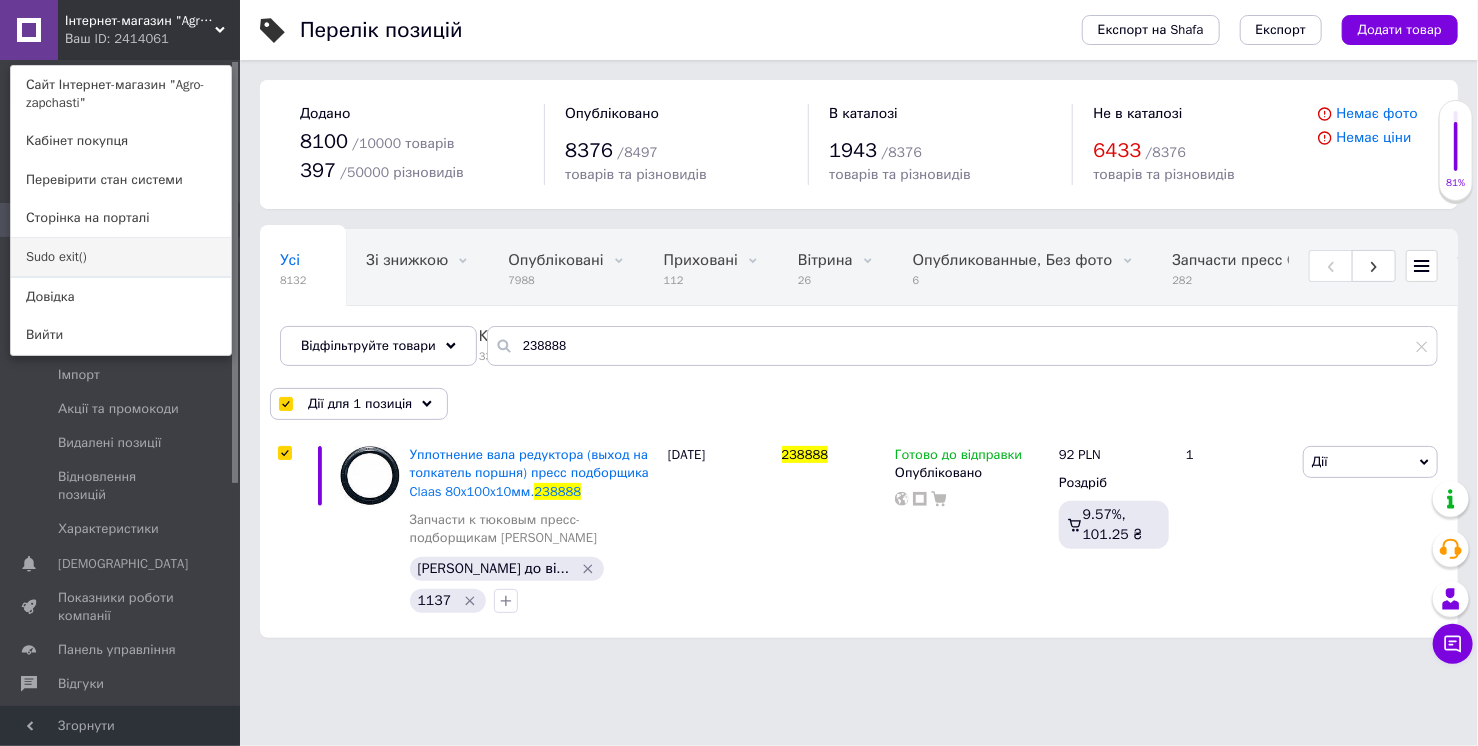 click on "Sudo exit()" at bounding box center (121, 257) 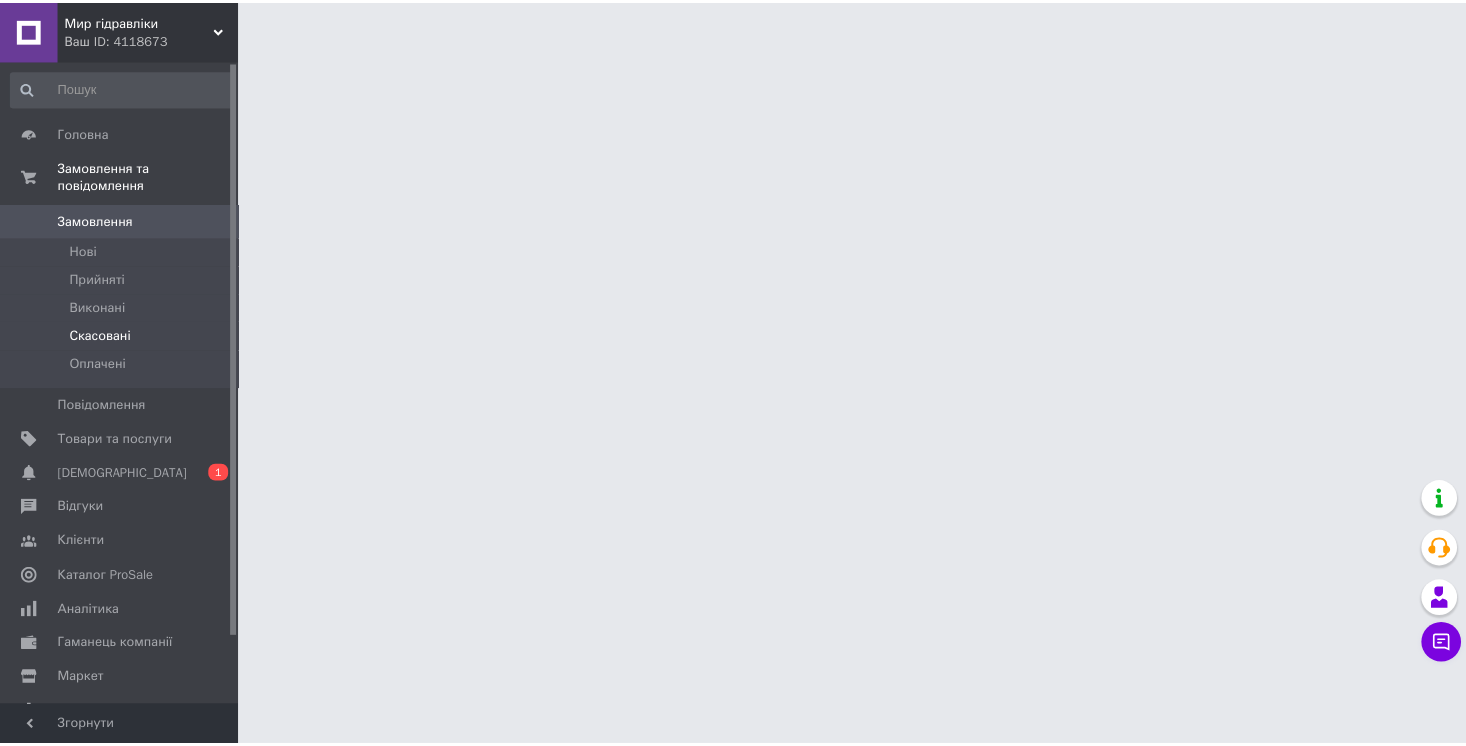scroll, scrollTop: 0, scrollLeft: 0, axis: both 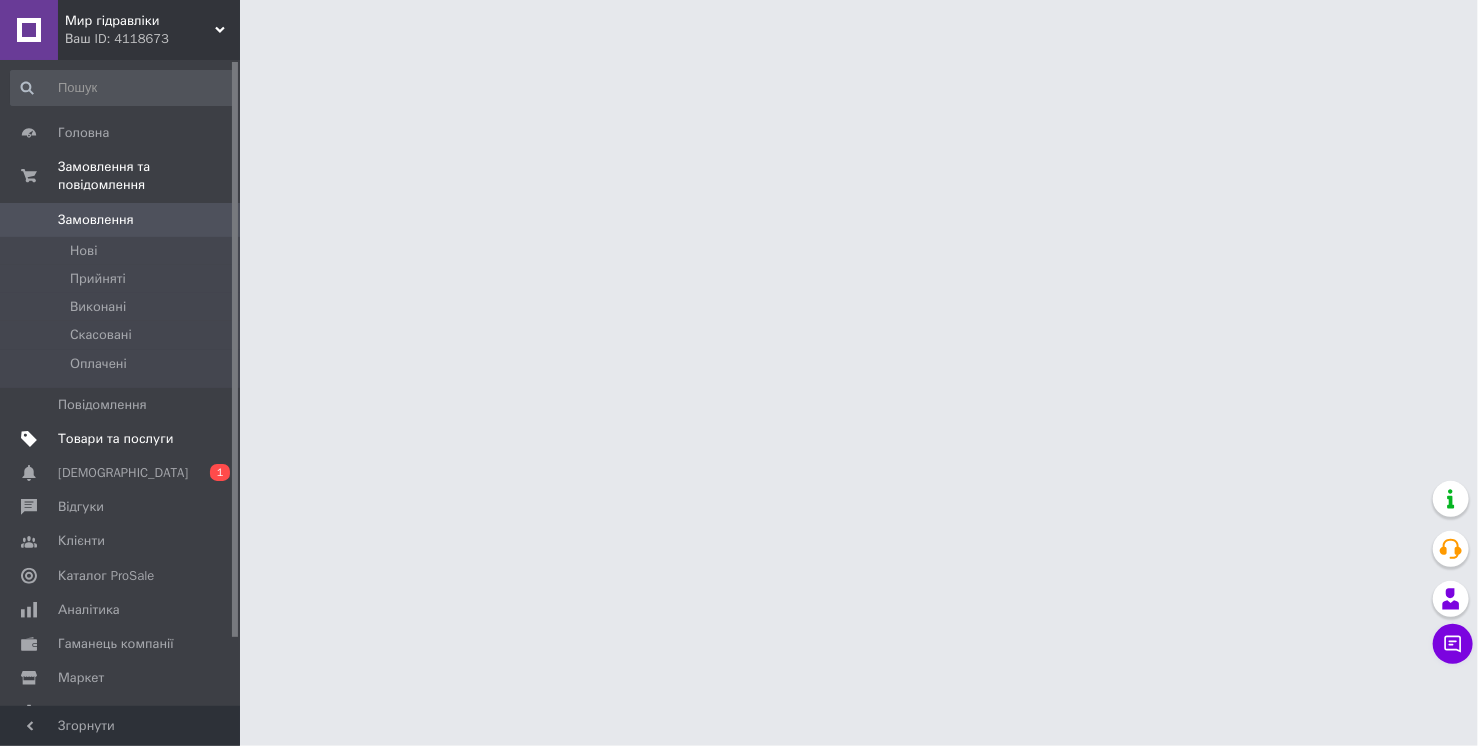 click on "Товари та послуги" at bounding box center [115, 439] 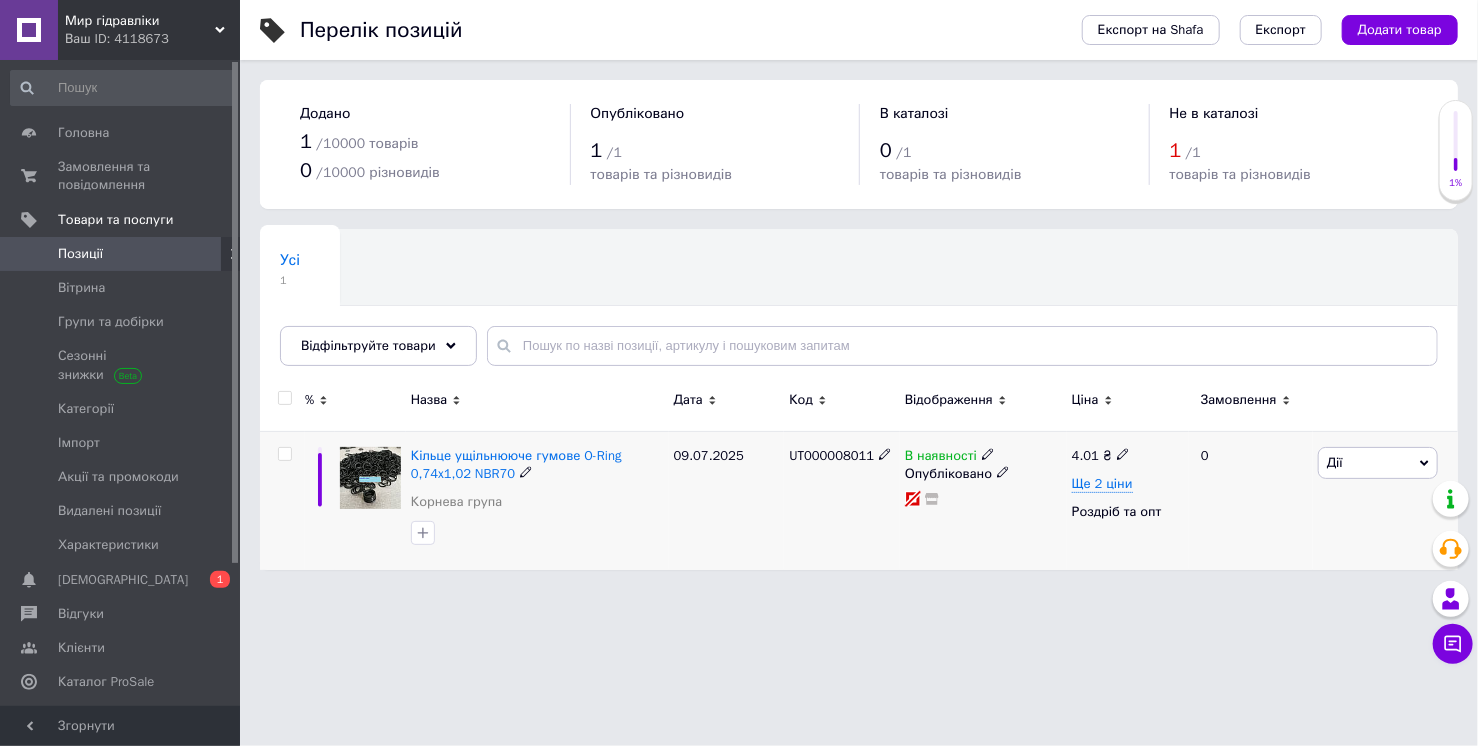 click on "Дії" at bounding box center (1378, 463) 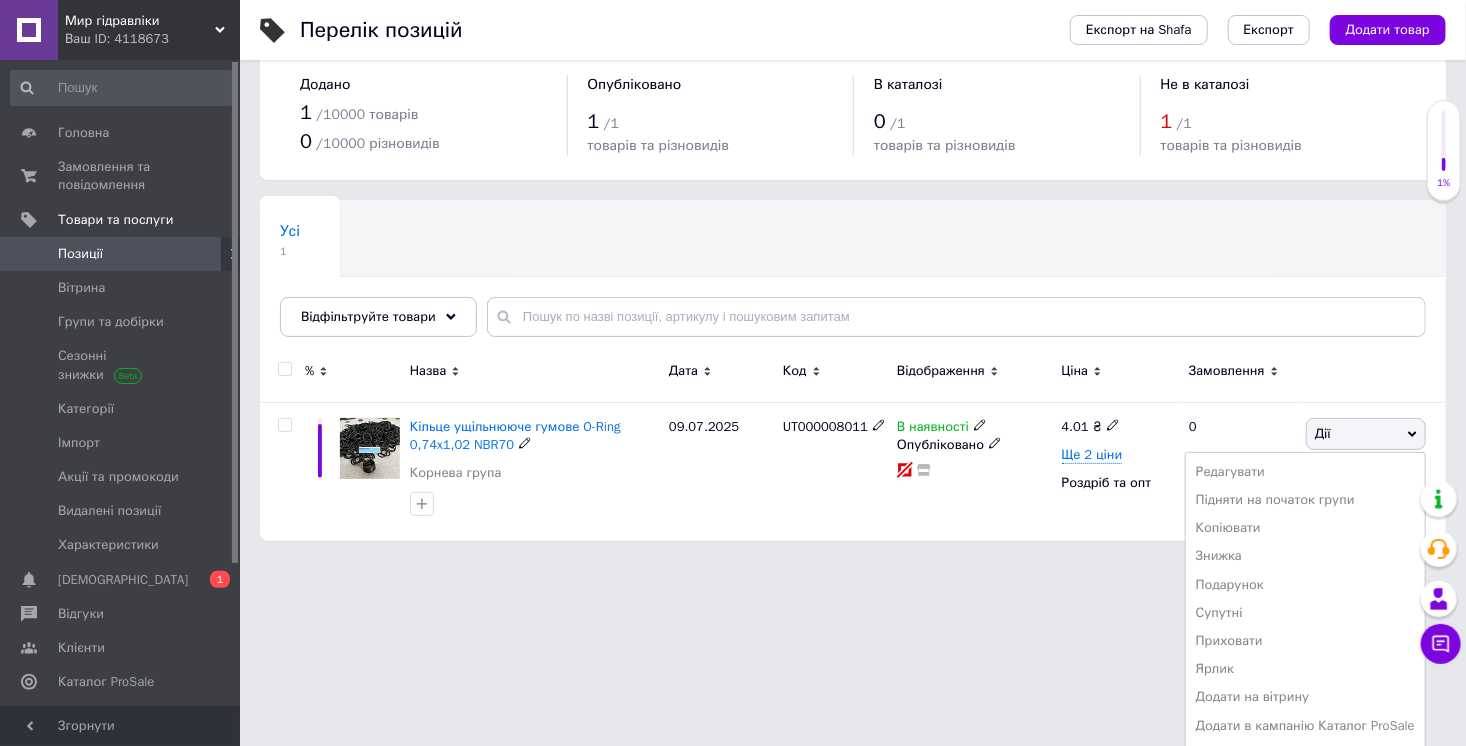 scroll, scrollTop: 56, scrollLeft: 0, axis: vertical 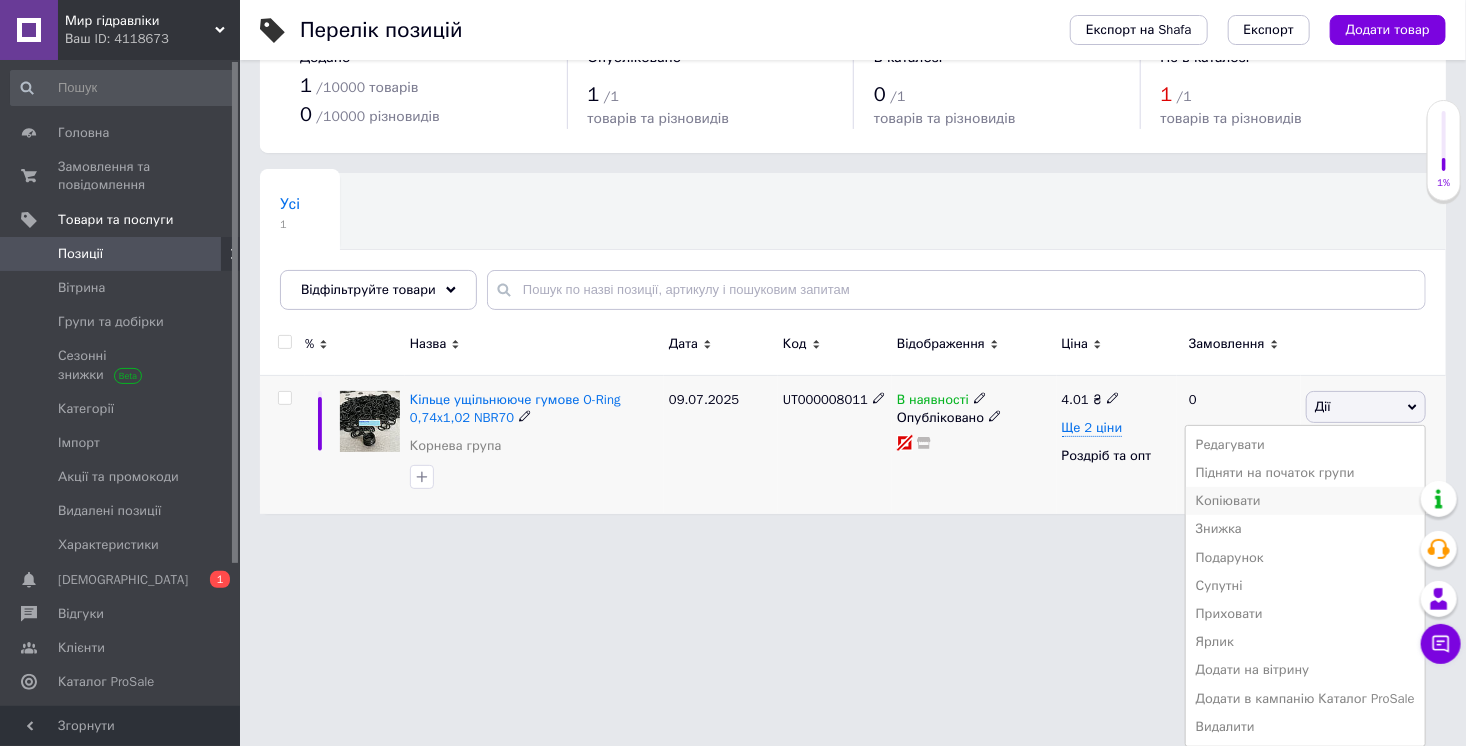 click on "Копіювати" at bounding box center [1305, 501] 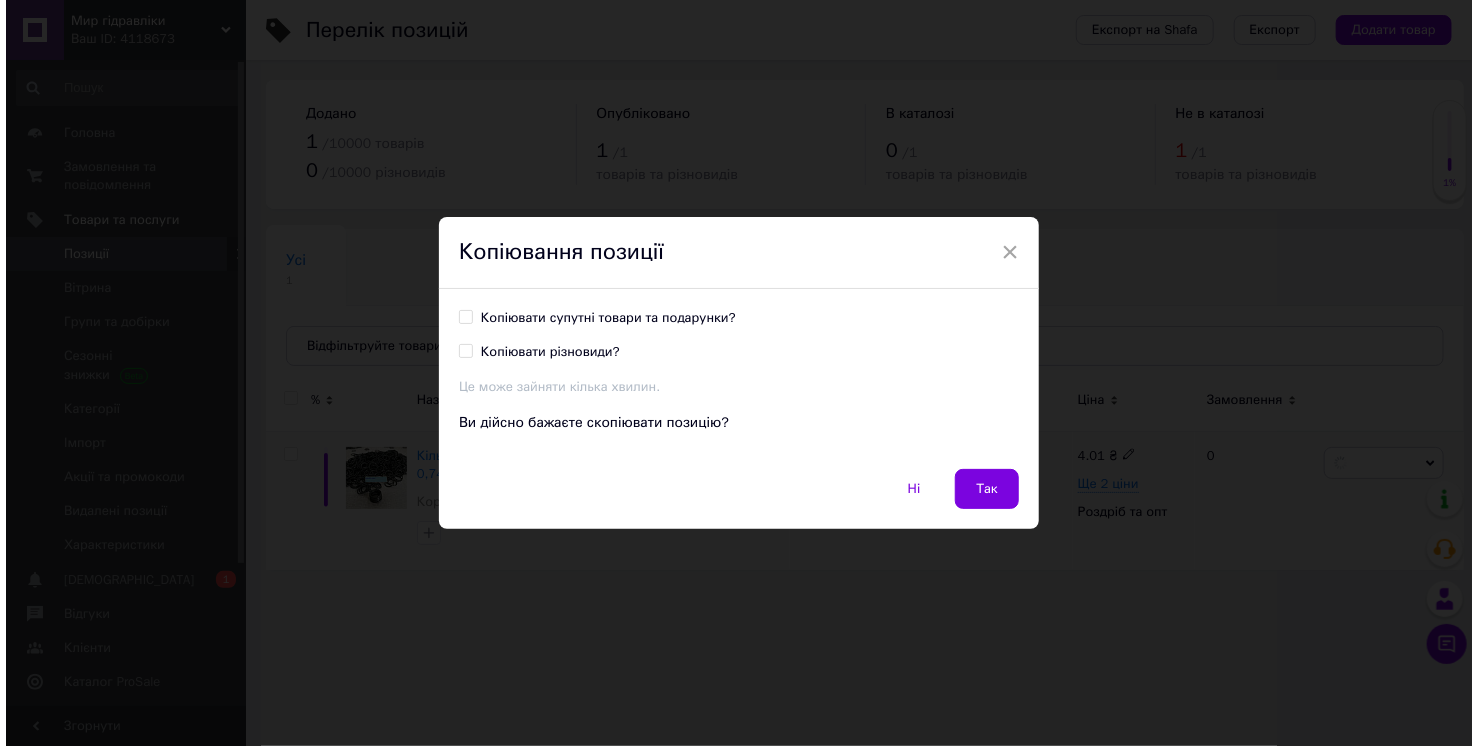scroll, scrollTop: 0, scrollLeft: 0, axis: both 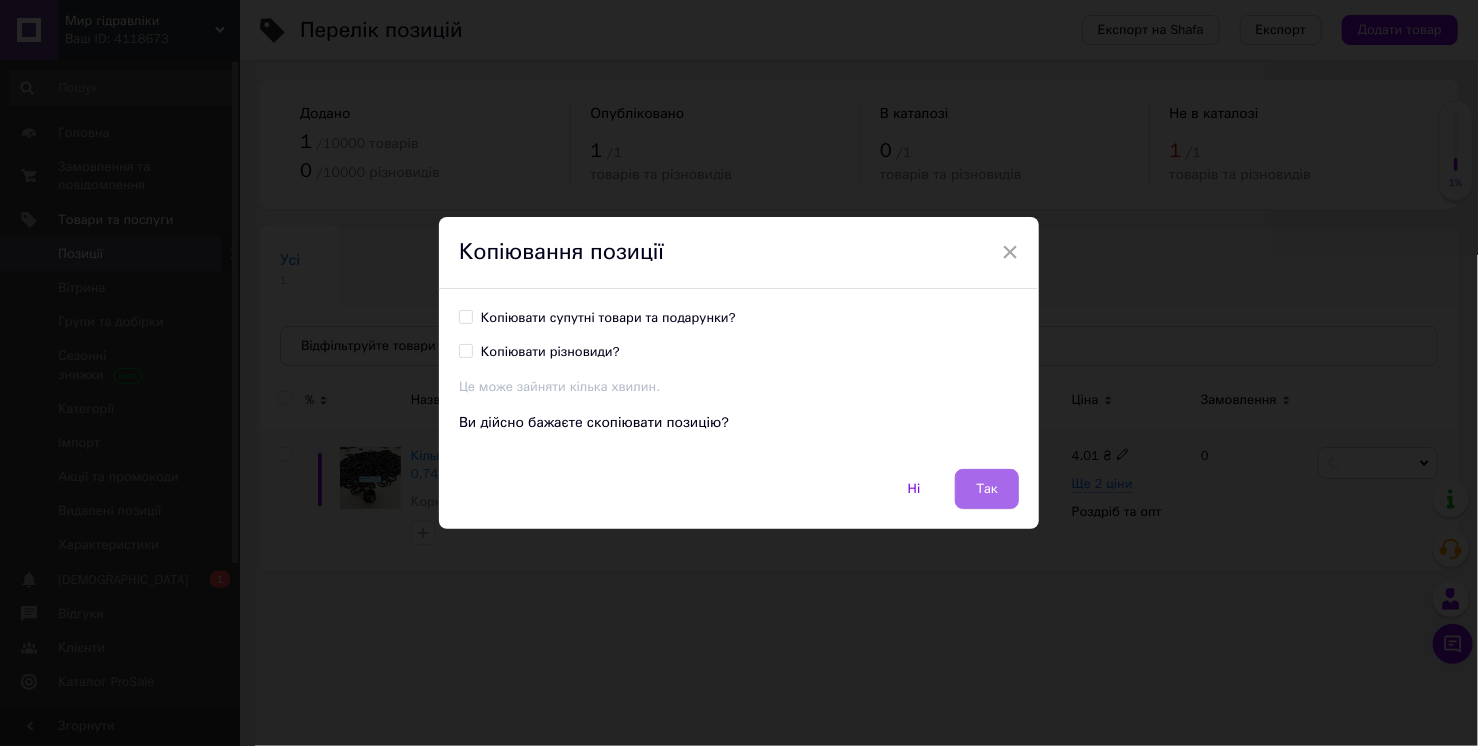 click on "Так" at bounding box center (987, 489) 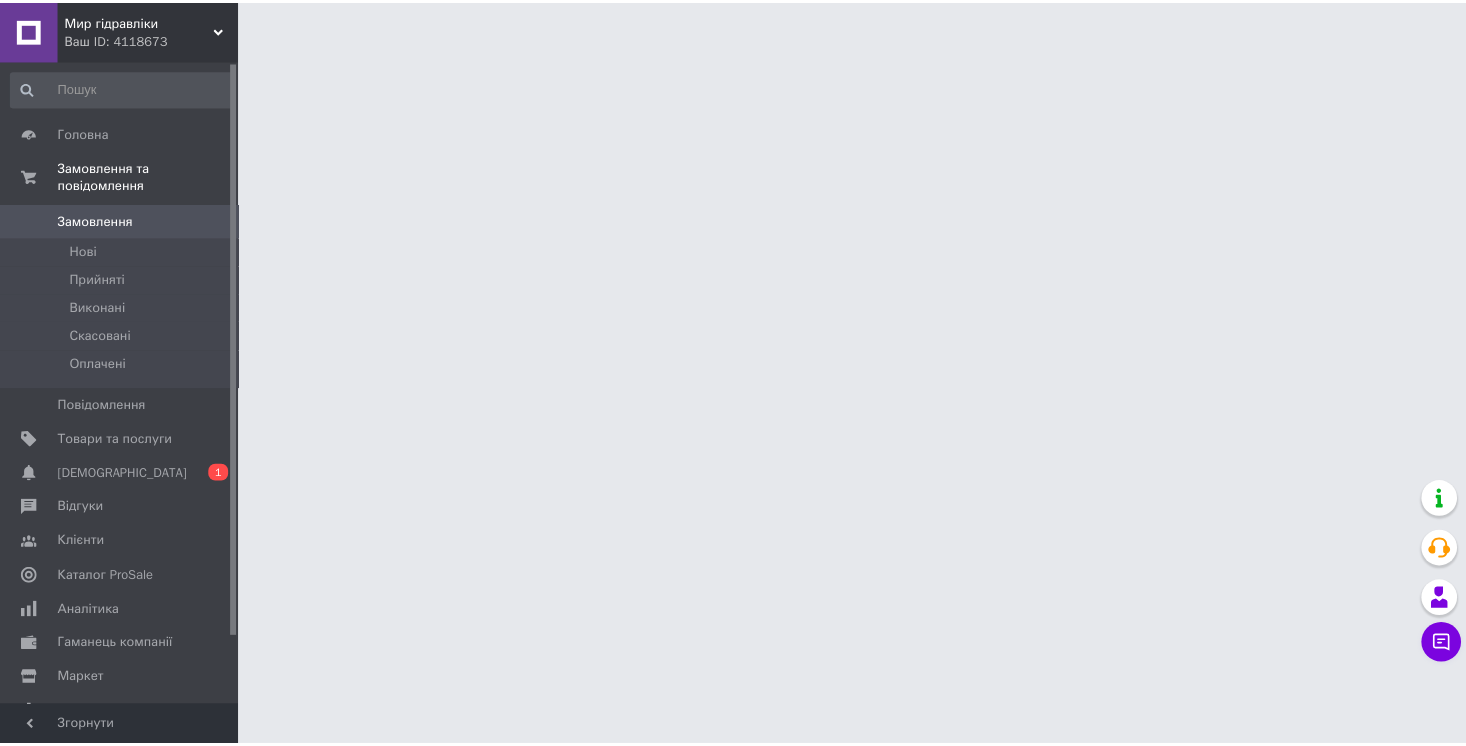 scroll, scrollTop: 0, scrollLeft: 0, axis: both 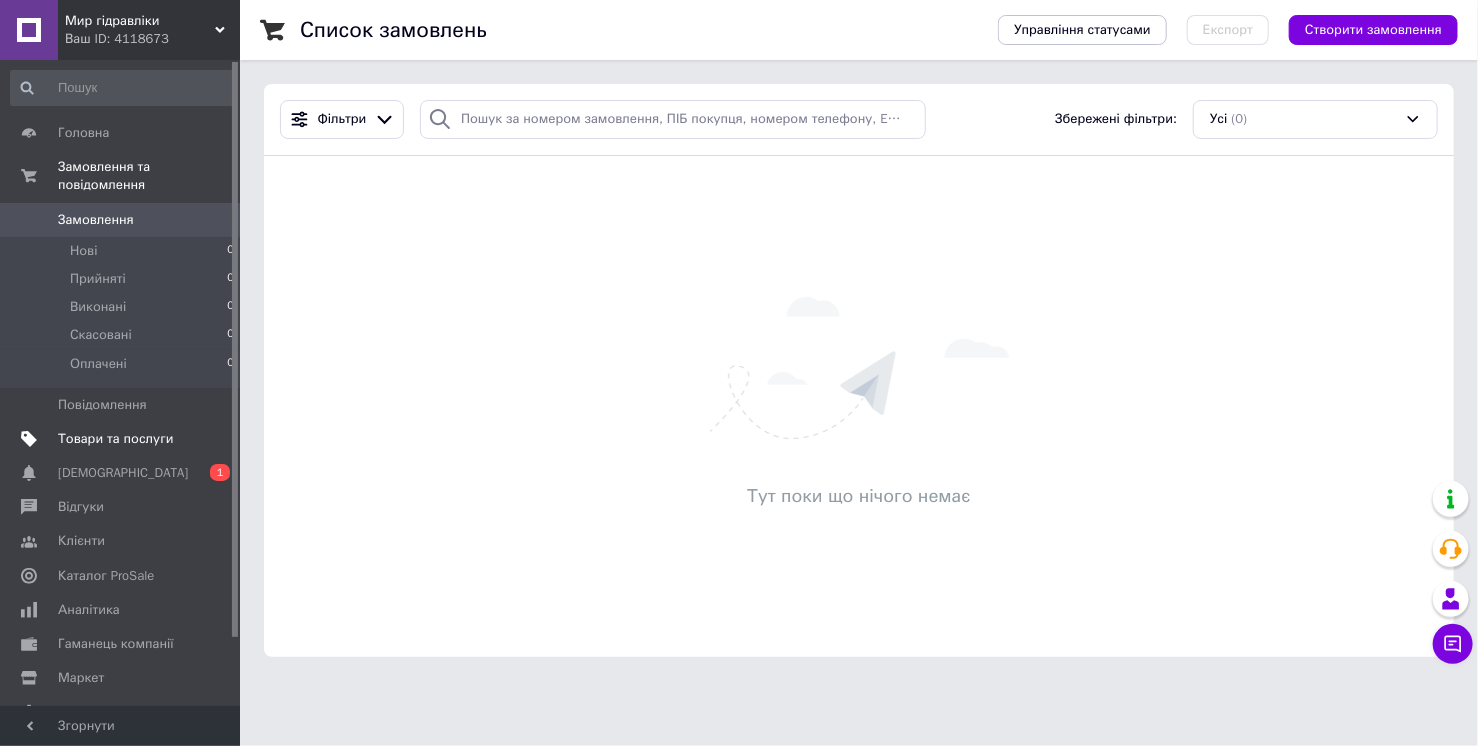 click on "Товари та послуги" at bounding box center [115, 439] 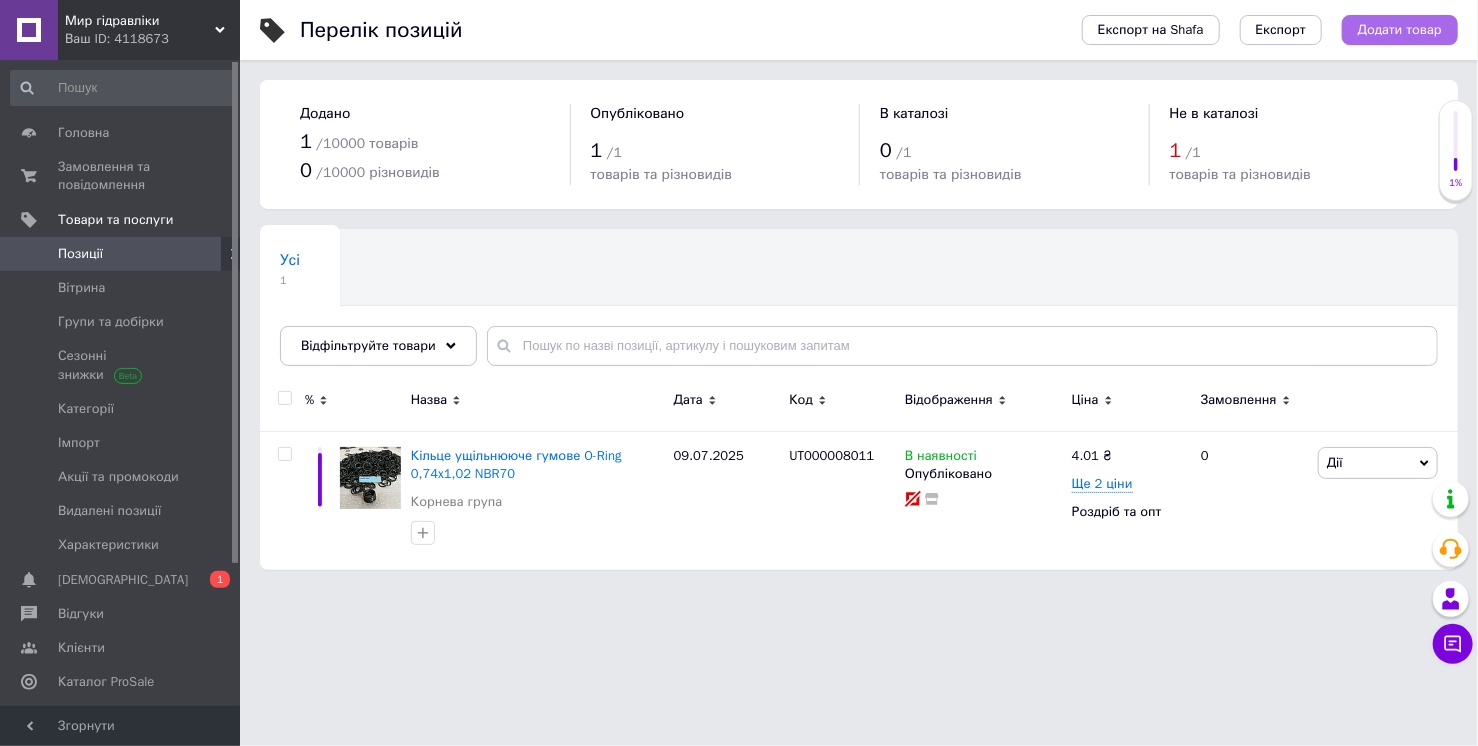 click on "Додати товар" at bounding box center [1400, 30] 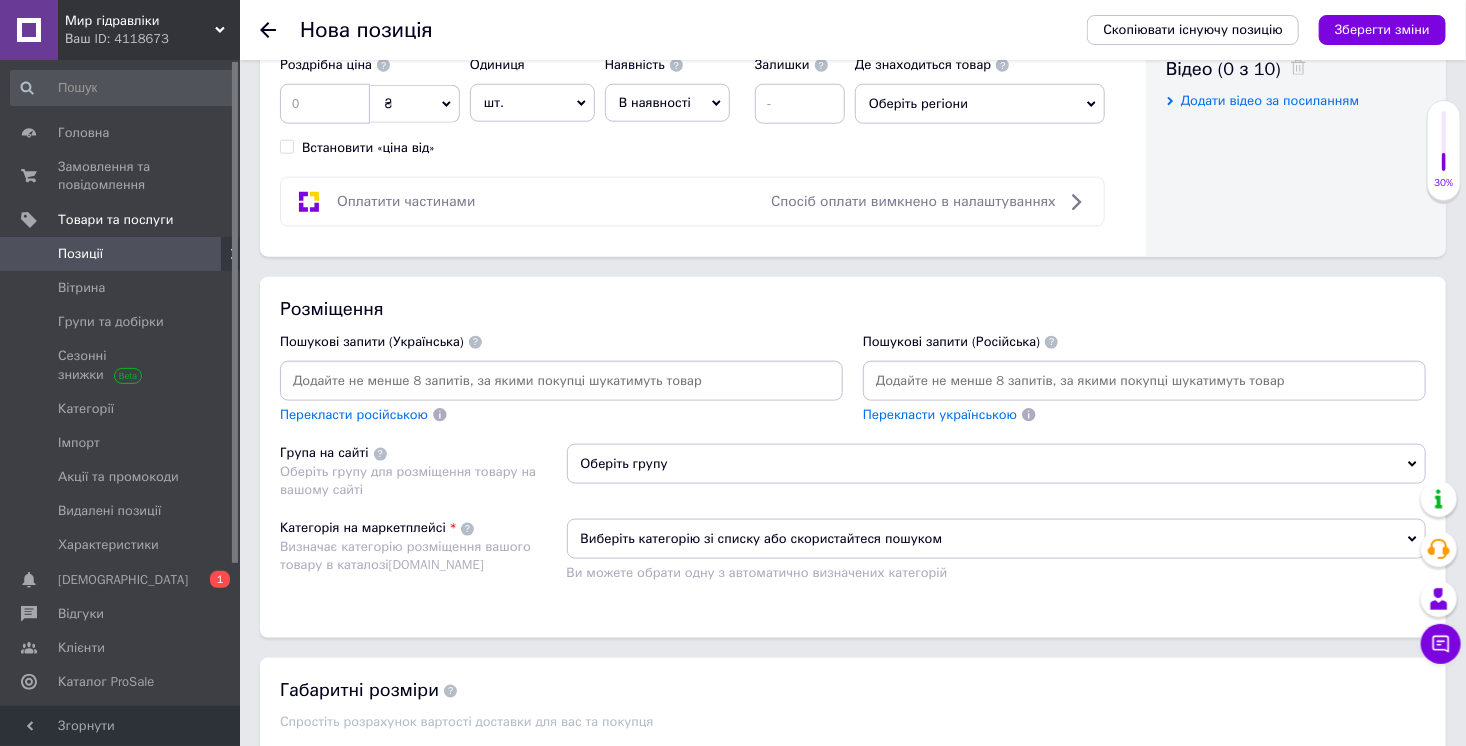 scroll, scrollTop: 1152, scrollLeft: 0, axis: vertical 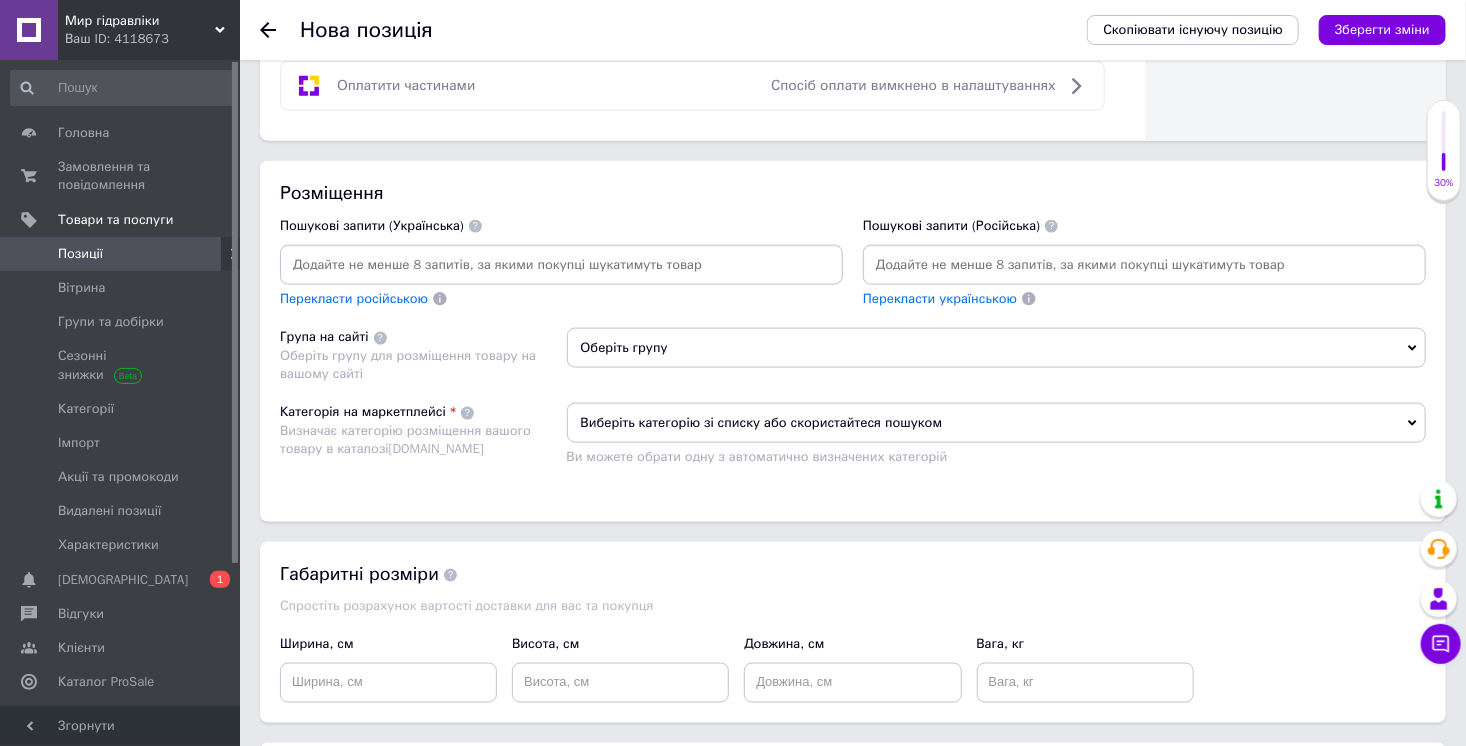 click on "Виберіть категорію зі списку або скористайтеся пошуком" at bounding box center [997, 423] 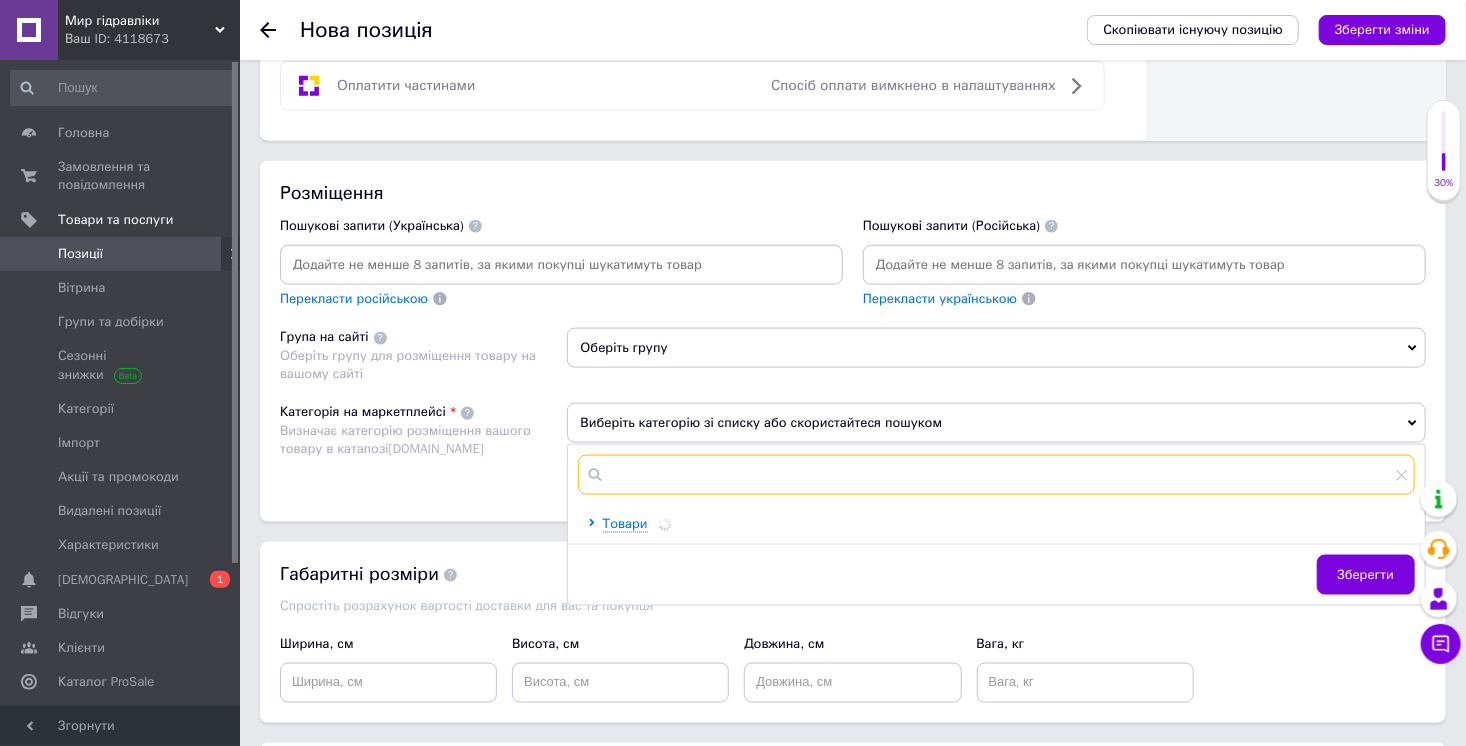 click at bounding box center (997, 475) 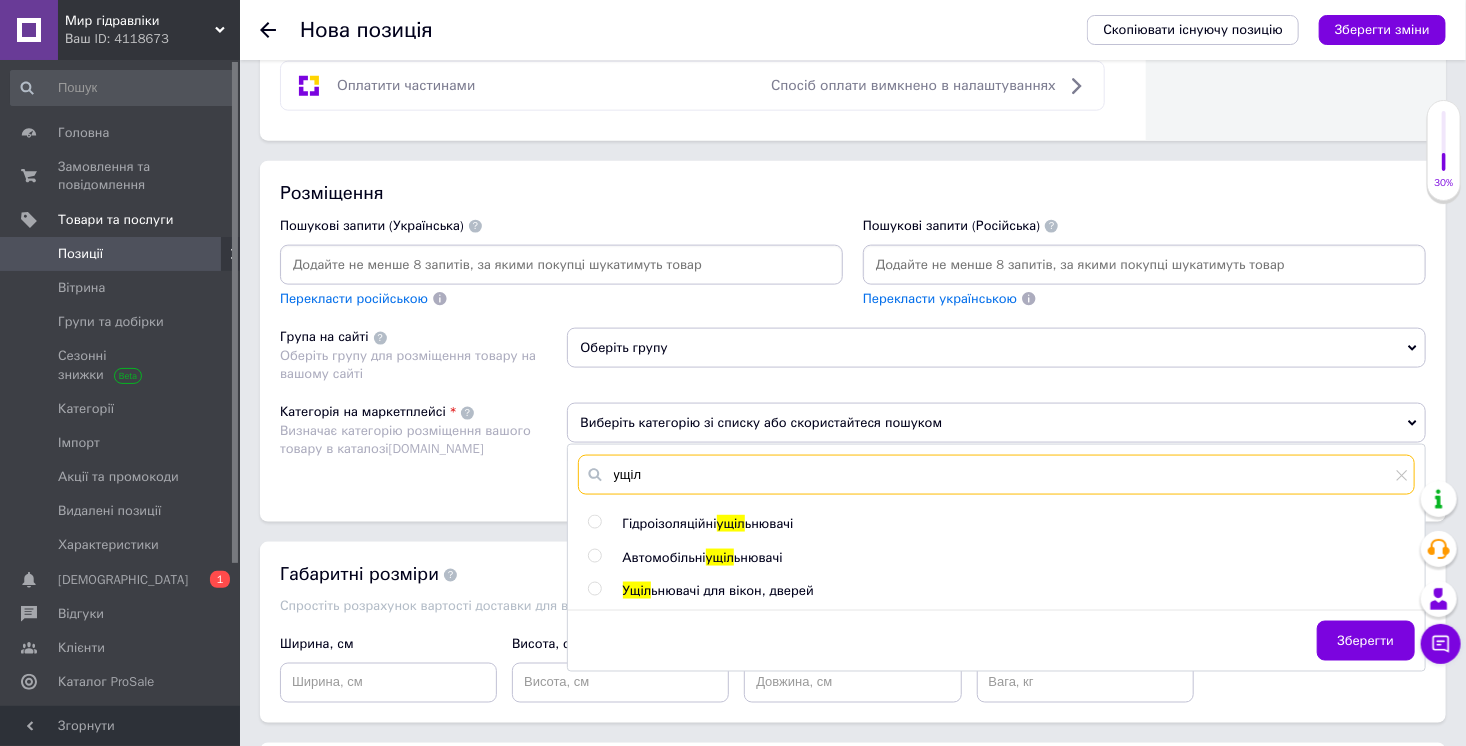 type on "ущіл" 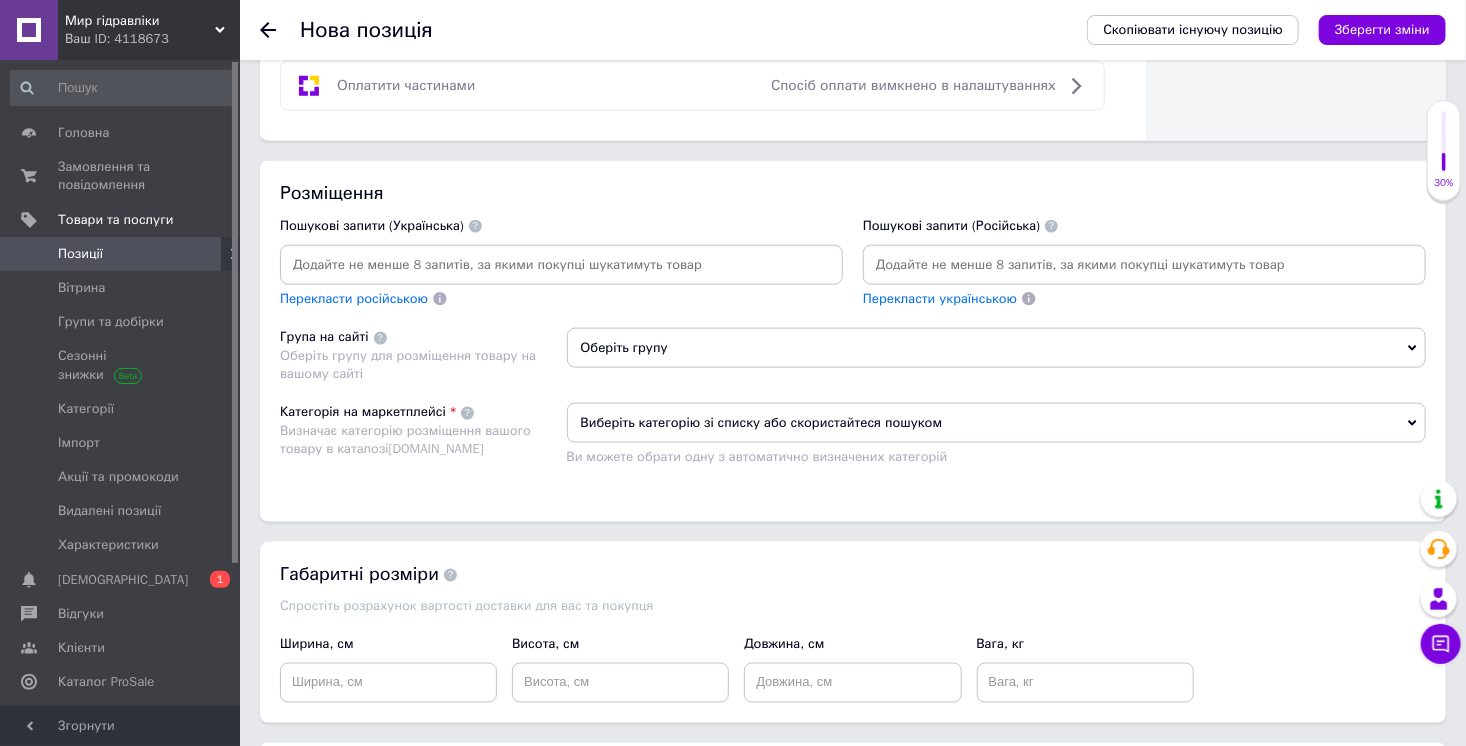 click on "Виберіть категорію зі списку або скористайтеся пошуком" at bounding box center [997, 423] 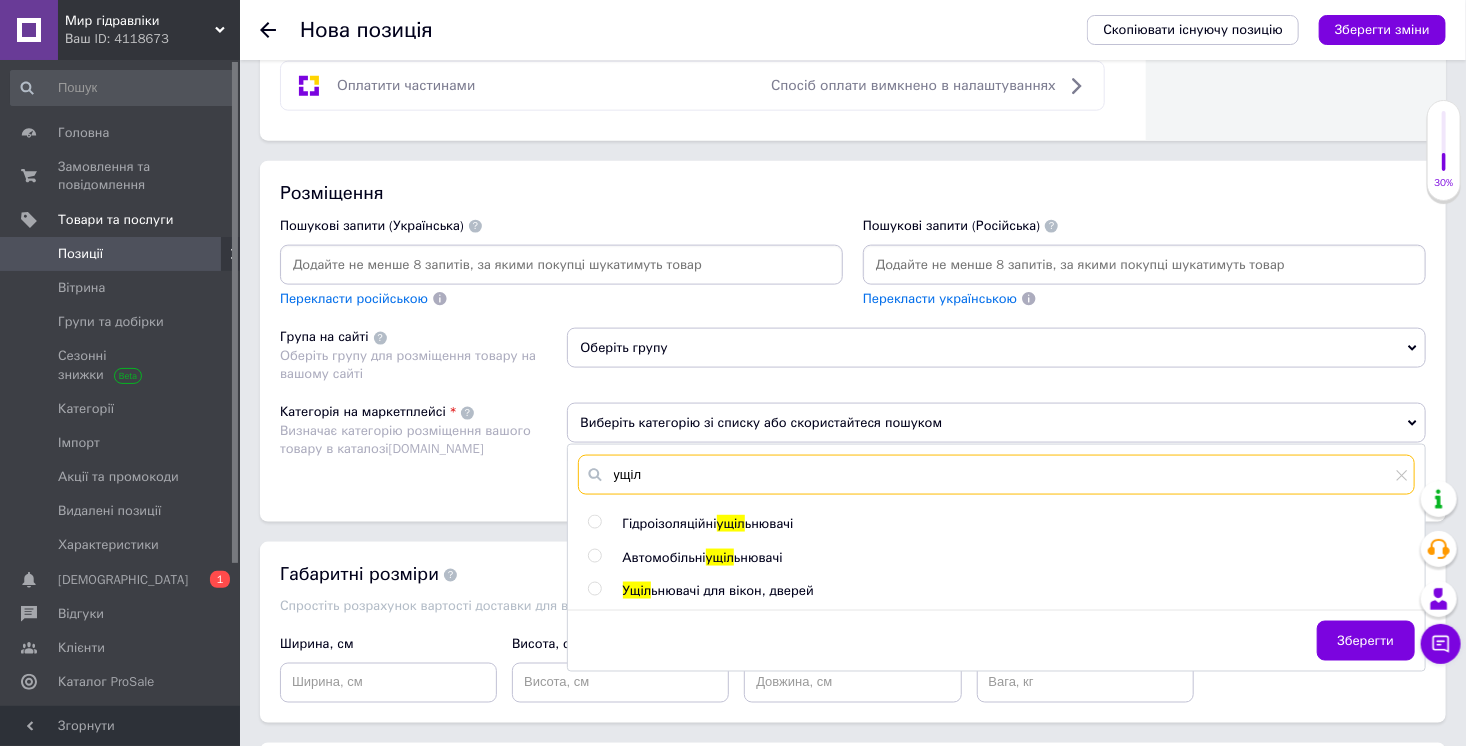 click on "ущіл" at bounding box center [997, 475] 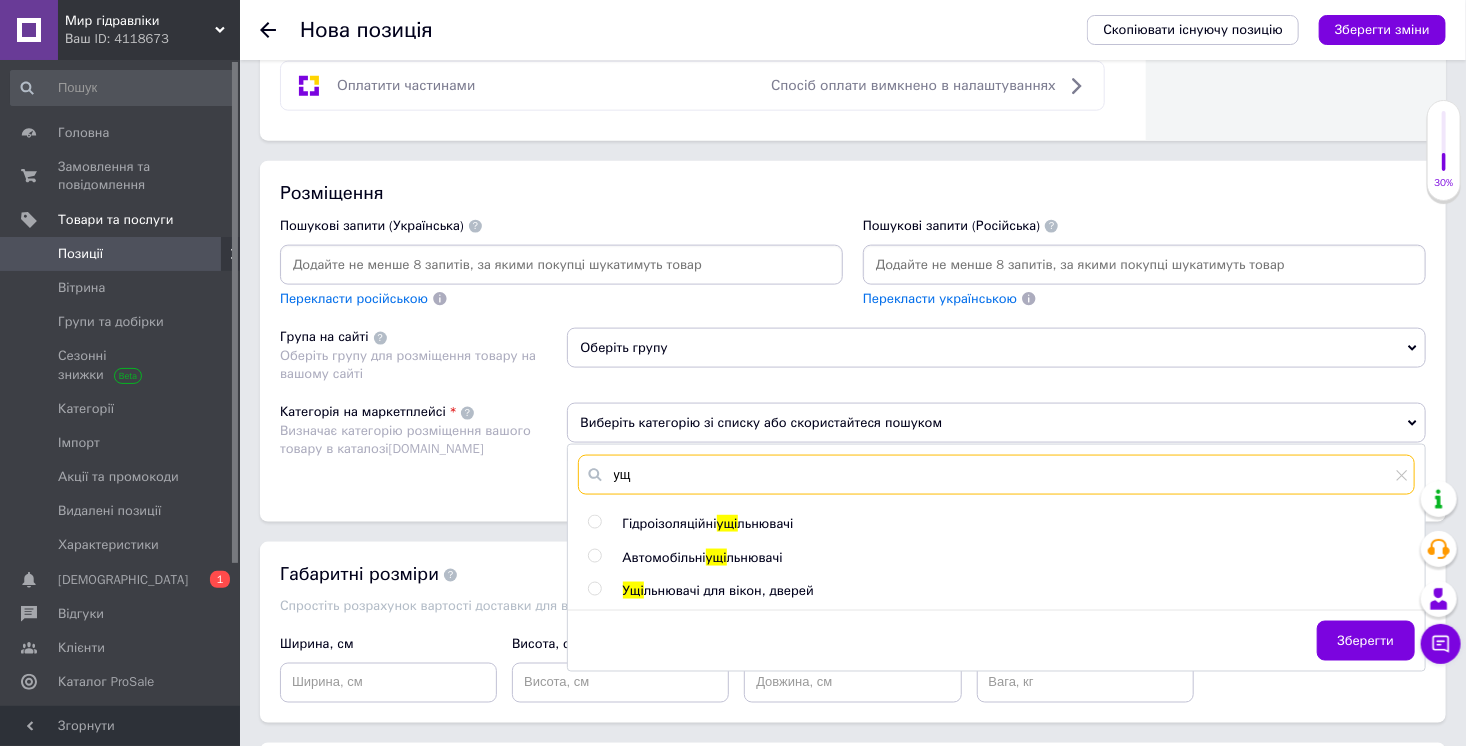 type on "у" 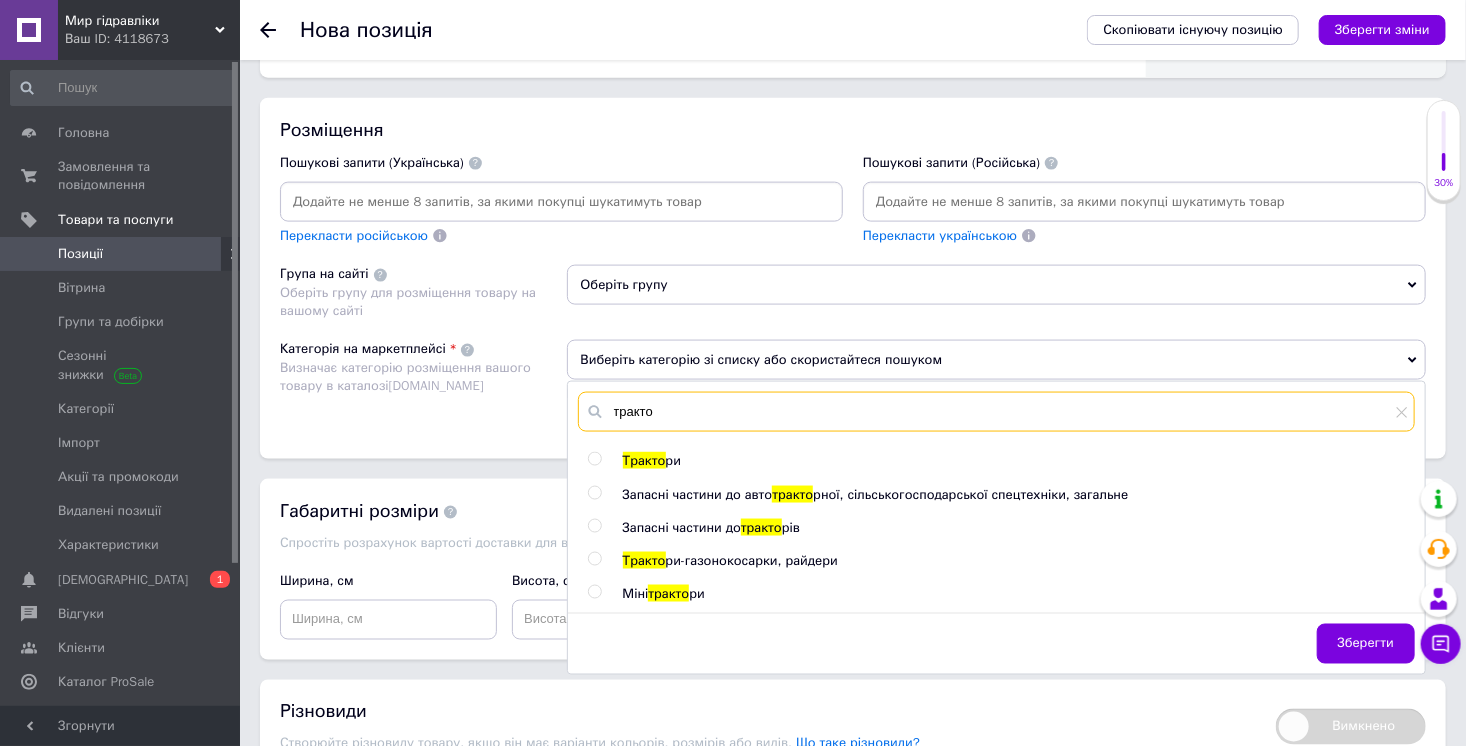 scroll, scrollTop: 1248, scrollLeft: 0, axis: vertical 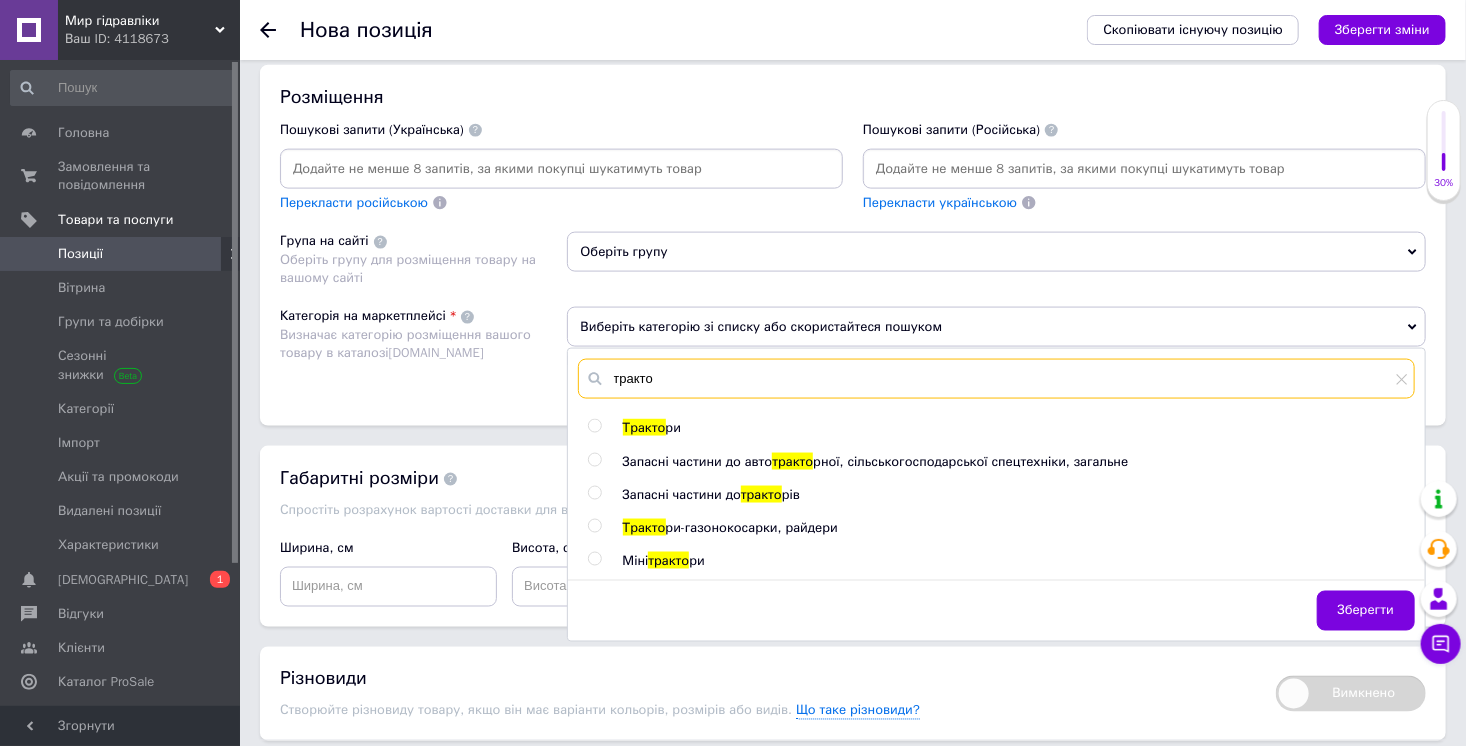 type on "тракто" 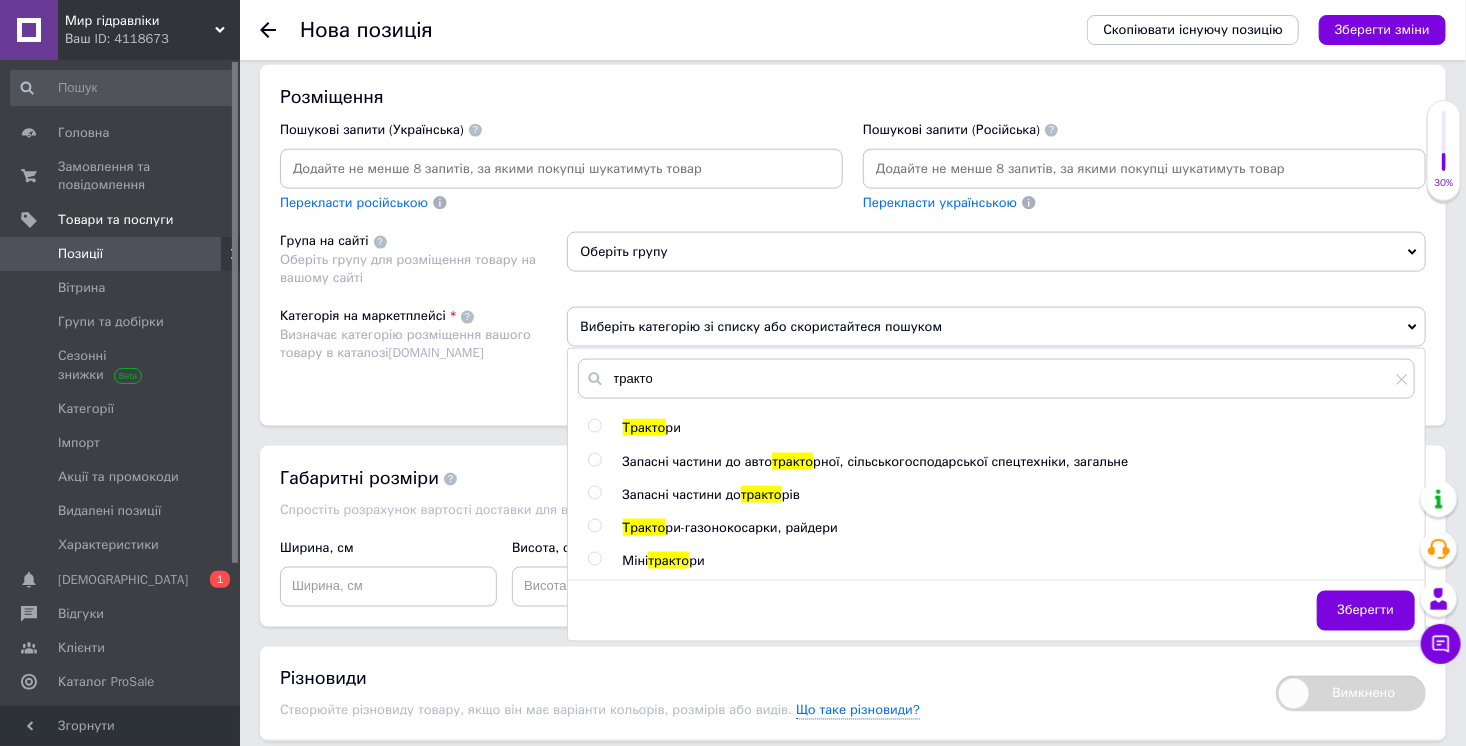 click at bounding box center [594, 493] 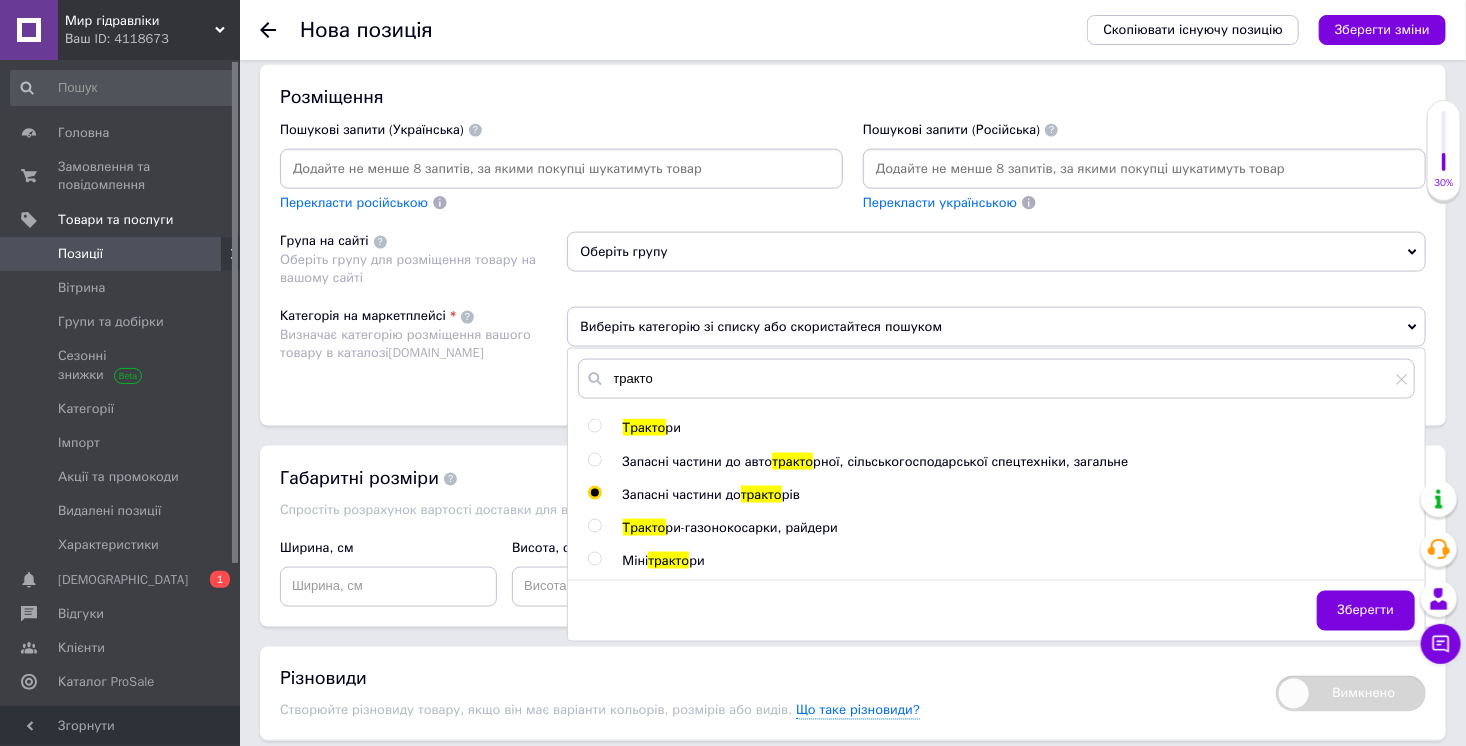 radio on "true" 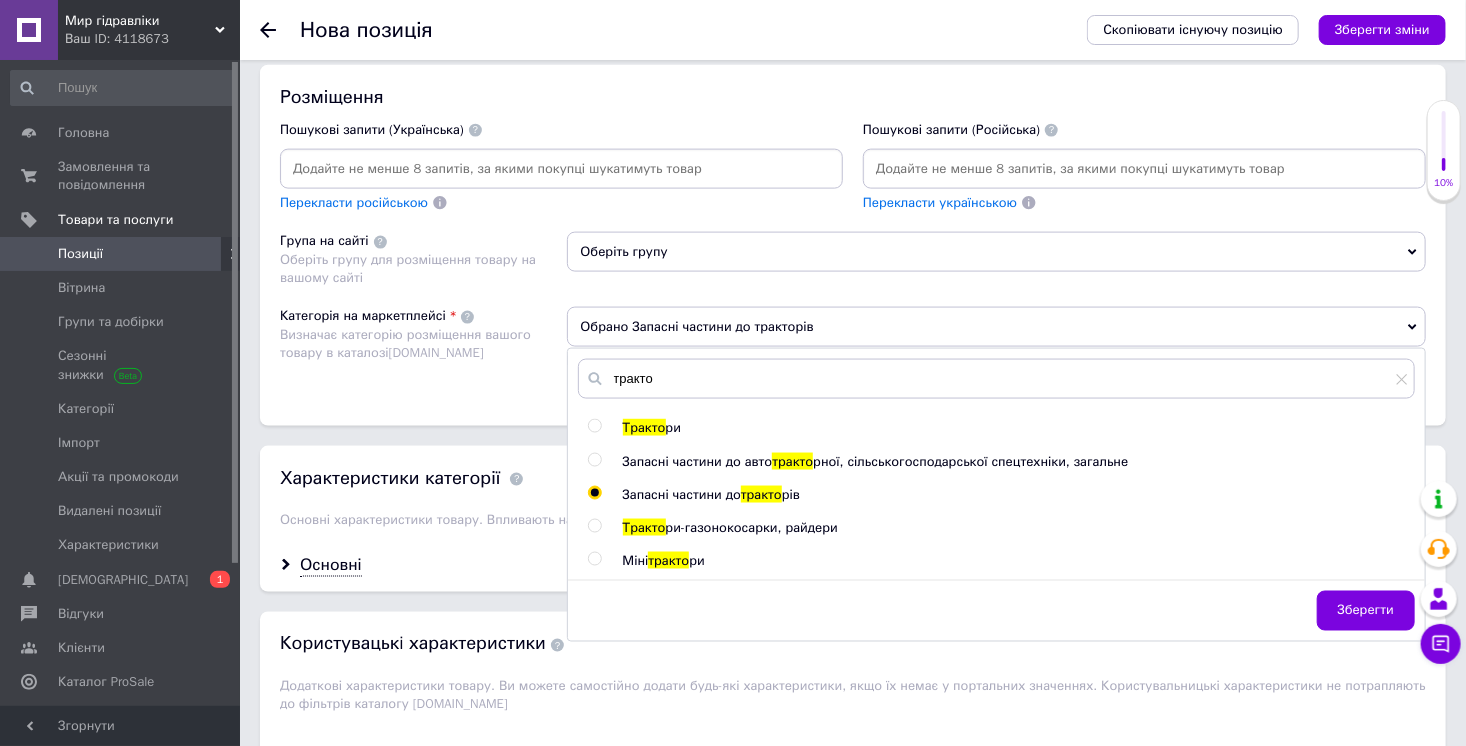 click on "Основні характеристики товару. Впливають на потрапляння товару в Фільтри
каталогу  Prom.ua . Якщо ви не знайшли потрібну характеристику,
будь ласка,  напишіть нам" at bounding box center (830, 519) 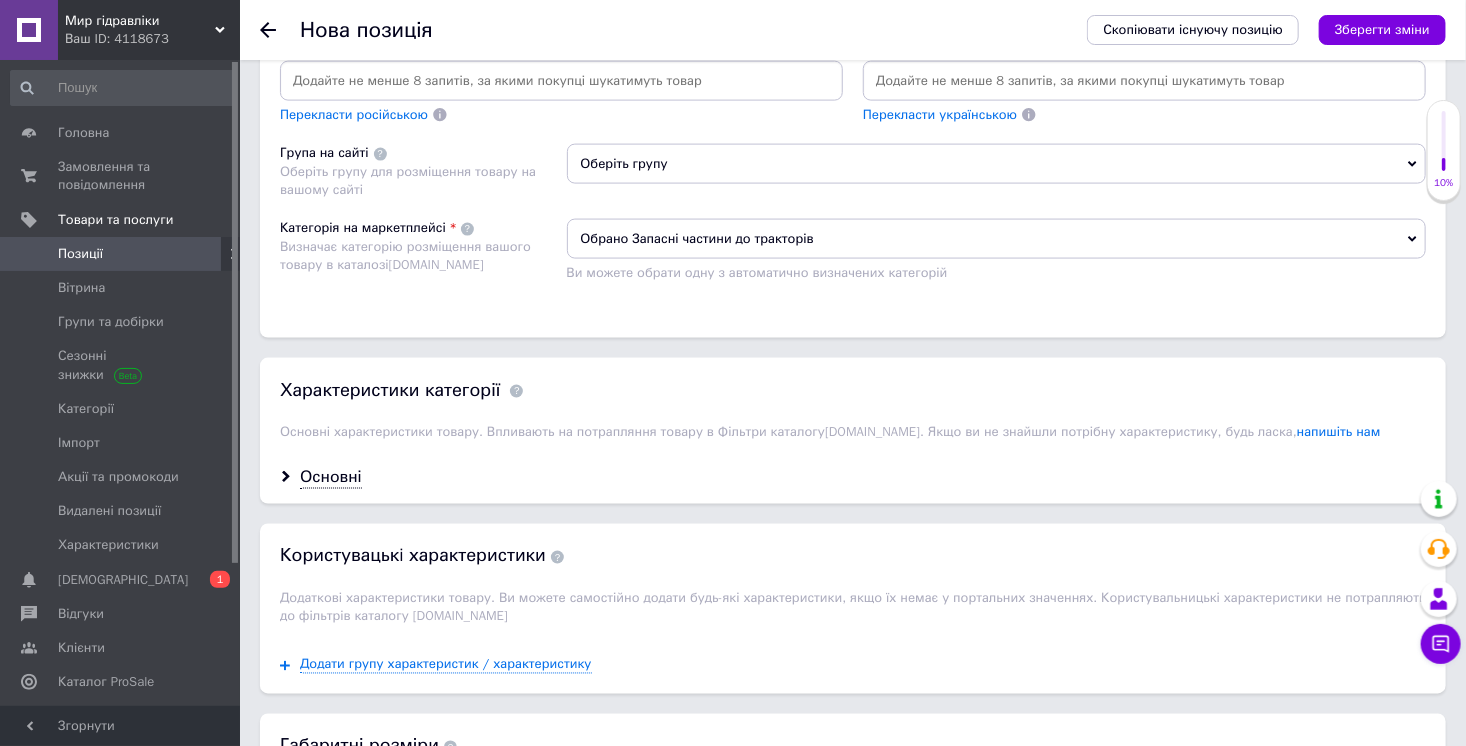 scroll, scrollTop: 1440, scrollLeft: 0, axis: vertical 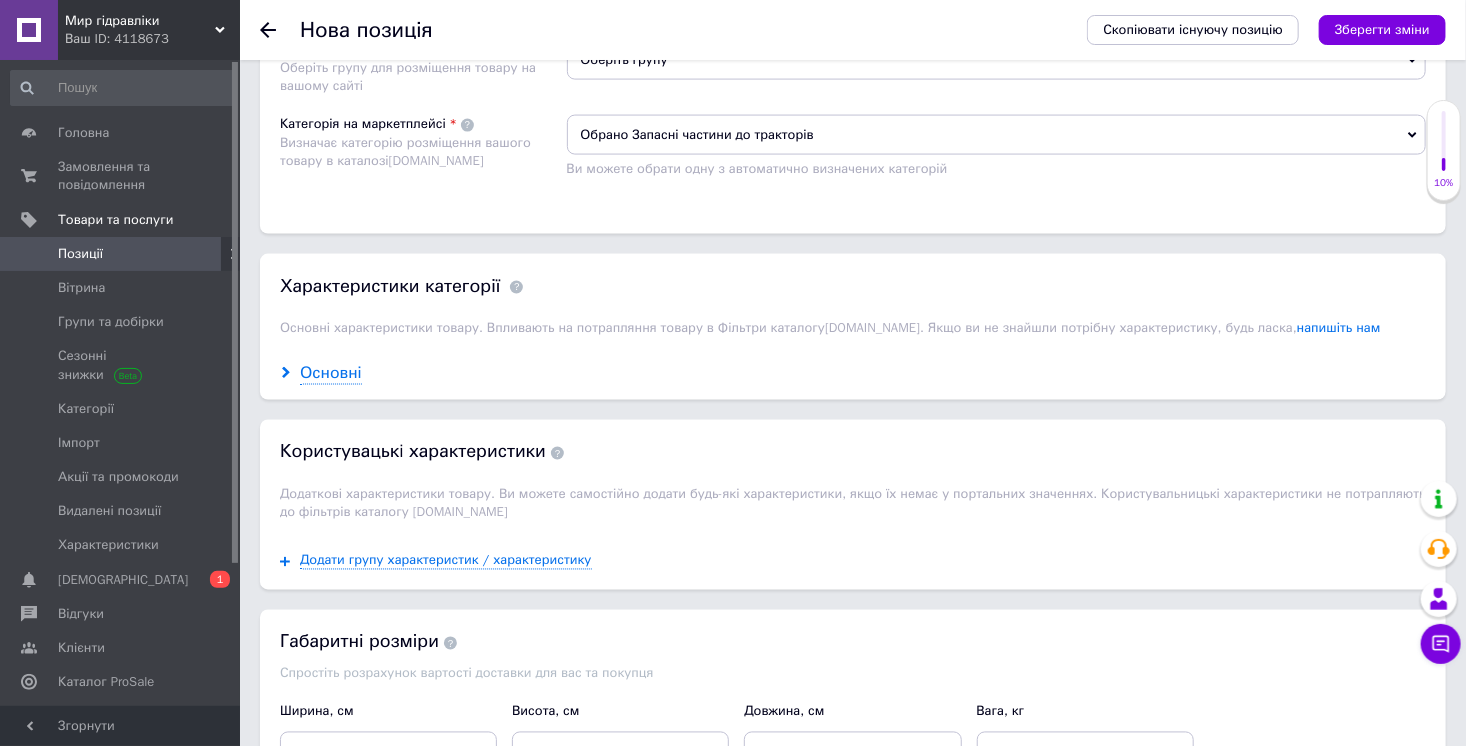 click on "Основні" at bounding box center [331, 373] 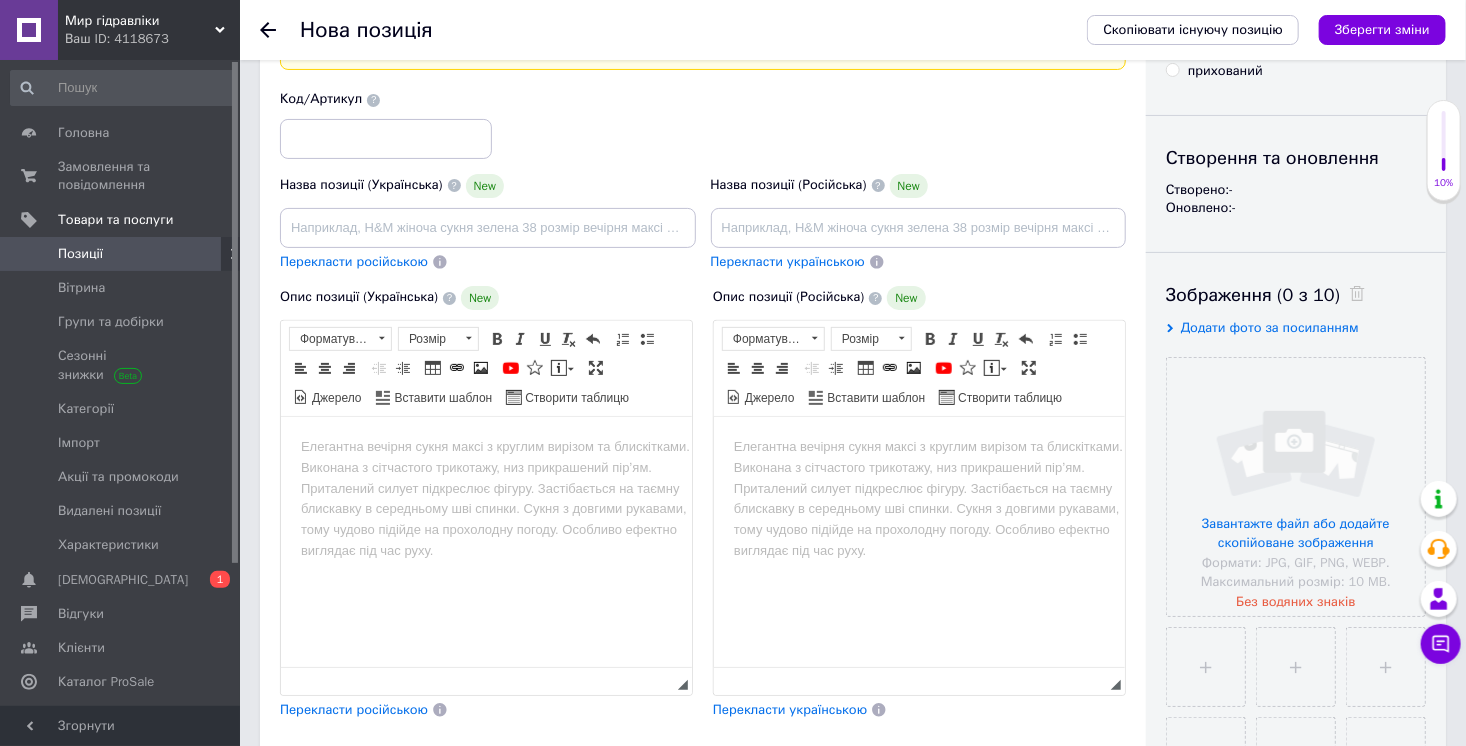 scroll, scrollTop: 96, scrollLeft: 0, axis: vertical 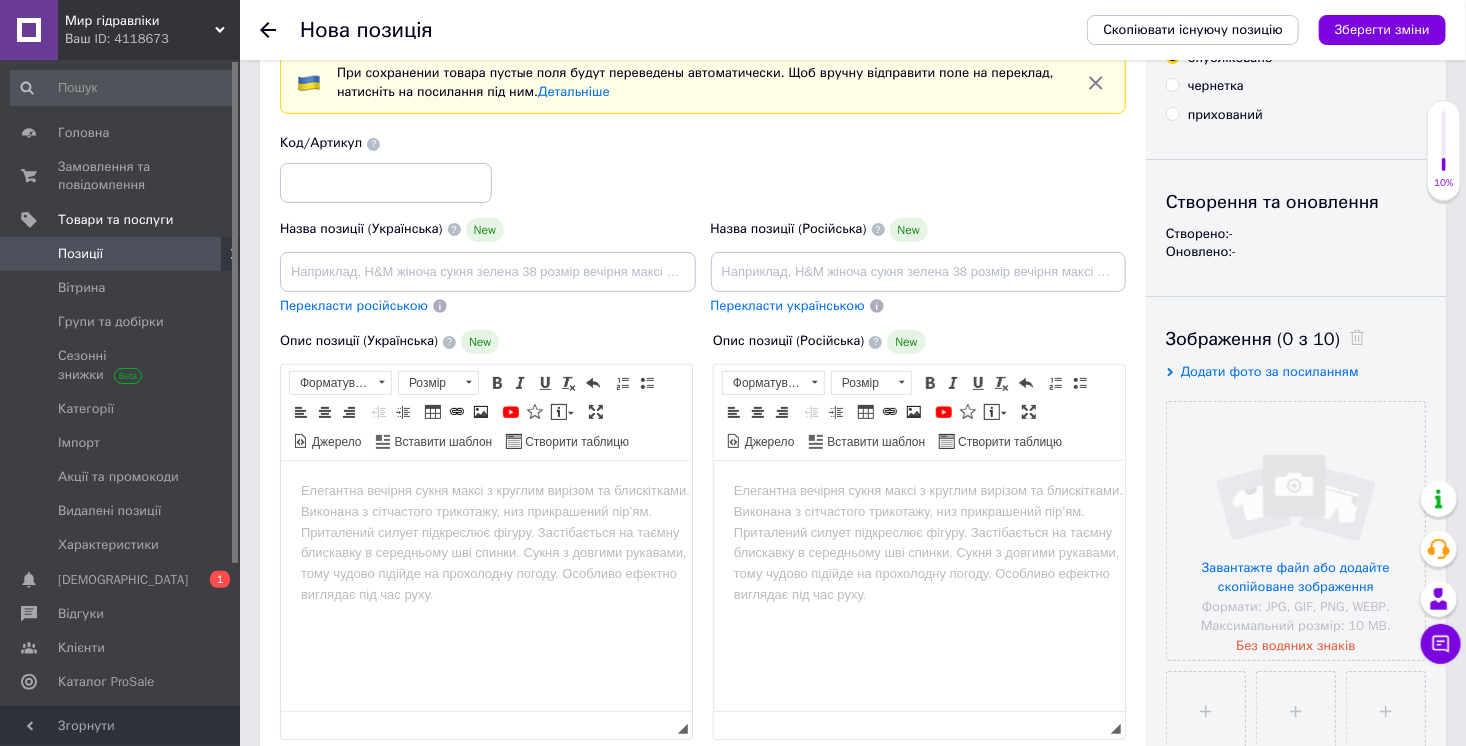 click on "Основна інформація При сохранении товара пустые поля будут переведены автоматически. Щоб вручну відправити поле на переклад, натисніть на посилання під ним.  Детальніше Назва позиції (Українська) New Перекласти російською Код/Артикул Назва позиції (Російська) New Перекласти українською Опис позиції (Українська) New Розширений текстовий редактор, CDF65474-5F05-4841-8DBC-F271572883AF Панель інструментів редактора Форматування Форматування Розмір Розмір   Жирний  Сполучення клавіш Ctrl+B   Курсив  Сполучення клавіш Ctrl+I   Підкреслений  Сполучення клавіш Ctrl+U     Повернути     $" at bounding box center (703, 590) 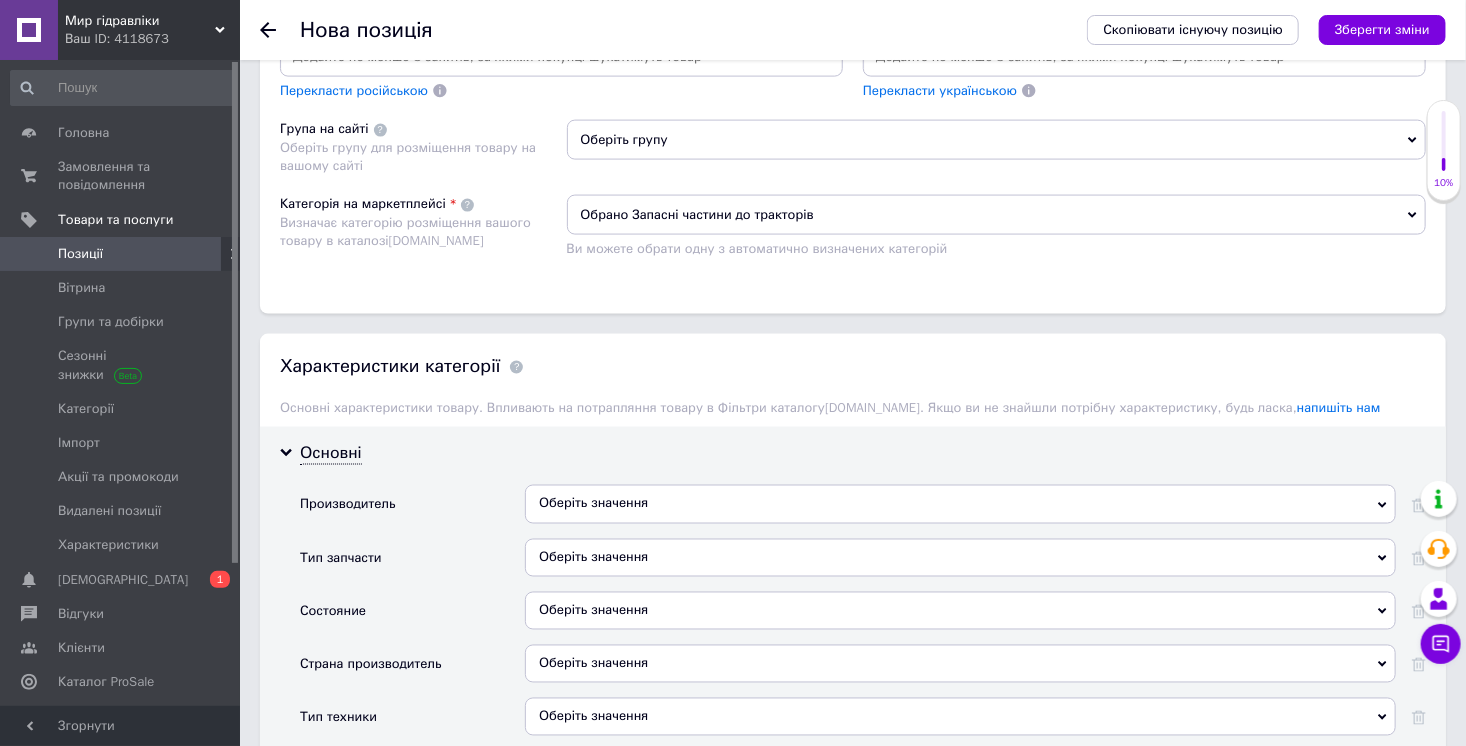 scroll, scrollTop: 1344, scrollLeft: 0, axis: vertical 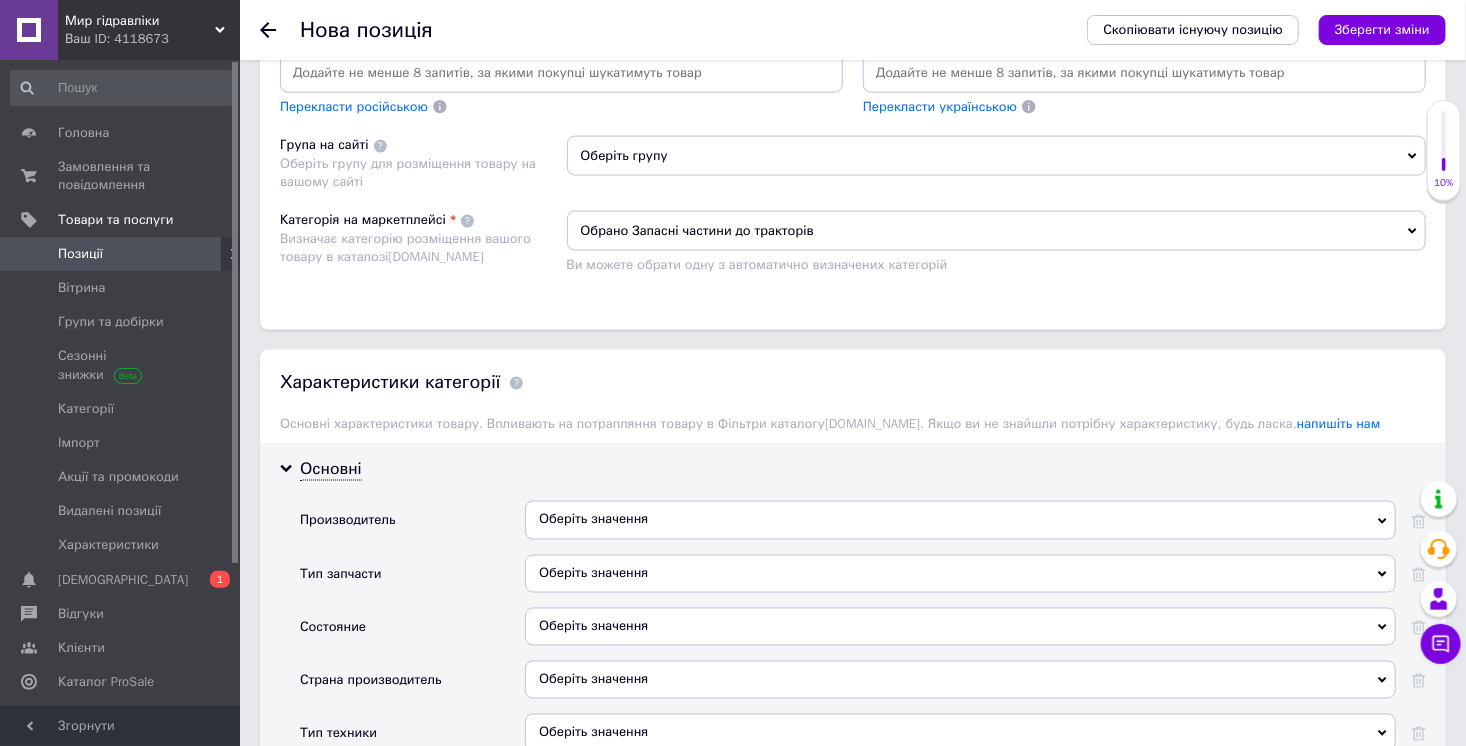 click on "Мир гідравліки" at bounding box center [140, 21] 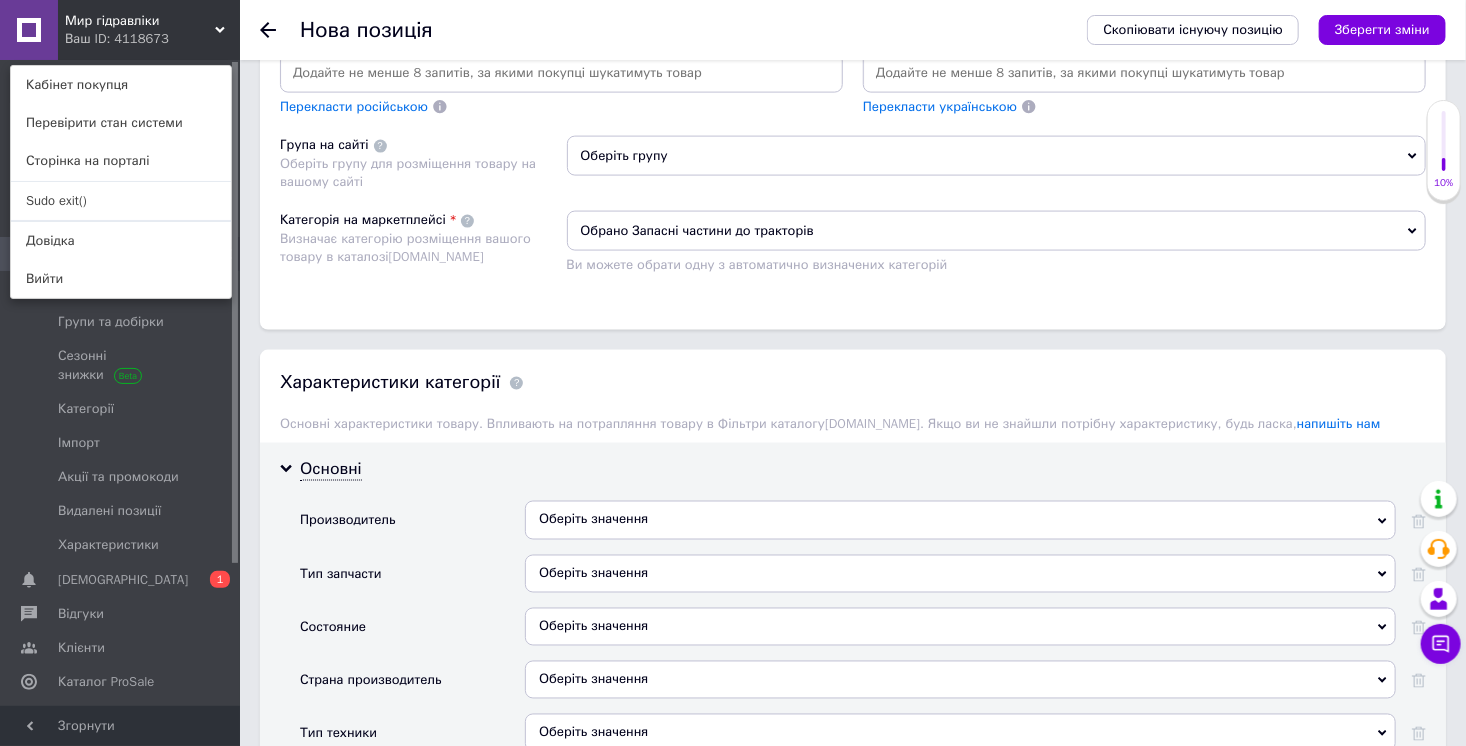 click on "Sudo exit()" at bounding box center (121, 201) 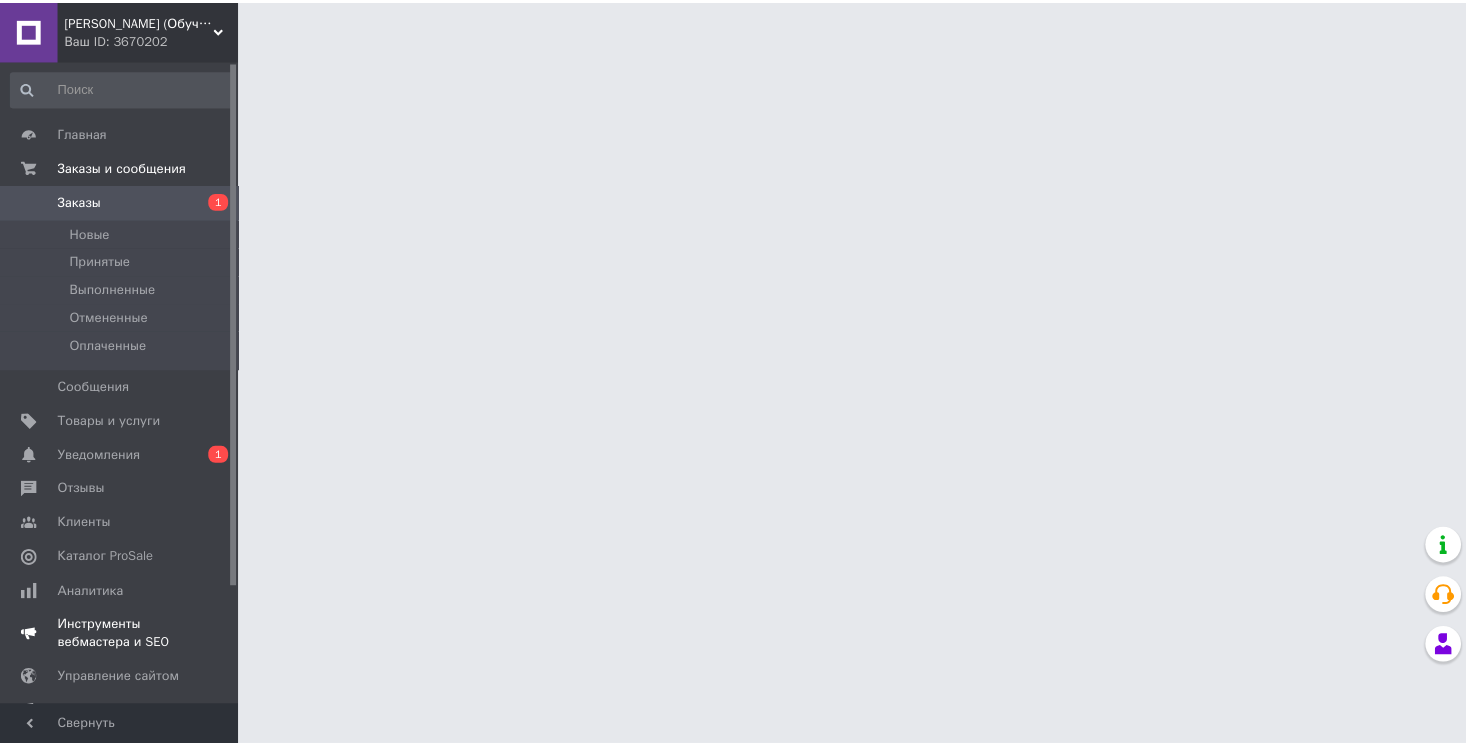 scroll, scrollTop: 0, scrollLeft: 0, axis: both 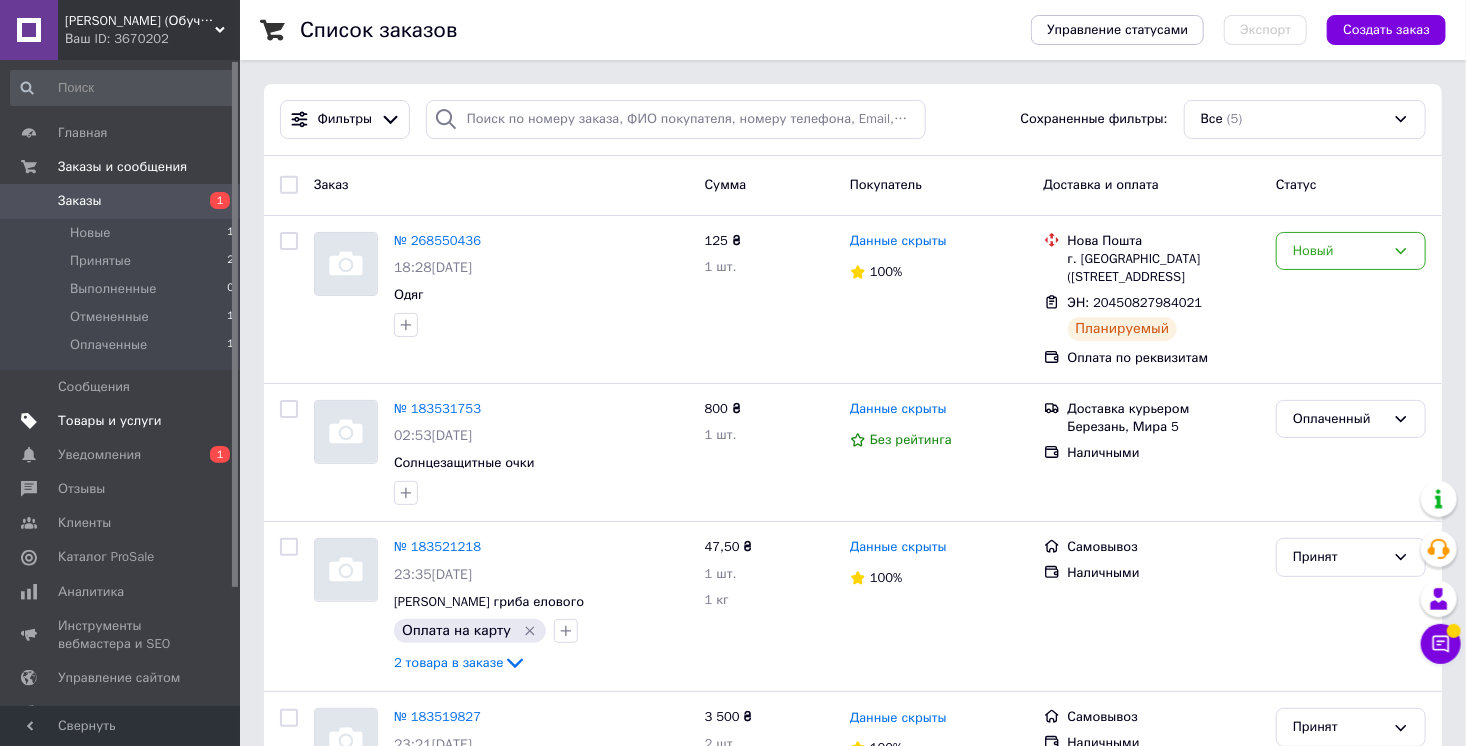 click on "Товары и услуги" at bounding box center (110, 421) 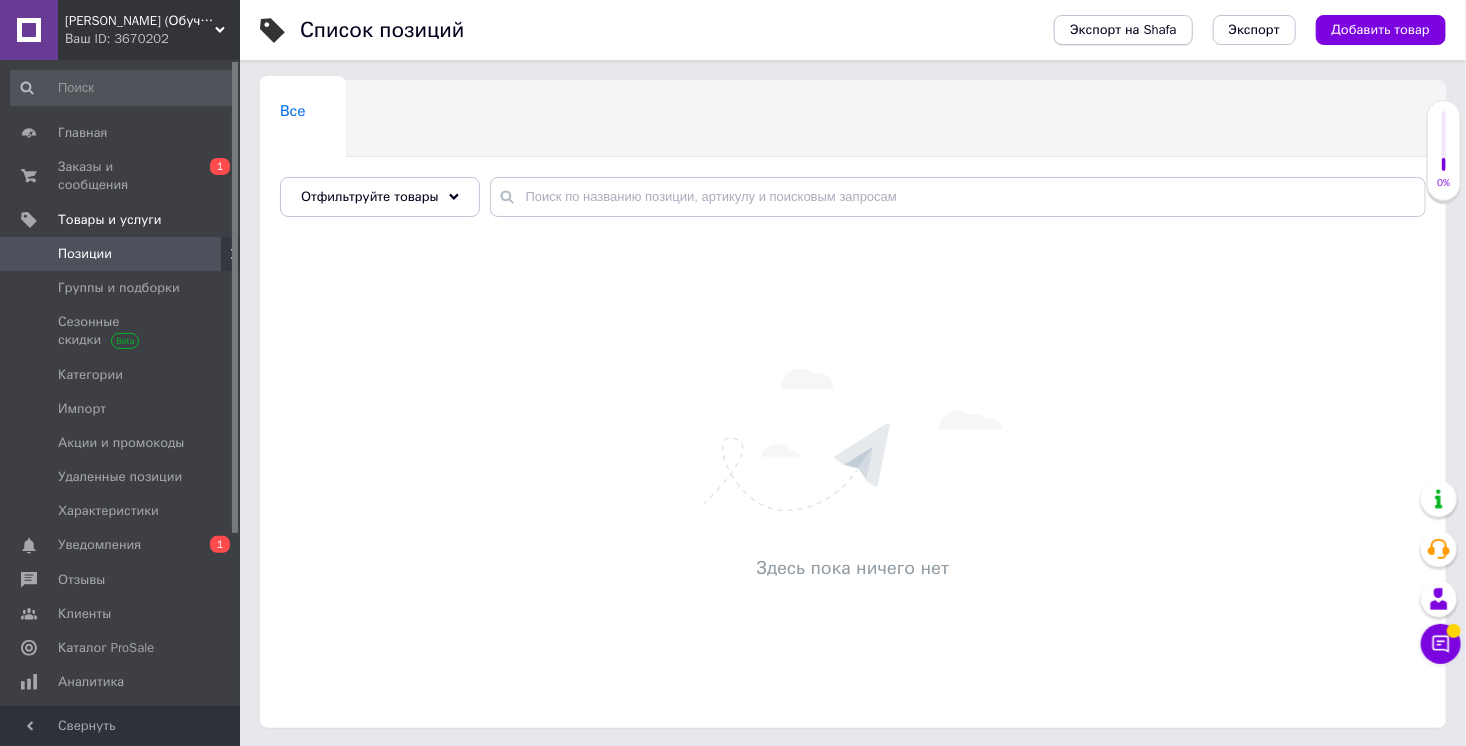 click on "Экспорт на Shafa" at bounding box center [1123, 30] 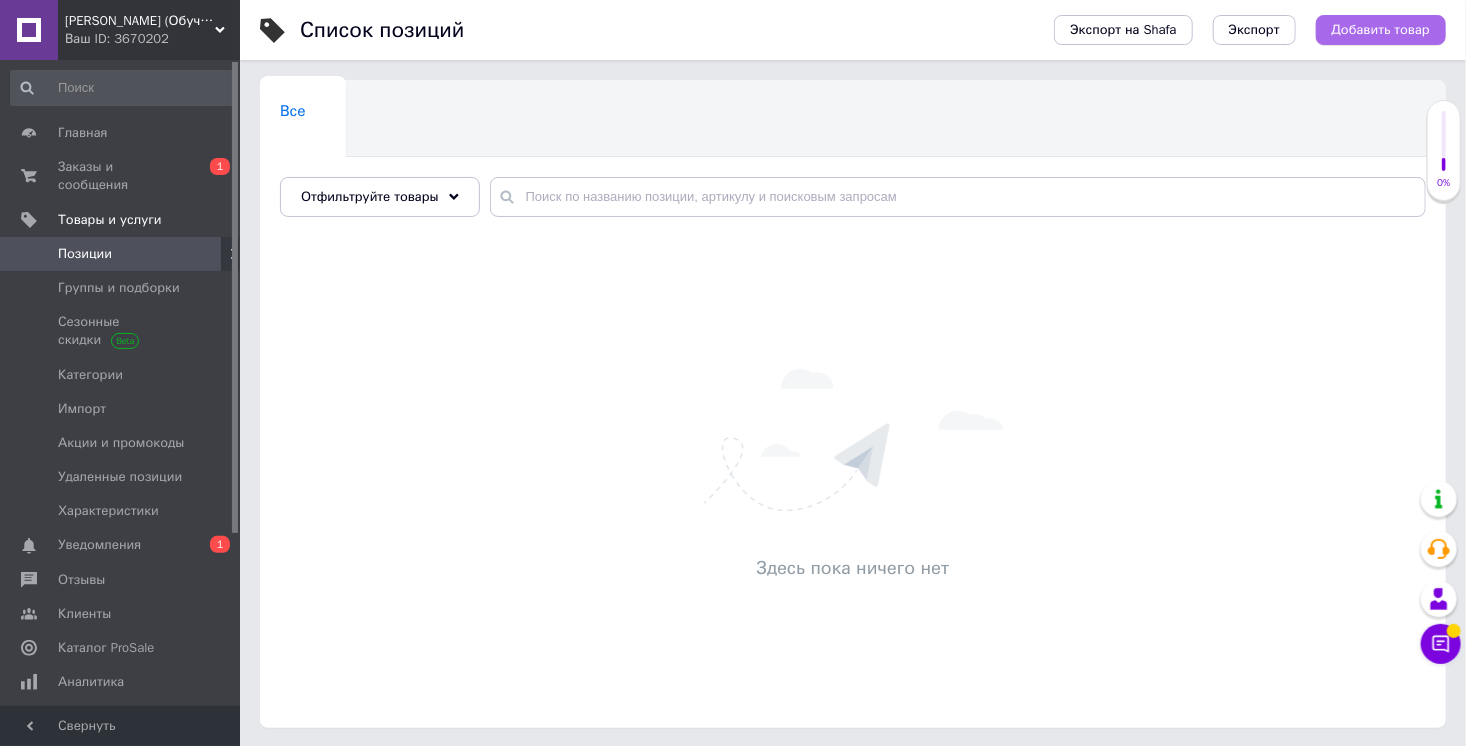 click on "Добавить товар" at bounding box center [1381, 30] 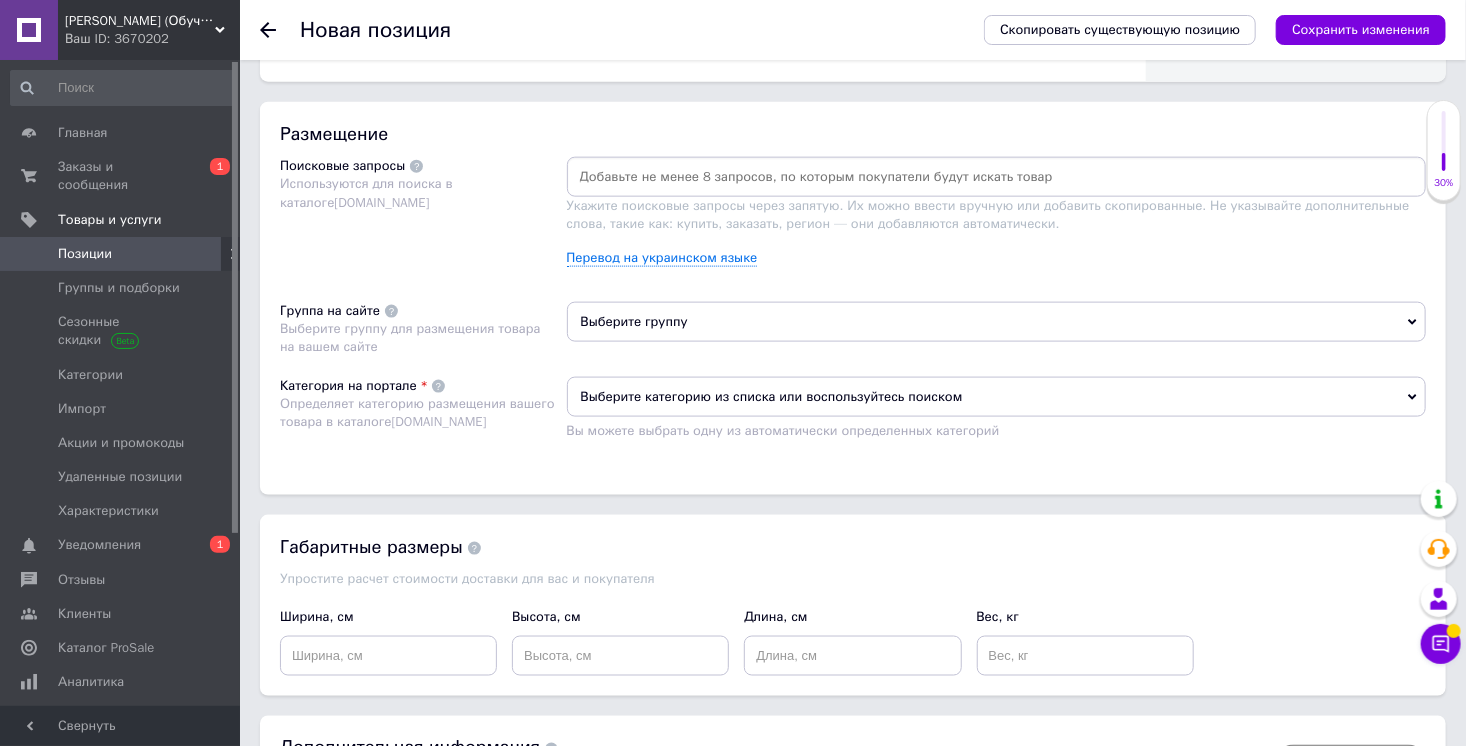 scroll, scrollTop: 1152, scrollLeft: 0, axis: vertical 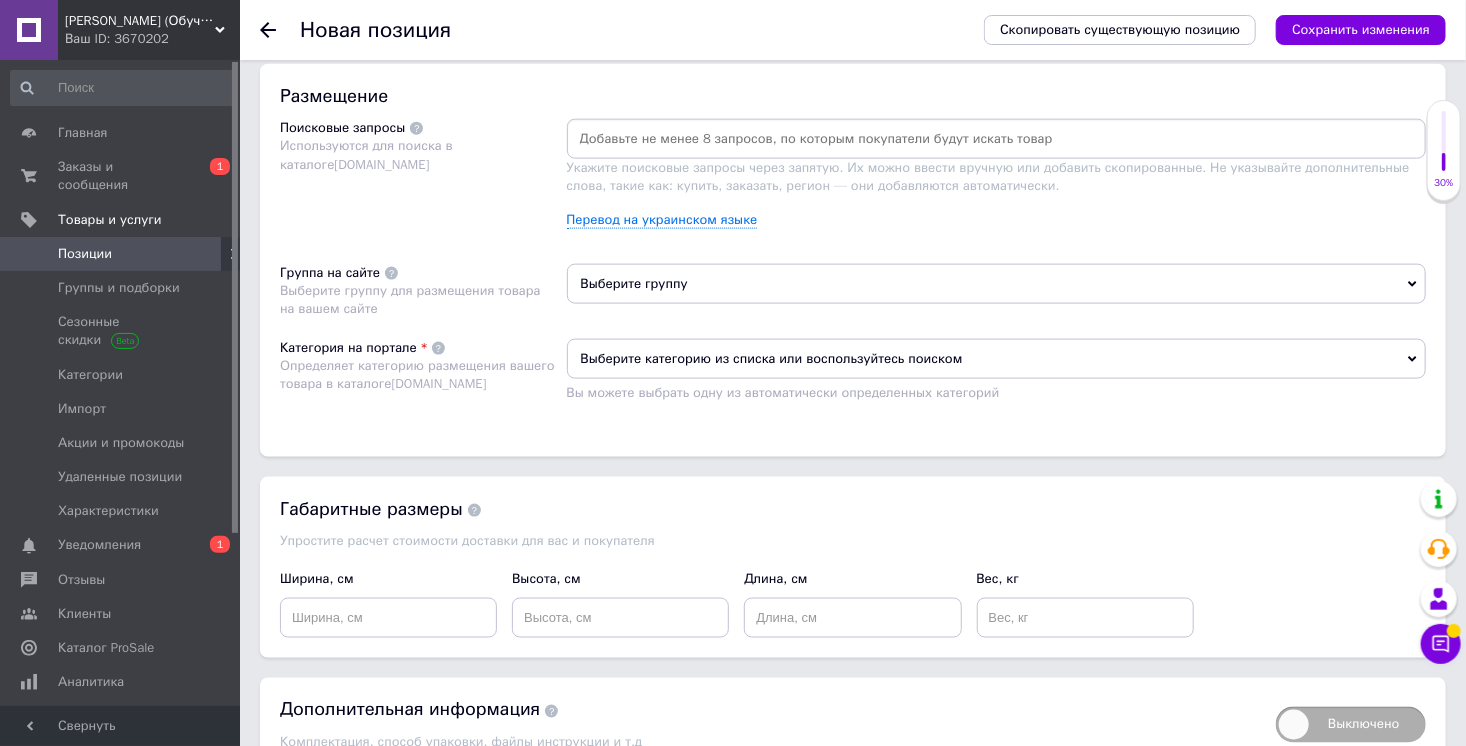 click on "Выберите категорию из списка или воспользуйтесь поиском" at bounding box center (997, 359) 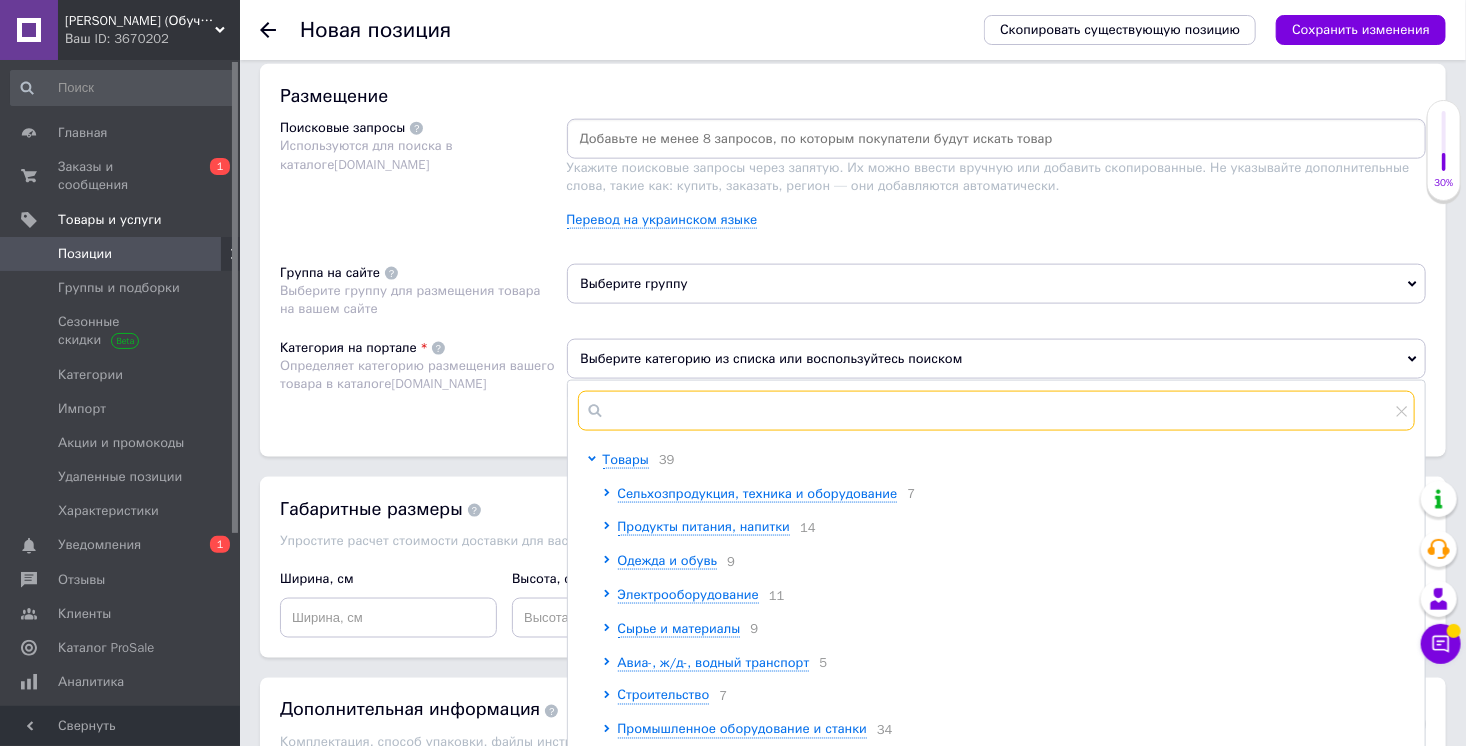 drag, startPoint x: 647, startPoint y: 398, endPoint x: 657, endPoint y: 412, distance: 17.20465 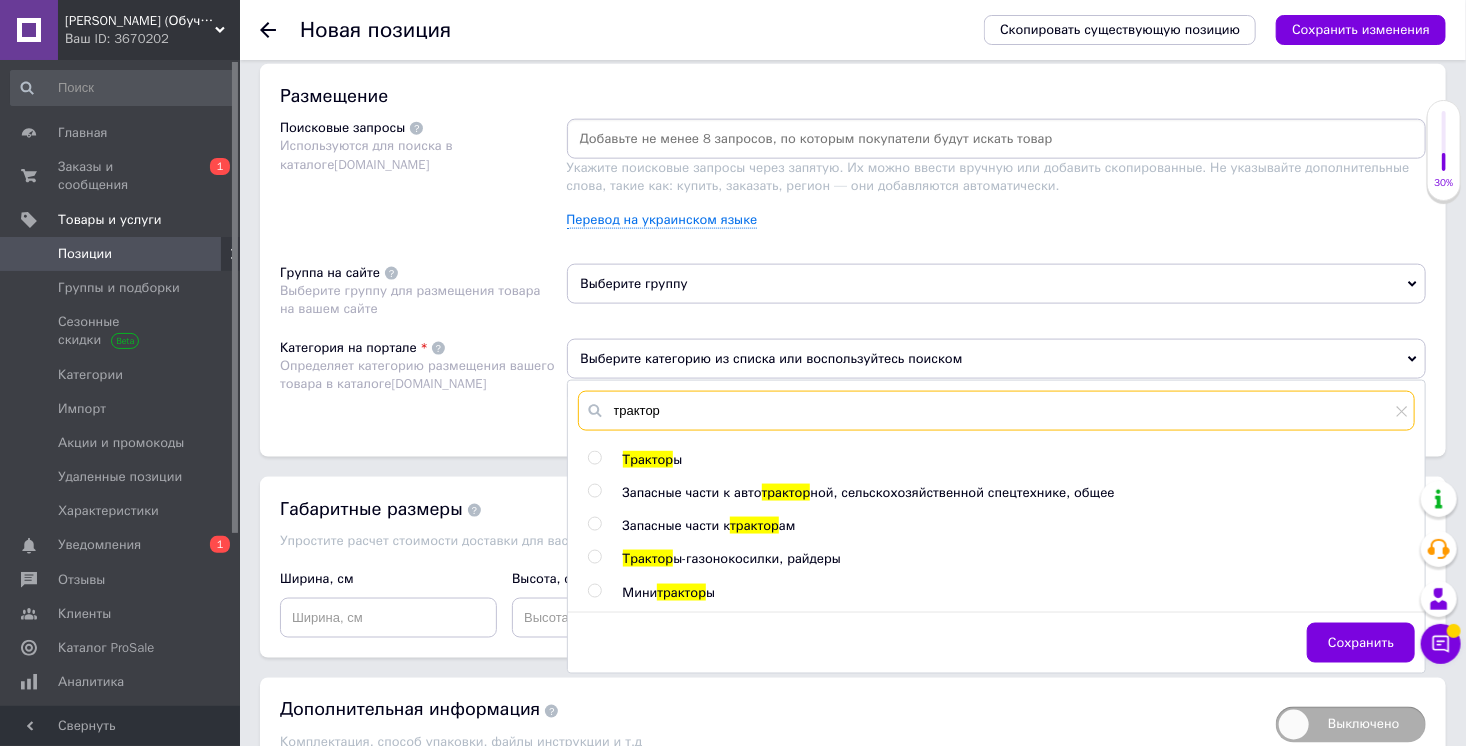 type on "трактор" 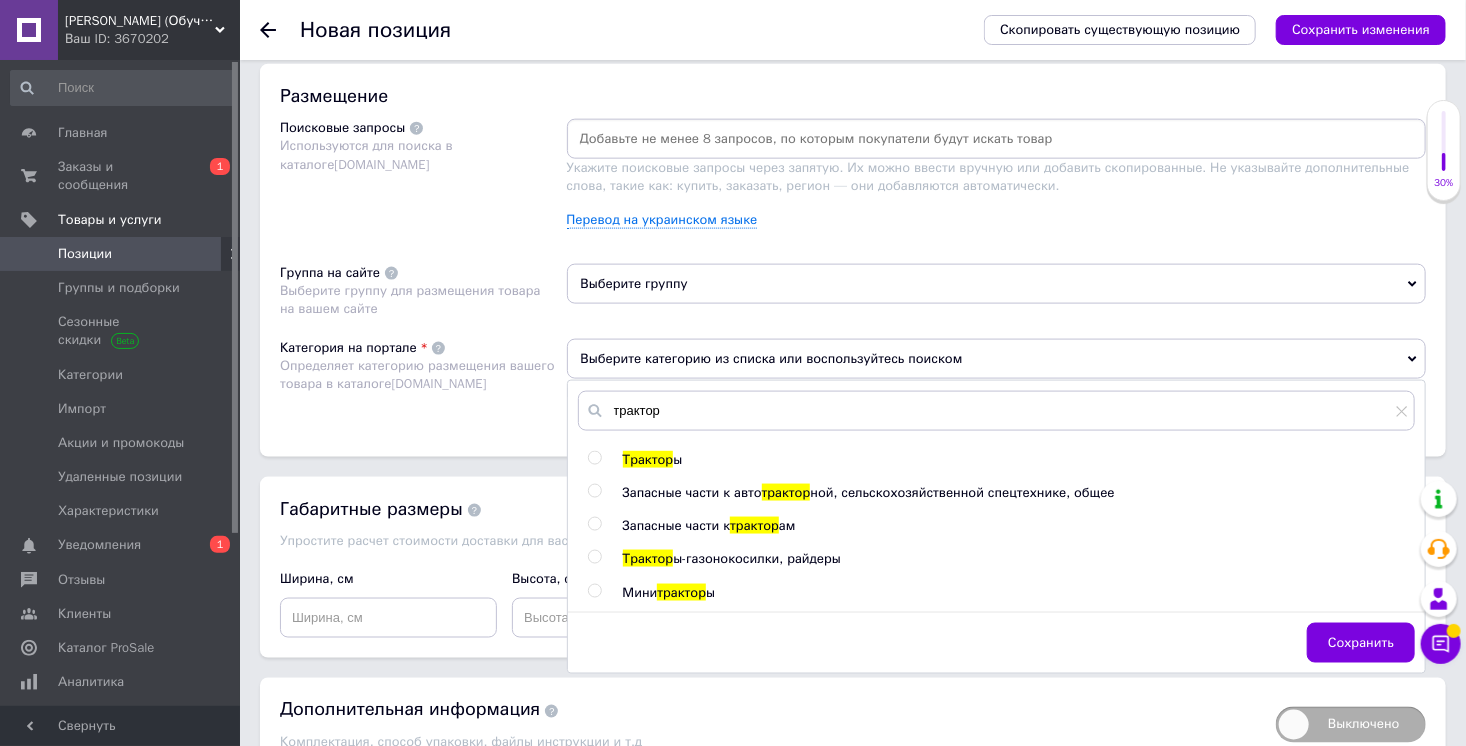 click at bounding box center [594, 524] 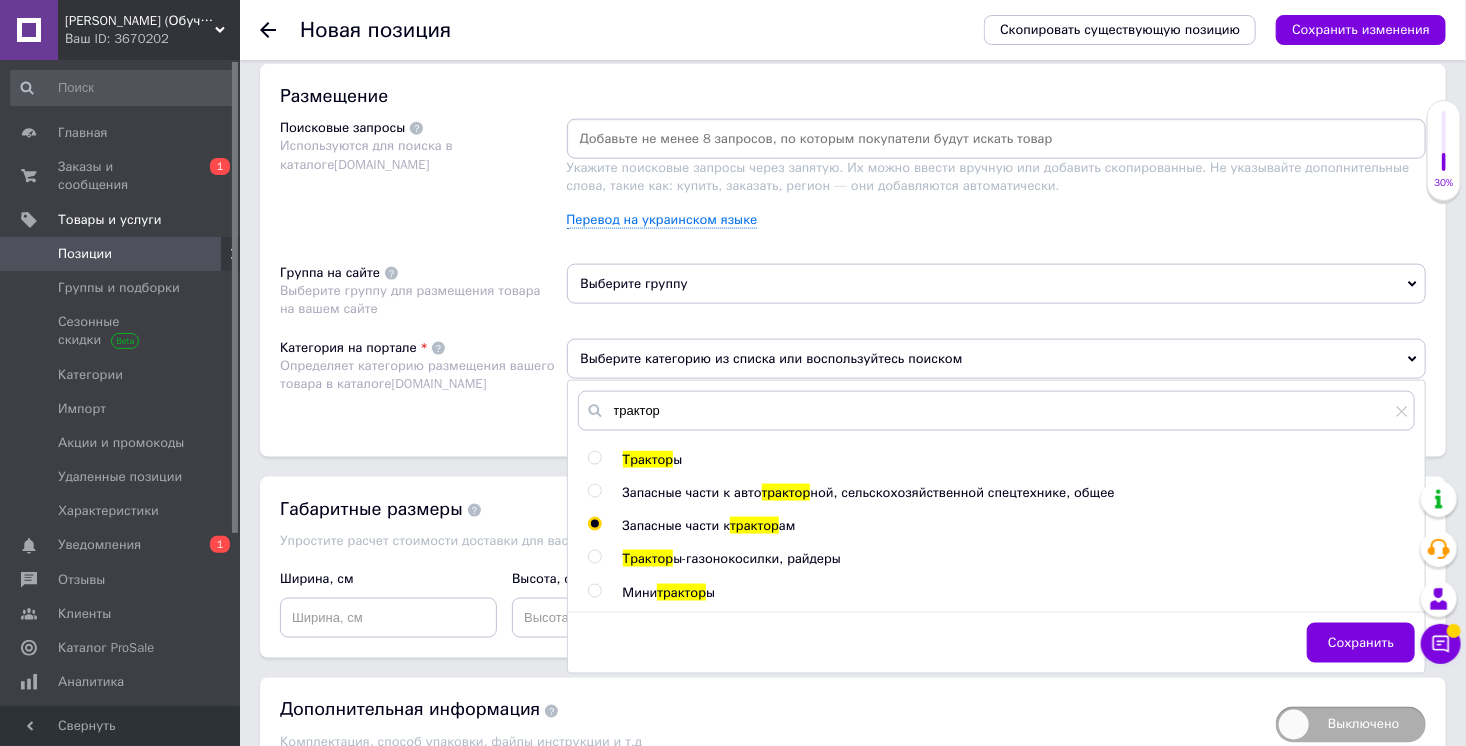 radio on "true" 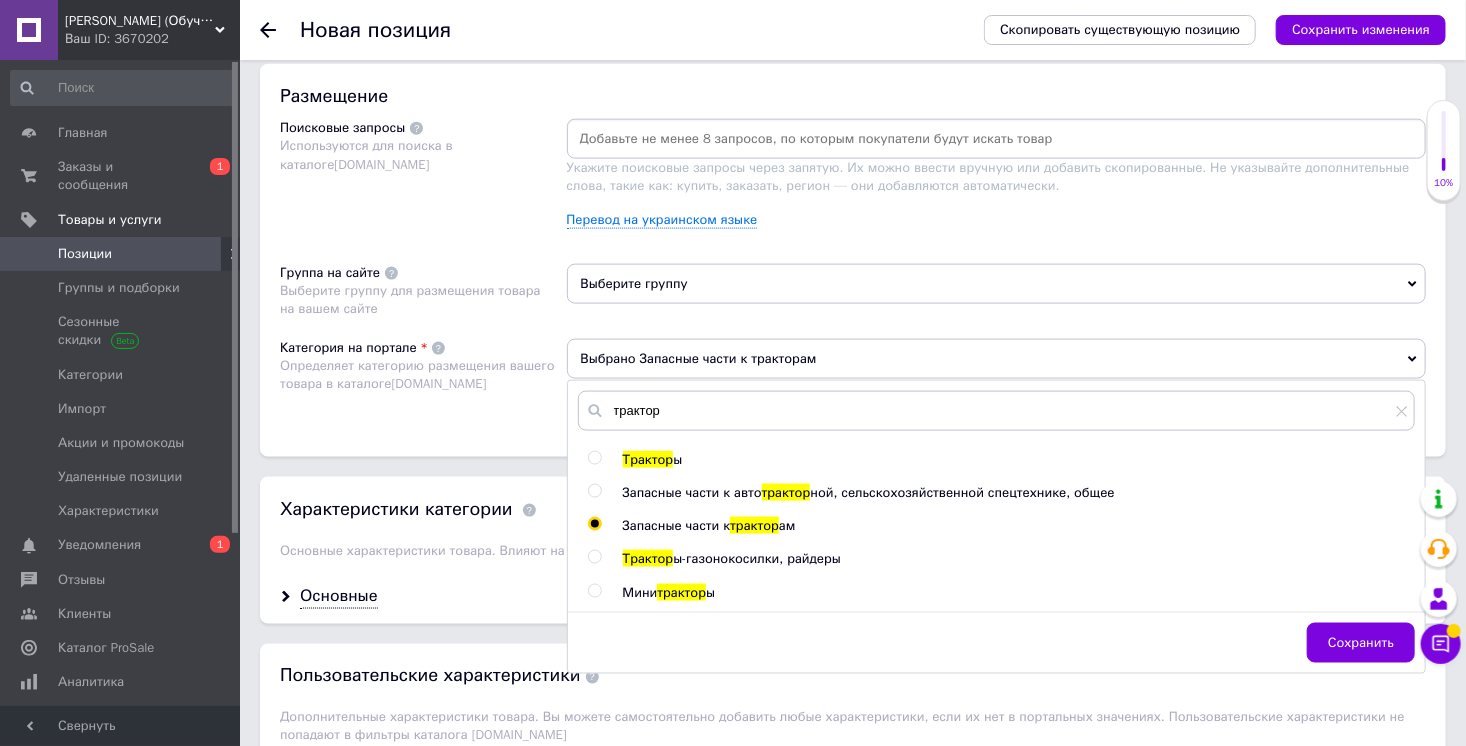 click on "Сохранить" at bounding box center (1361, 643) 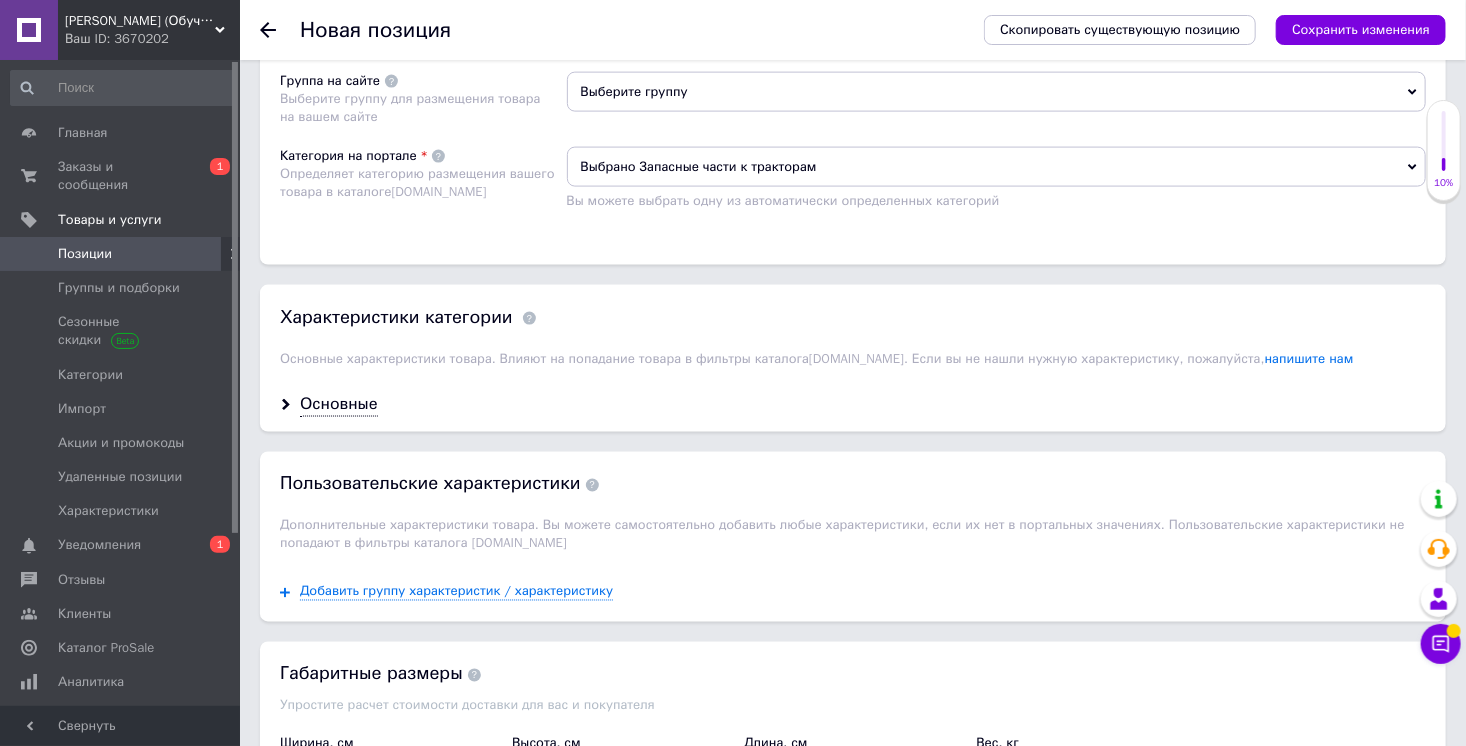 scroll, scrollTop: 1632, scrollLeft: 0, axis: vertical 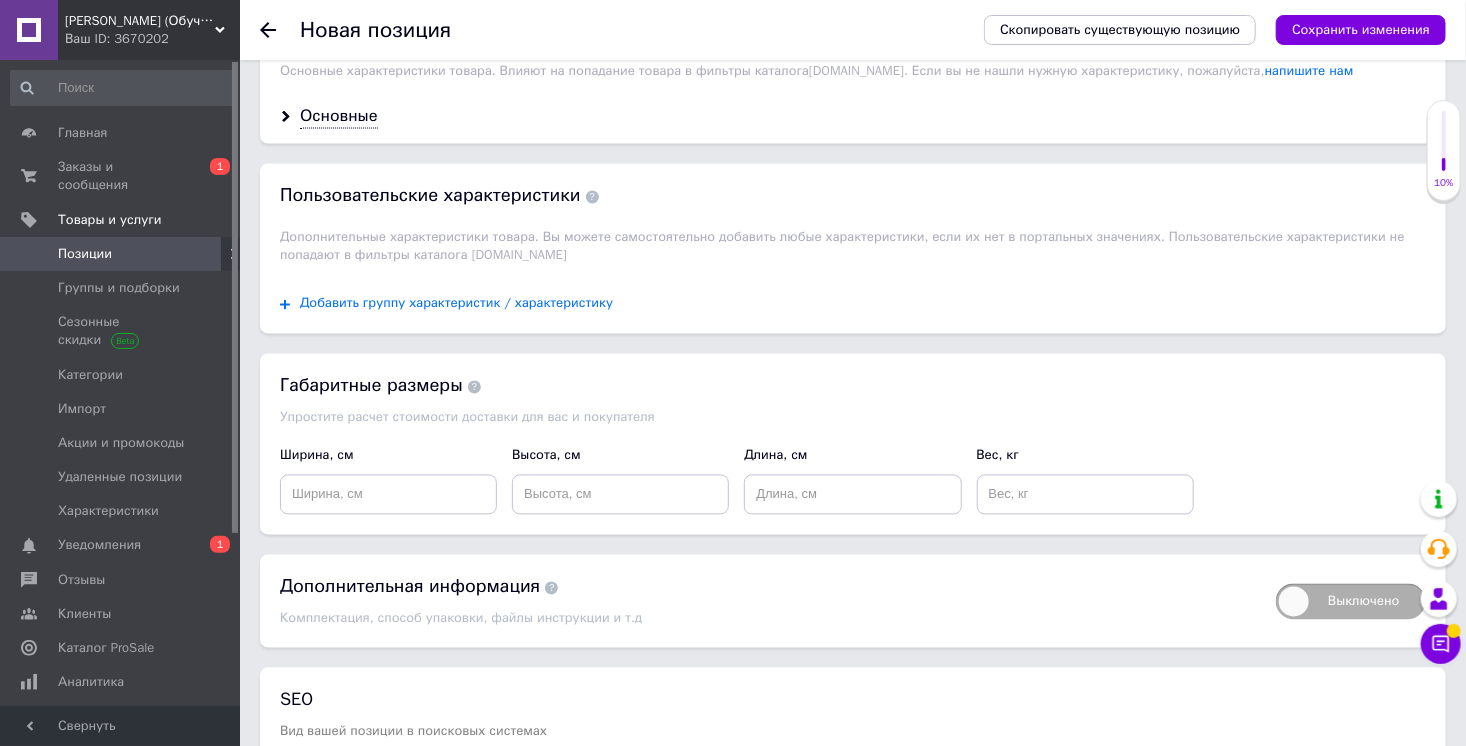 click on "Добавить группу характеристик / характеристику" at bounding box center [456, 304] 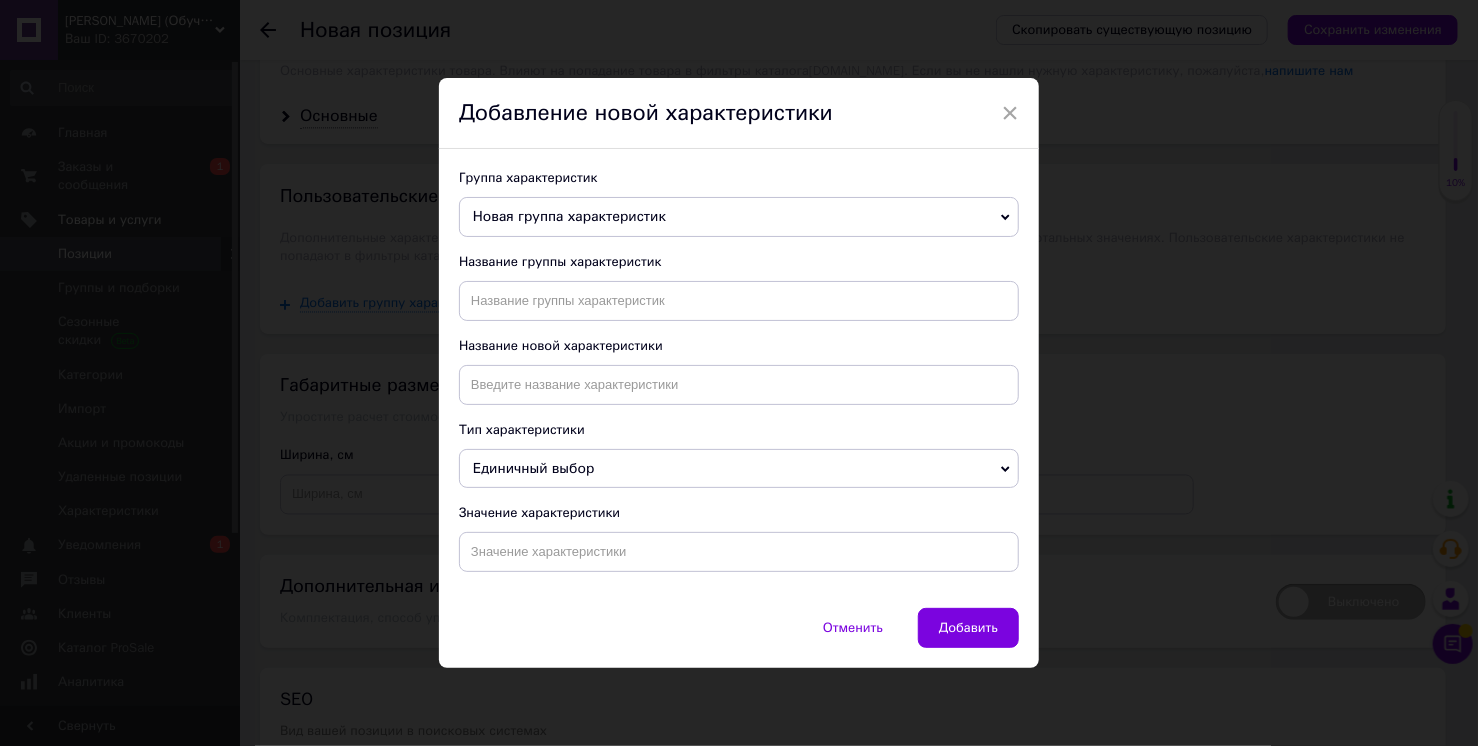 click on "Новая группа характеристик" at bounding box center [739, 217] 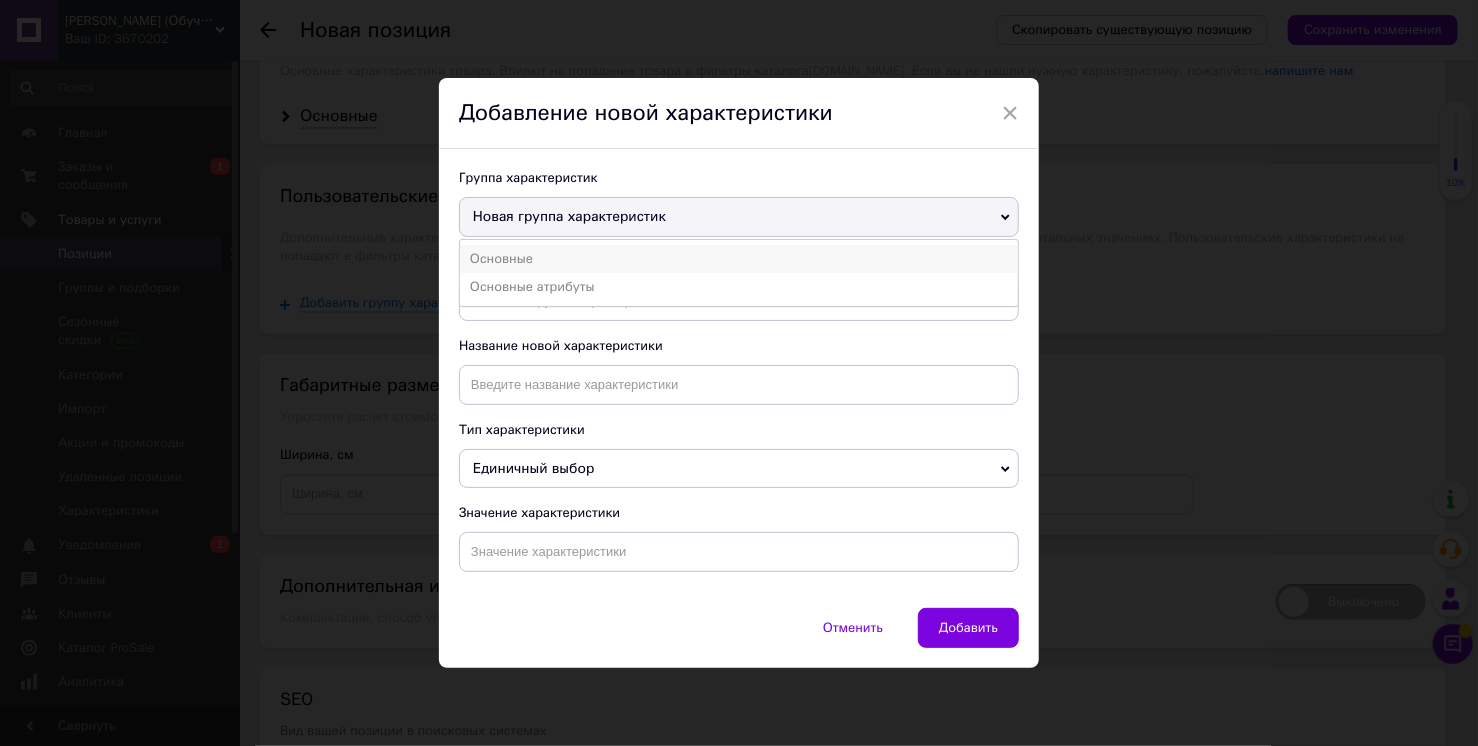 click on "Основные" at bounding box center [739, 259] 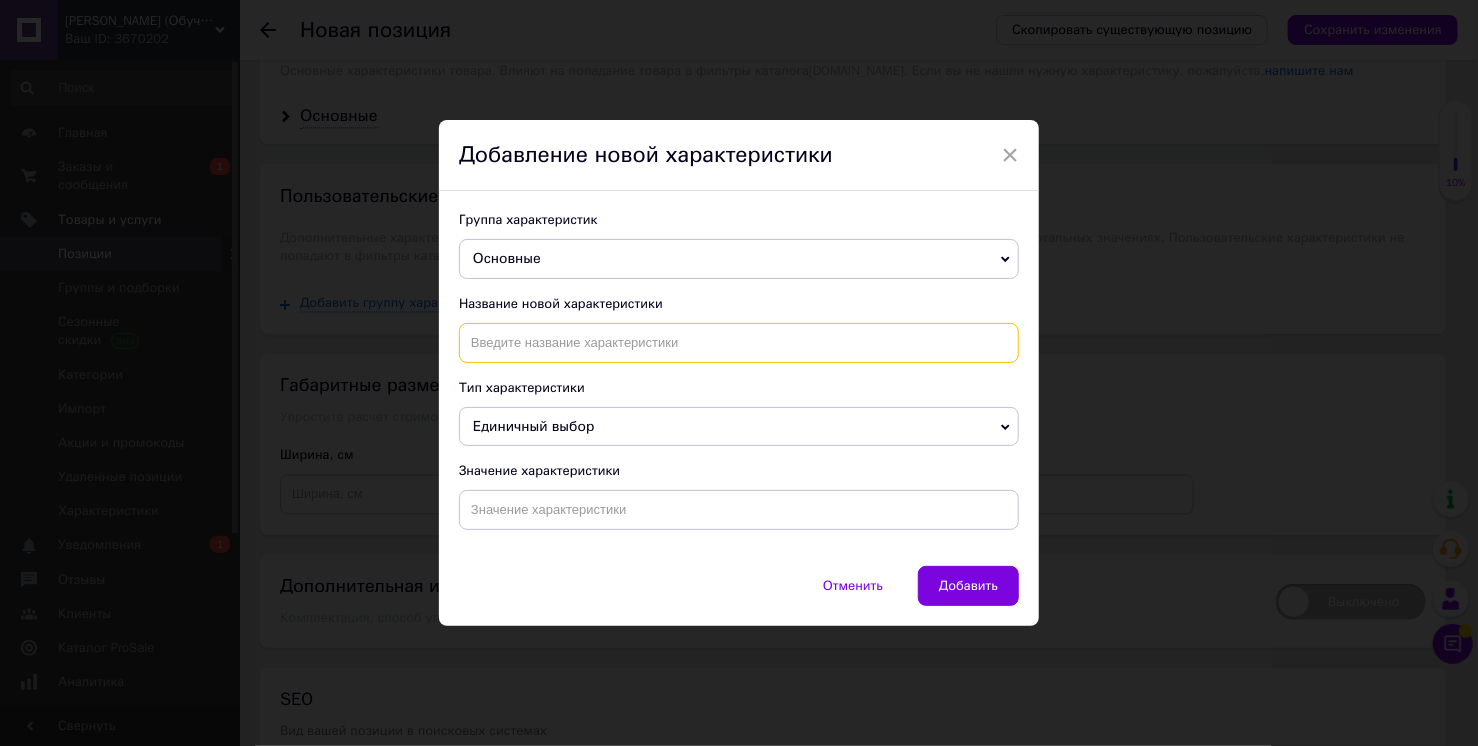 click at bounding box center (739, 343) 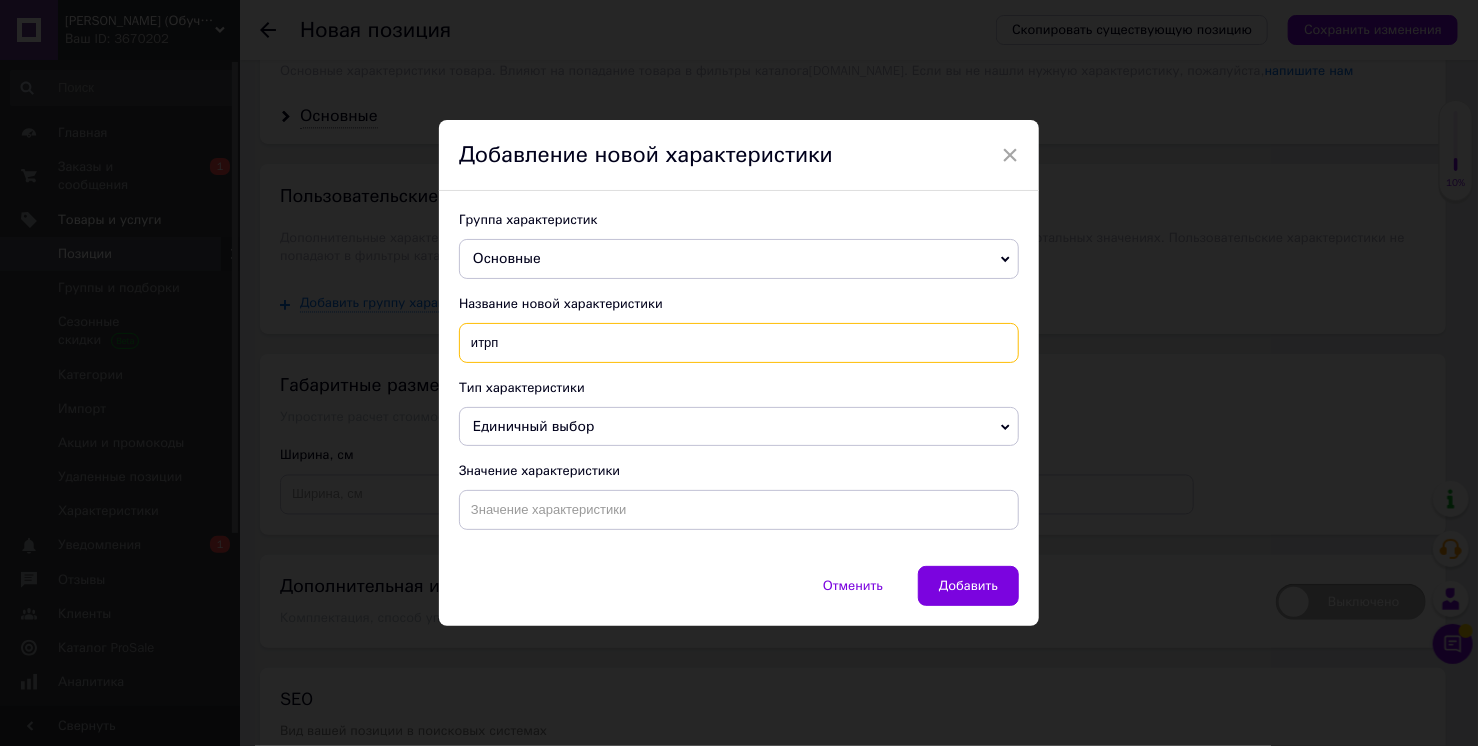 type on "итрпт" 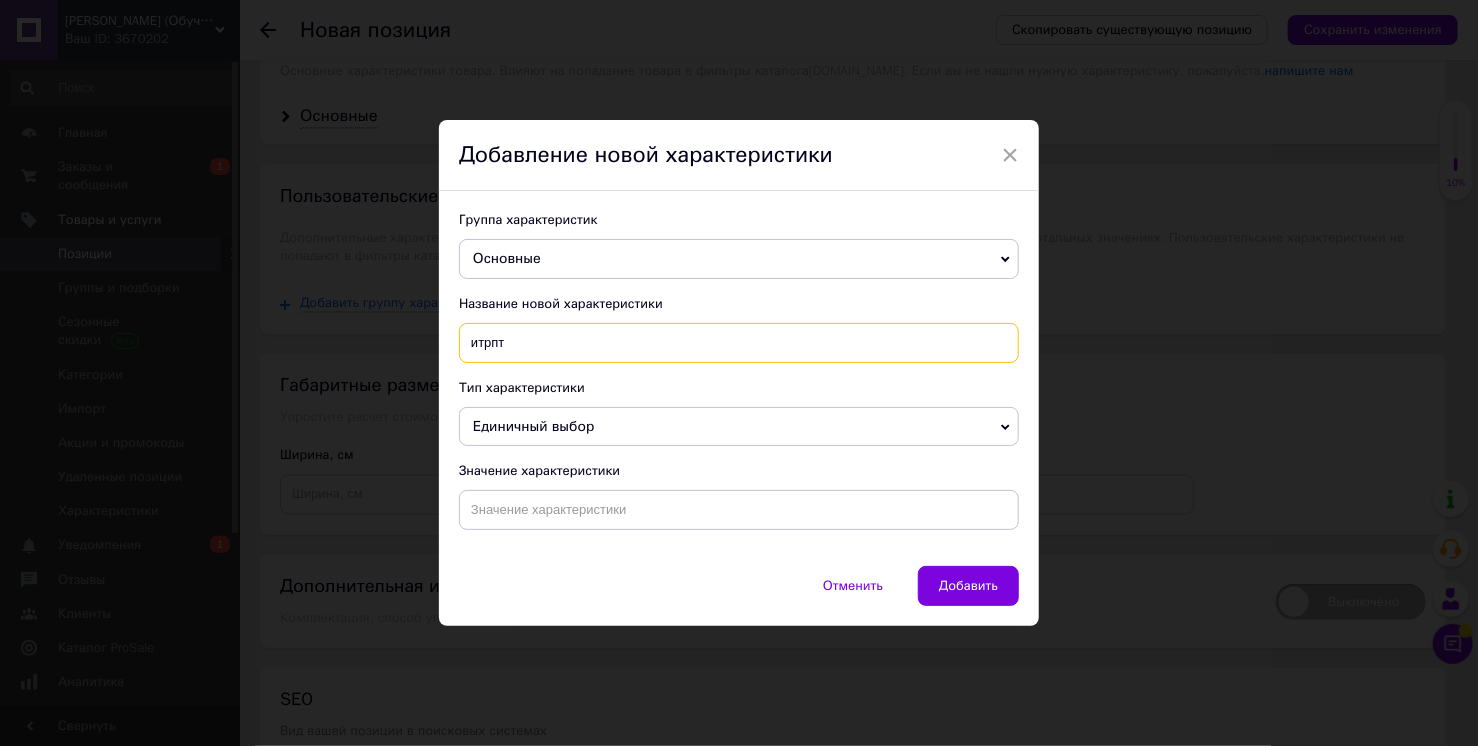 drag, startPoint x: 523, startPoint y: 343, endPoint x: 336, endPoint y: 303, distance: 191.23022 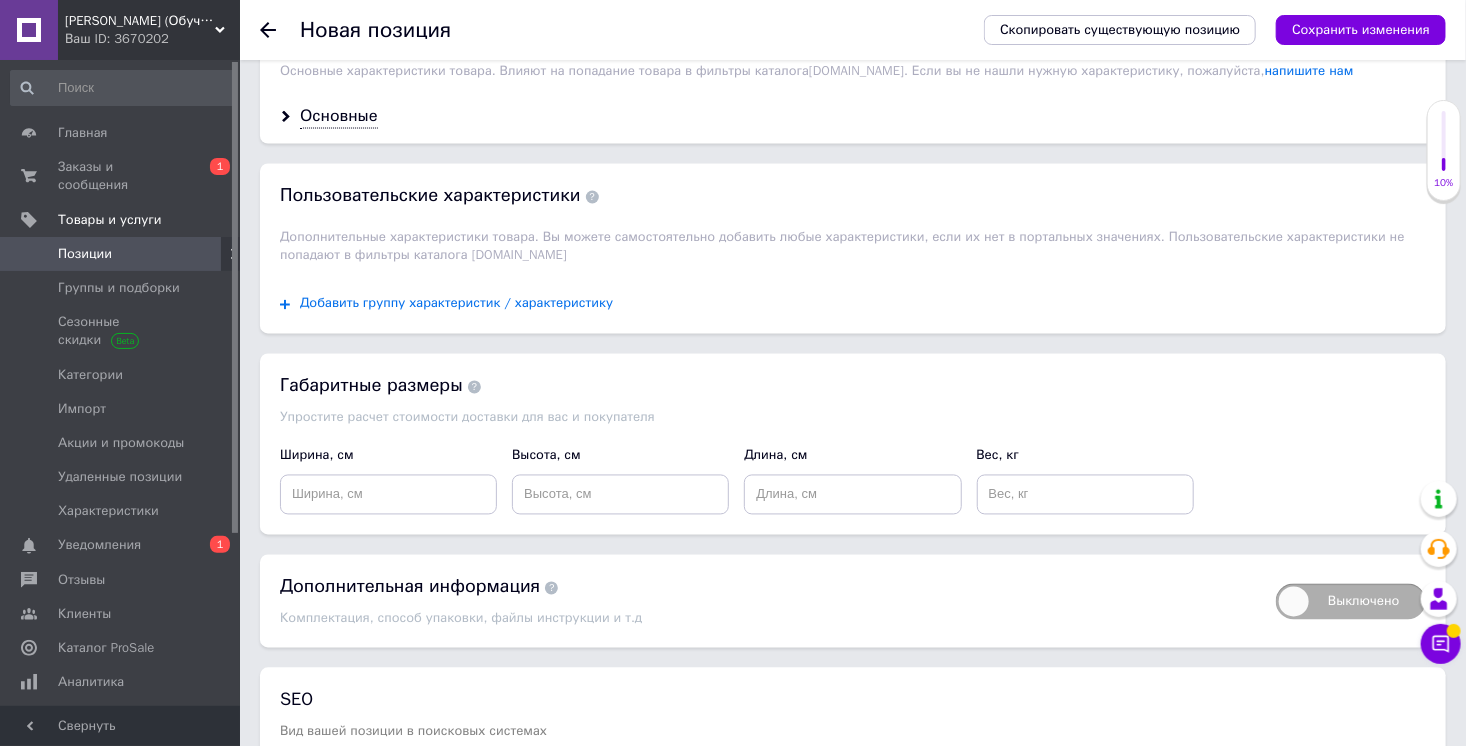 click on "Добавить группу характеристик / характеристику" at bounding box center [456, 304] 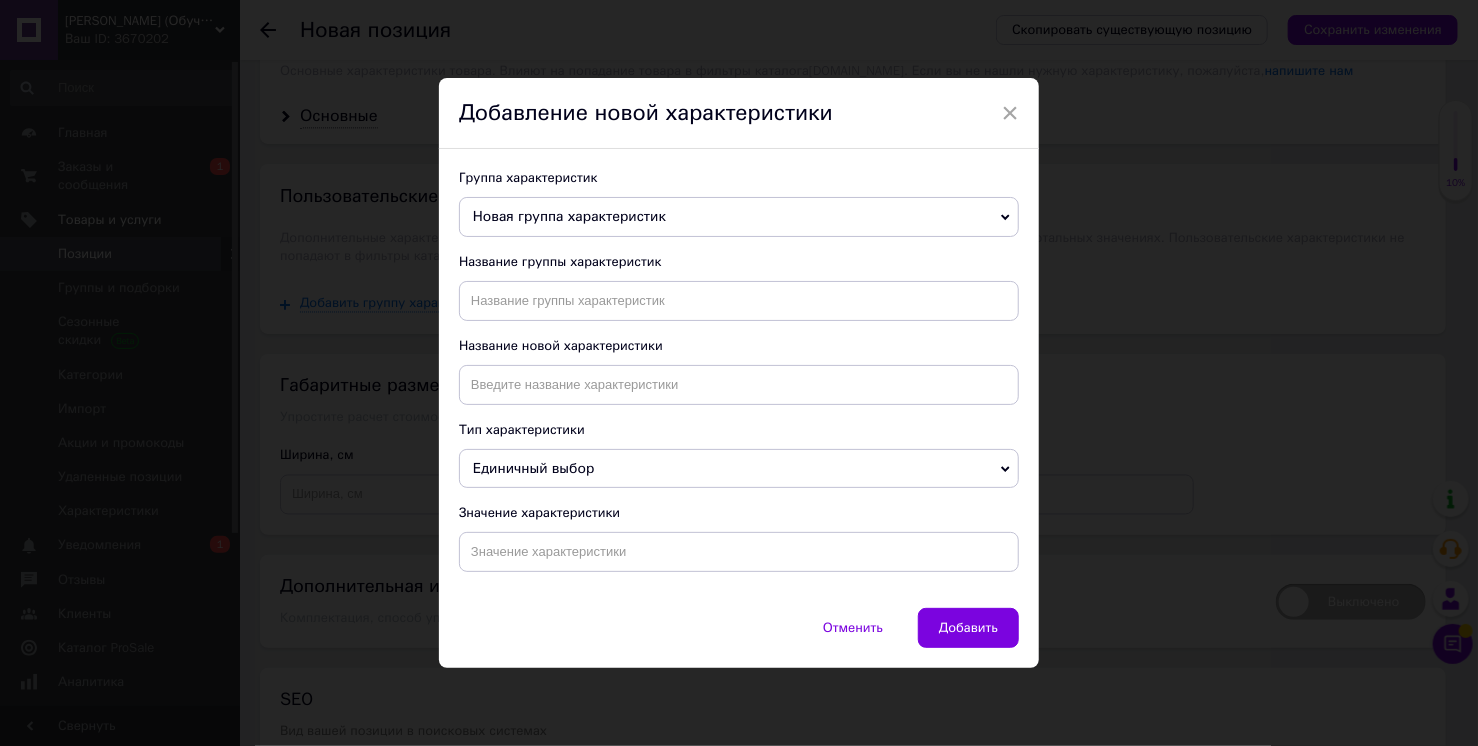 click on "Новая группа характеристик" at bounding box center [569, 216] 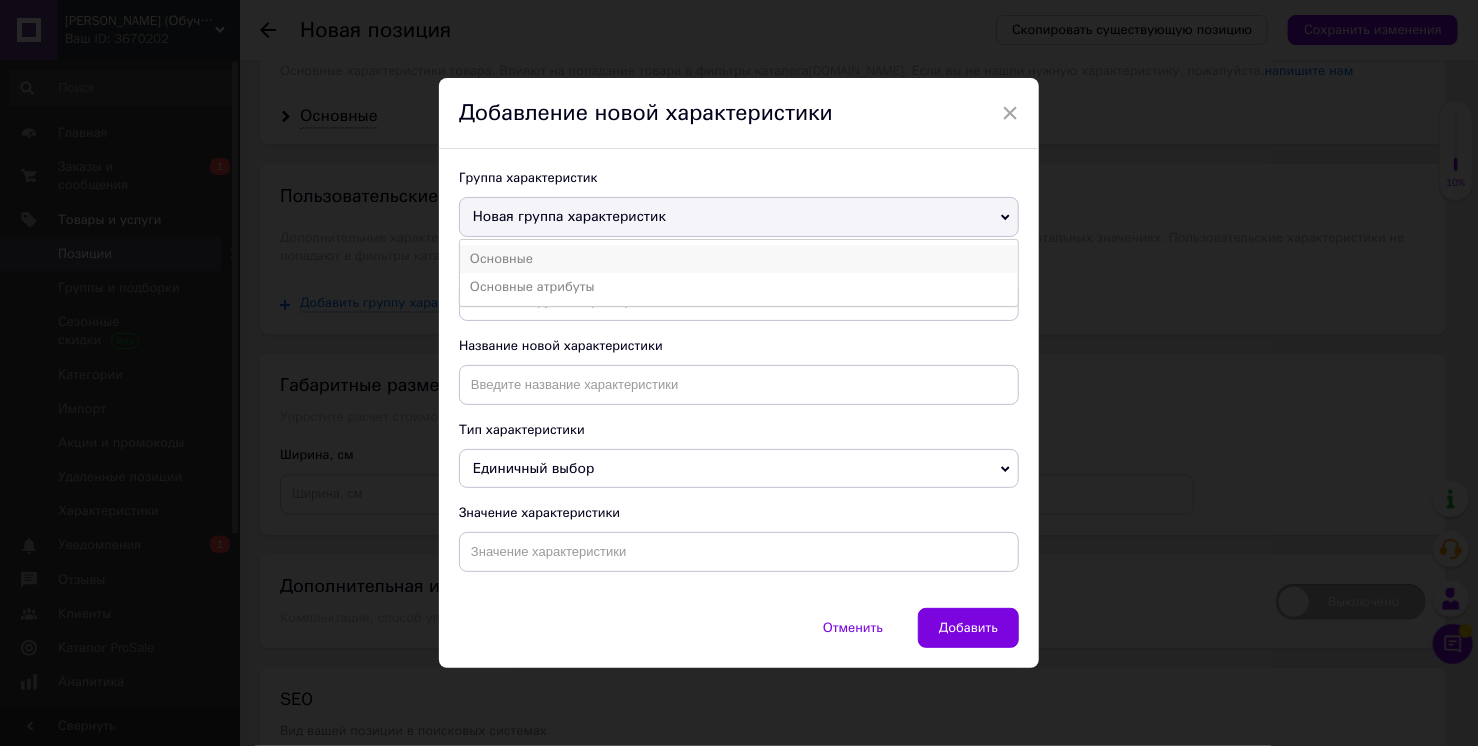 click on "Основные" at bounding box center [739, 259] 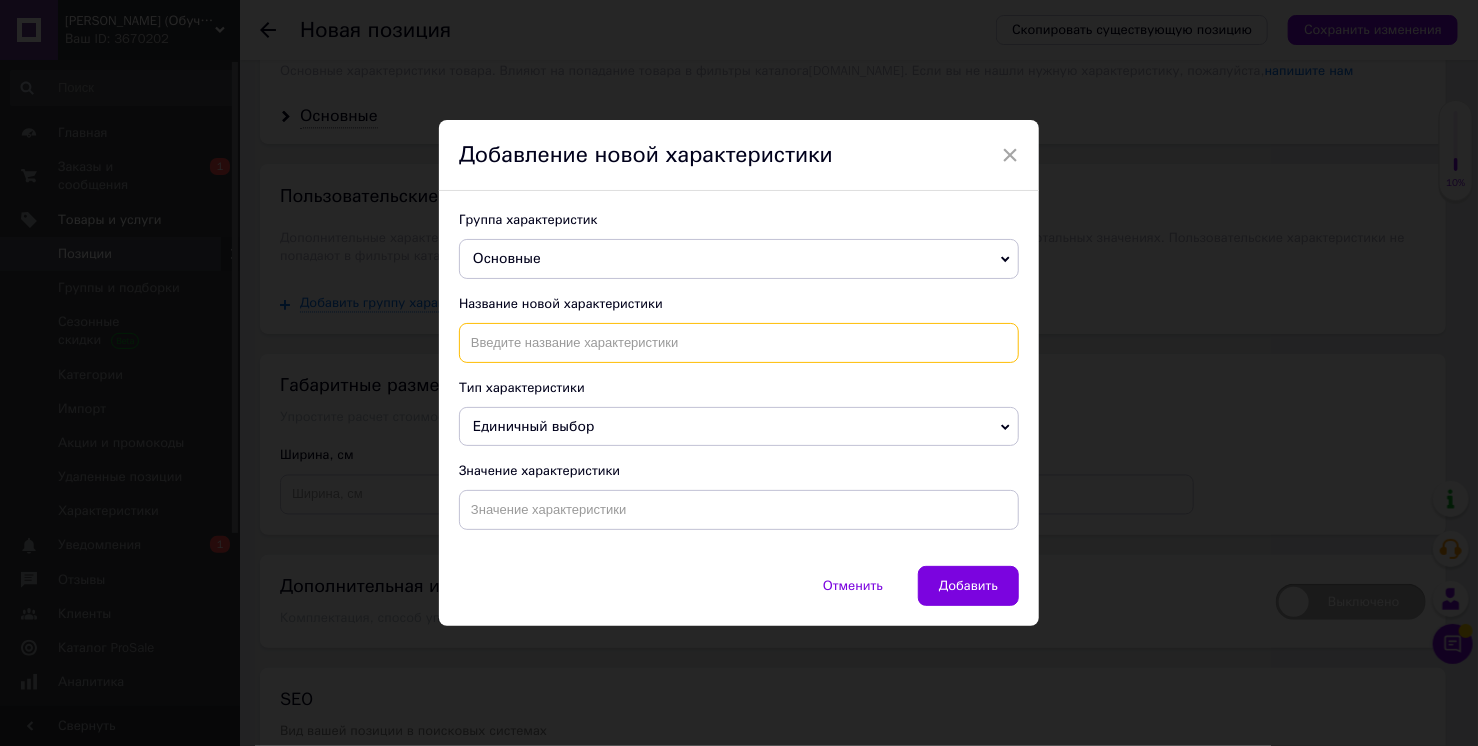click at bounding box center [739, 343] 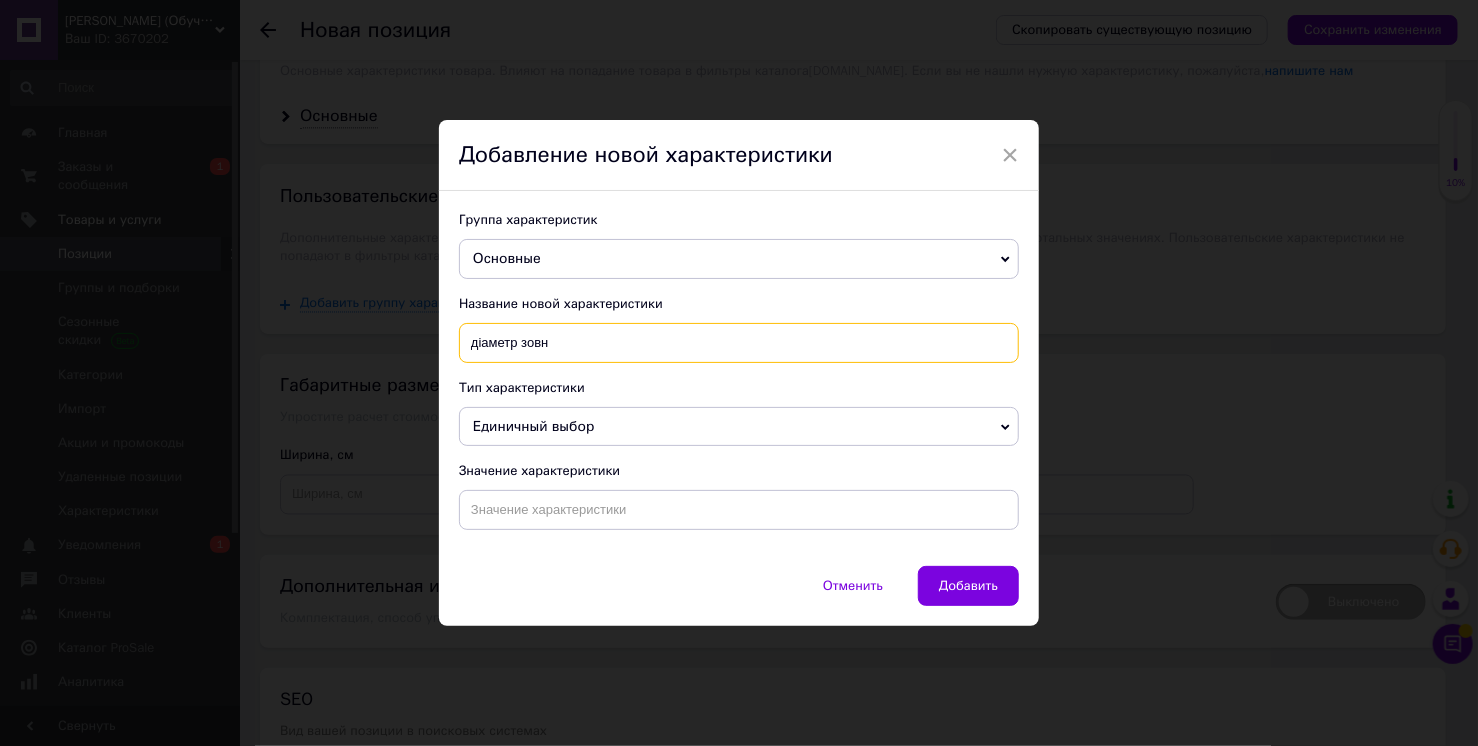 type on "діаметр зовн" 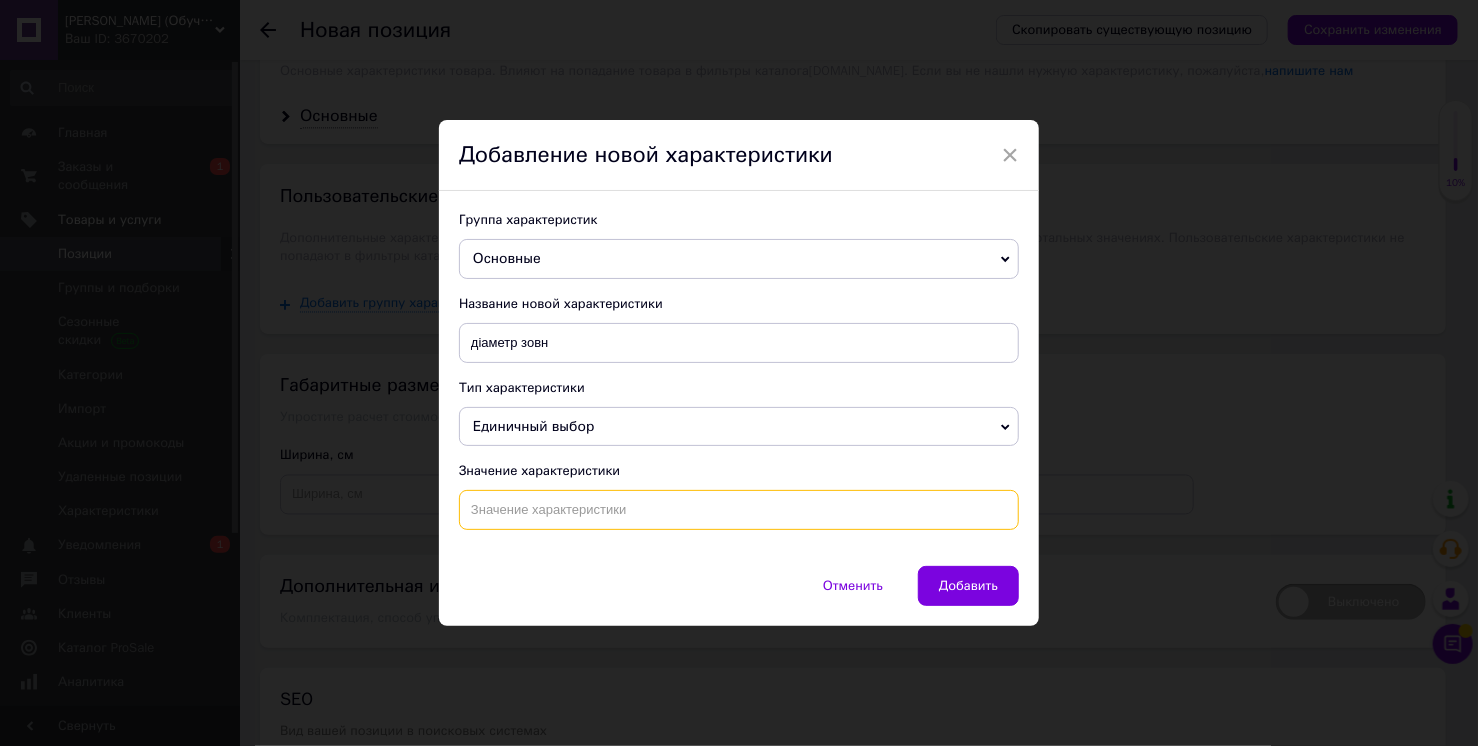 drag, startPoint x: 575, startPoint y: 515, endPoint x: 561, endPoint y: 507, distance: 16.124516 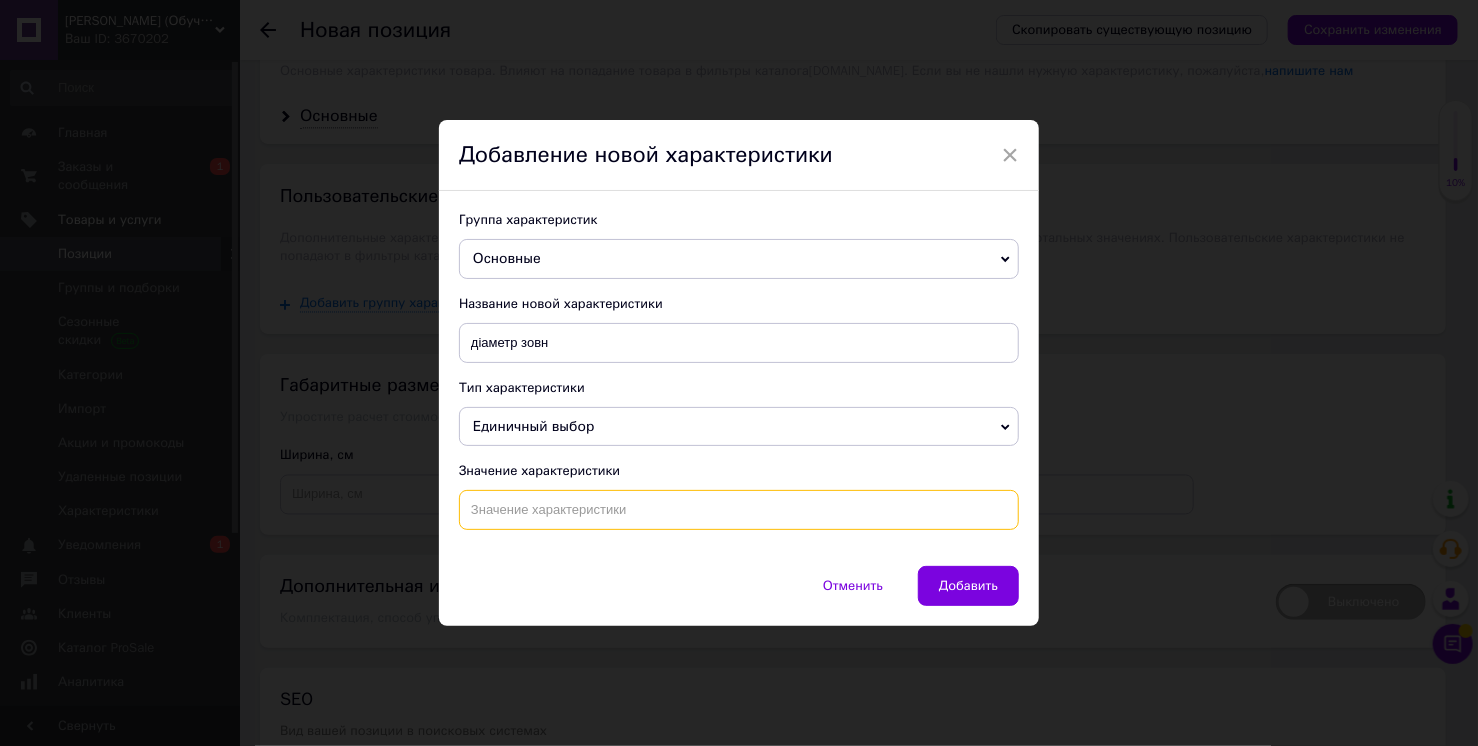 click at bounding box center [739, 510] 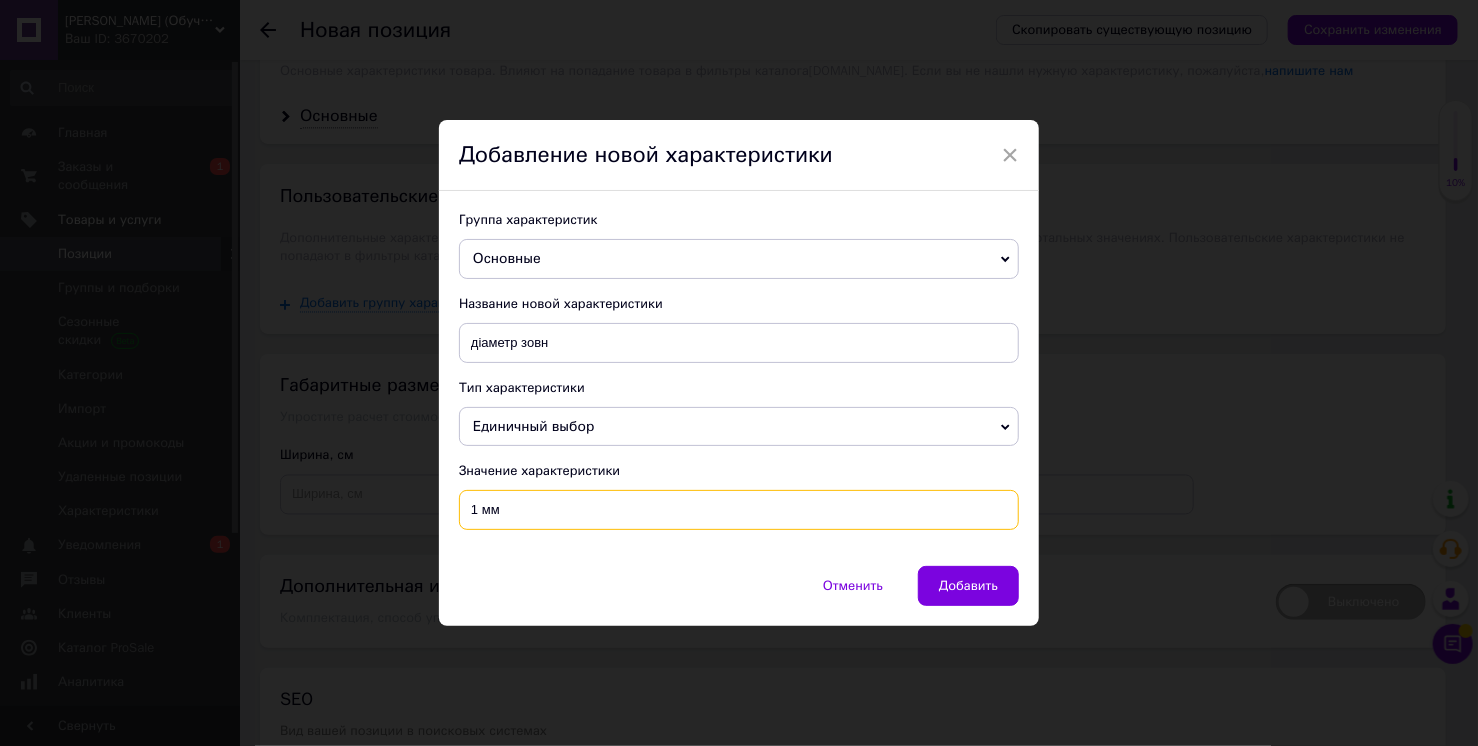type on "1 мм" 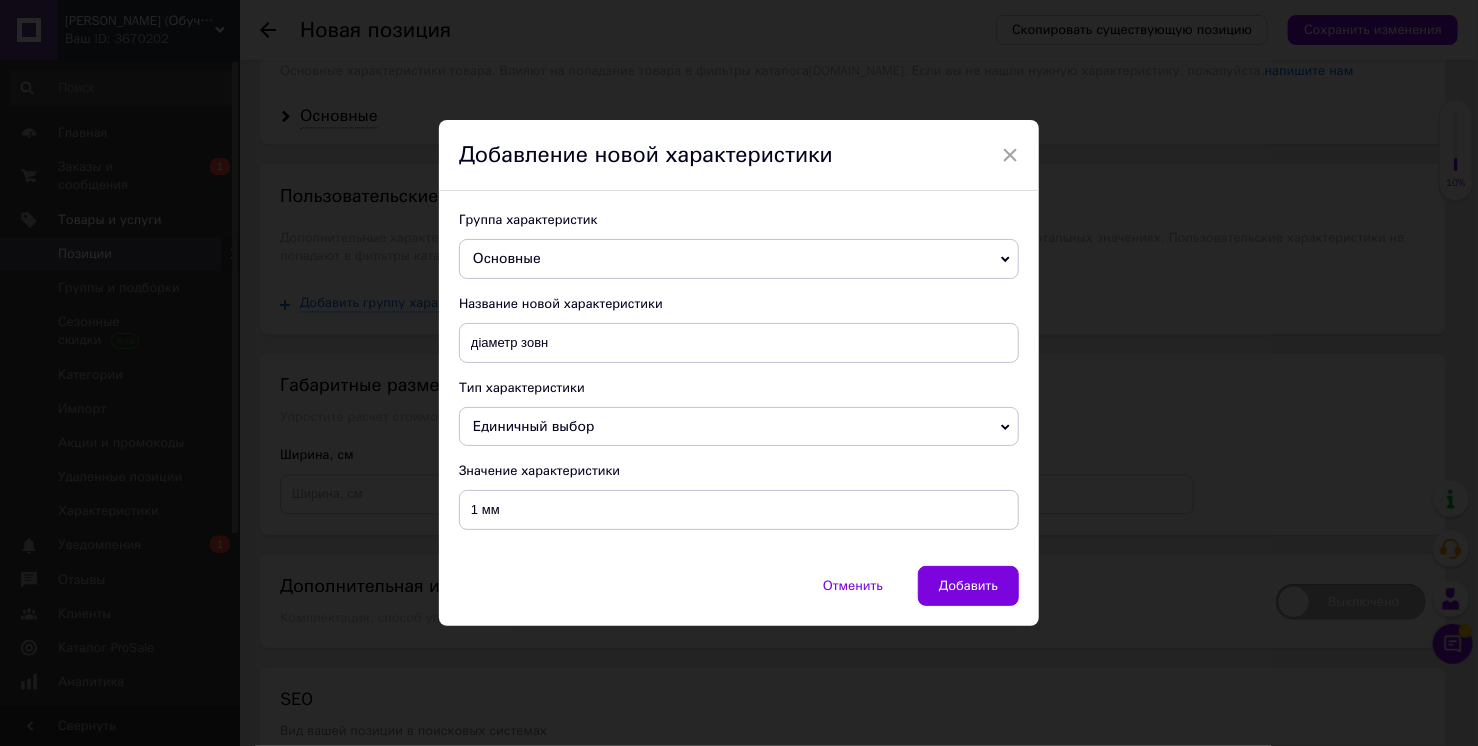 click on "Добавить" at bounding box center [968, 586] 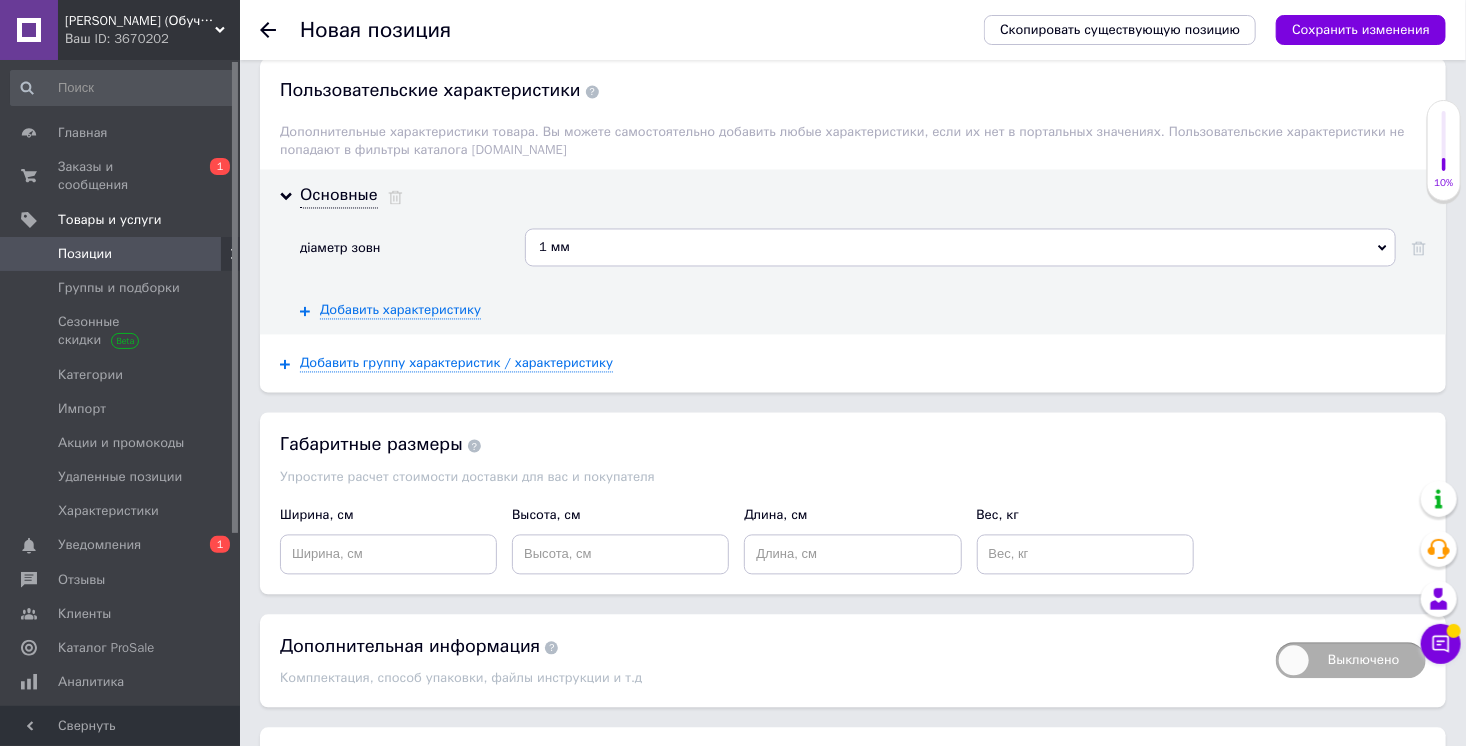 scroll, scrollTop: 1632, scrollLeft: 0, axis: vertical 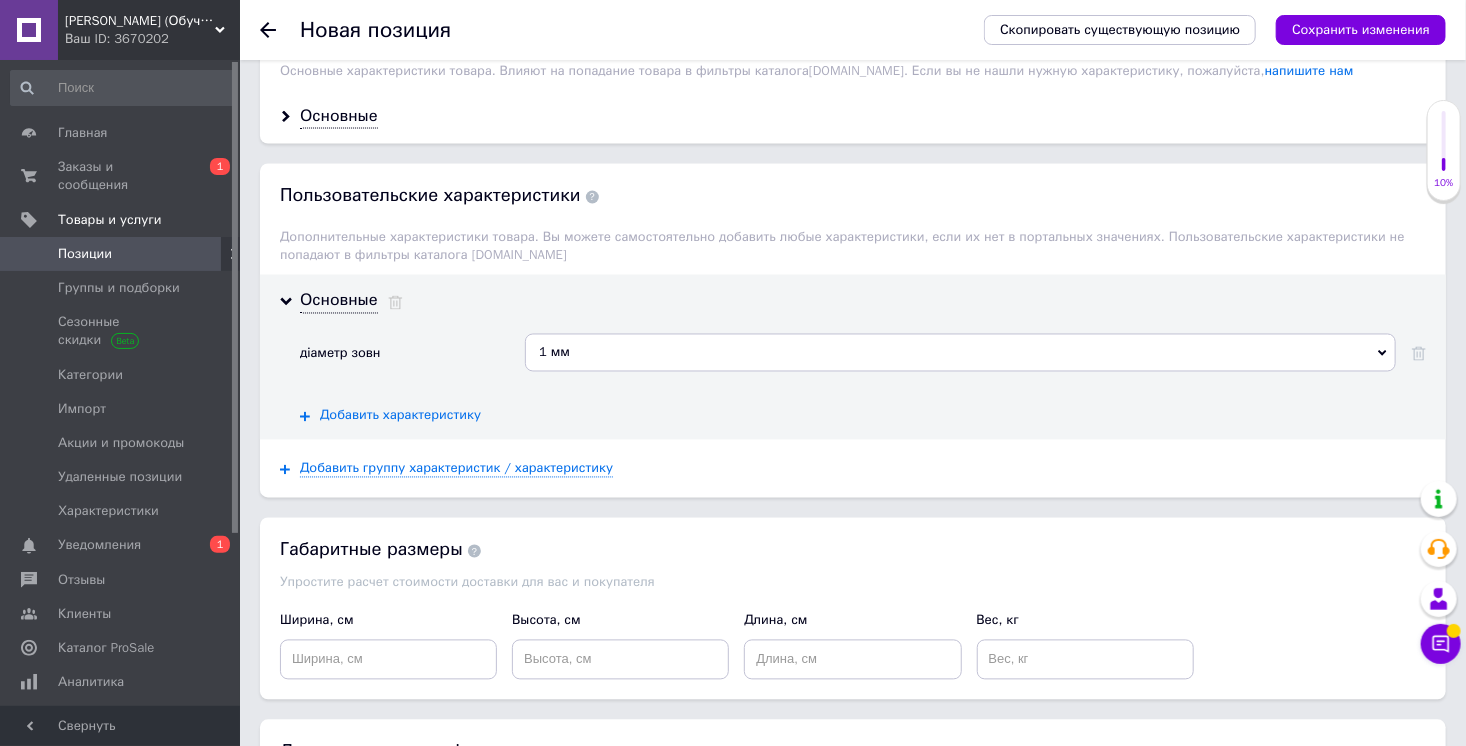 click on "Добавить характеристику" at bounding box center [400, 416] 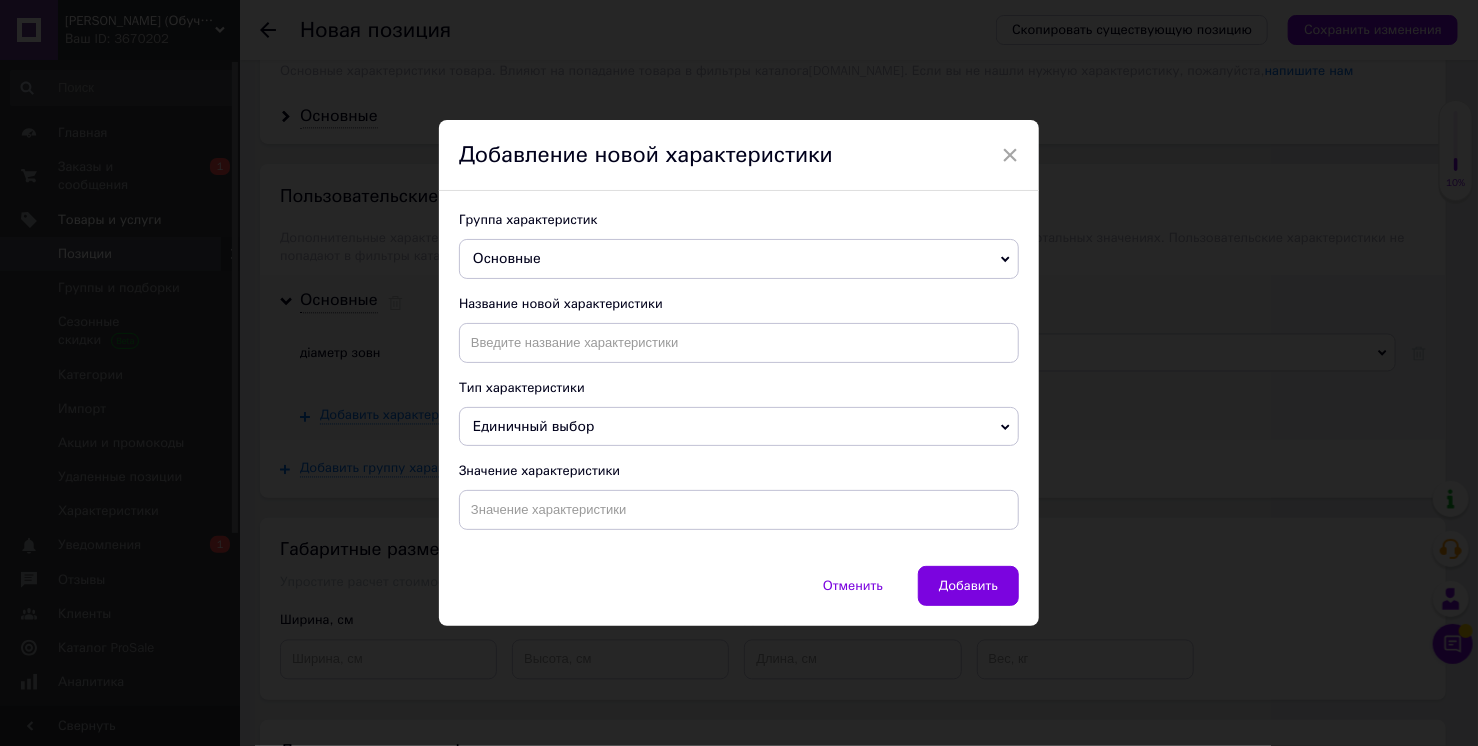 click on "× Добавление новой характеристики Группа характеристик Основные Новая группа характеристик Основные атрибуты Название новой характеристики Тип характеристики Единичный выбор Множественный выбор Число Значение характеристики Отменить   Добавить" at bounding box center (739, 373) 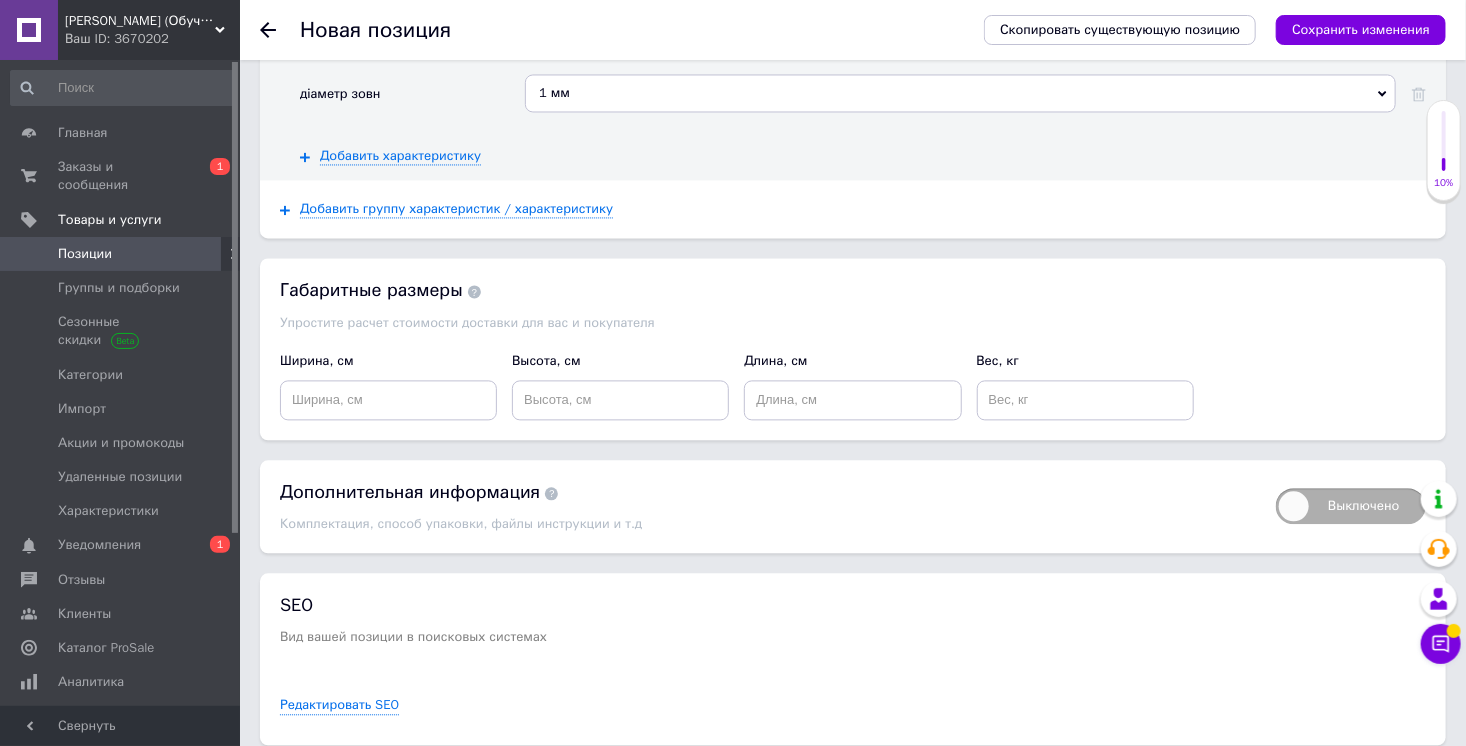scroll, scrollTop: 1857, scrollLeft: 0, axis: vertical 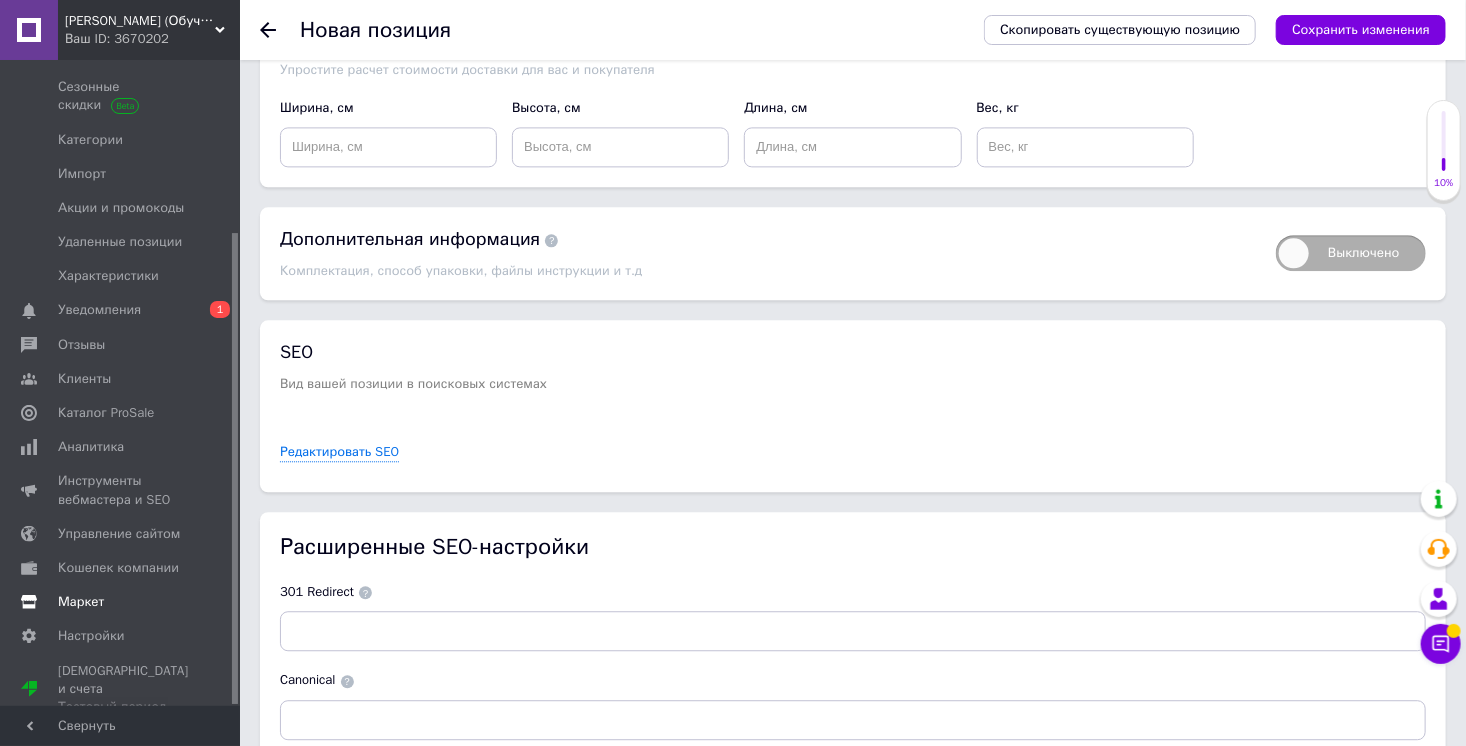 click on "Маркет" at bounding box center (121, 602) 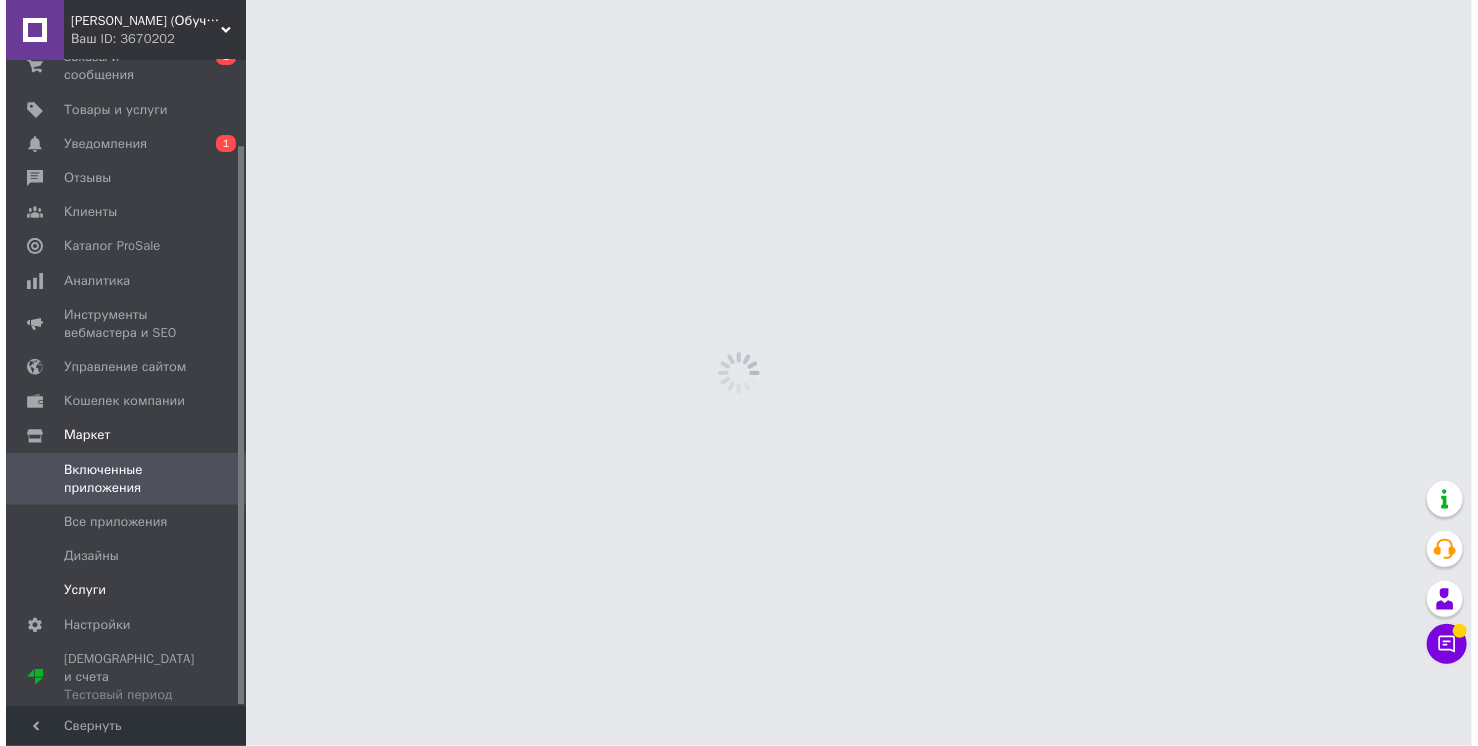 scroll, scrollTop: 0, scrollLeft: 0, axis: both 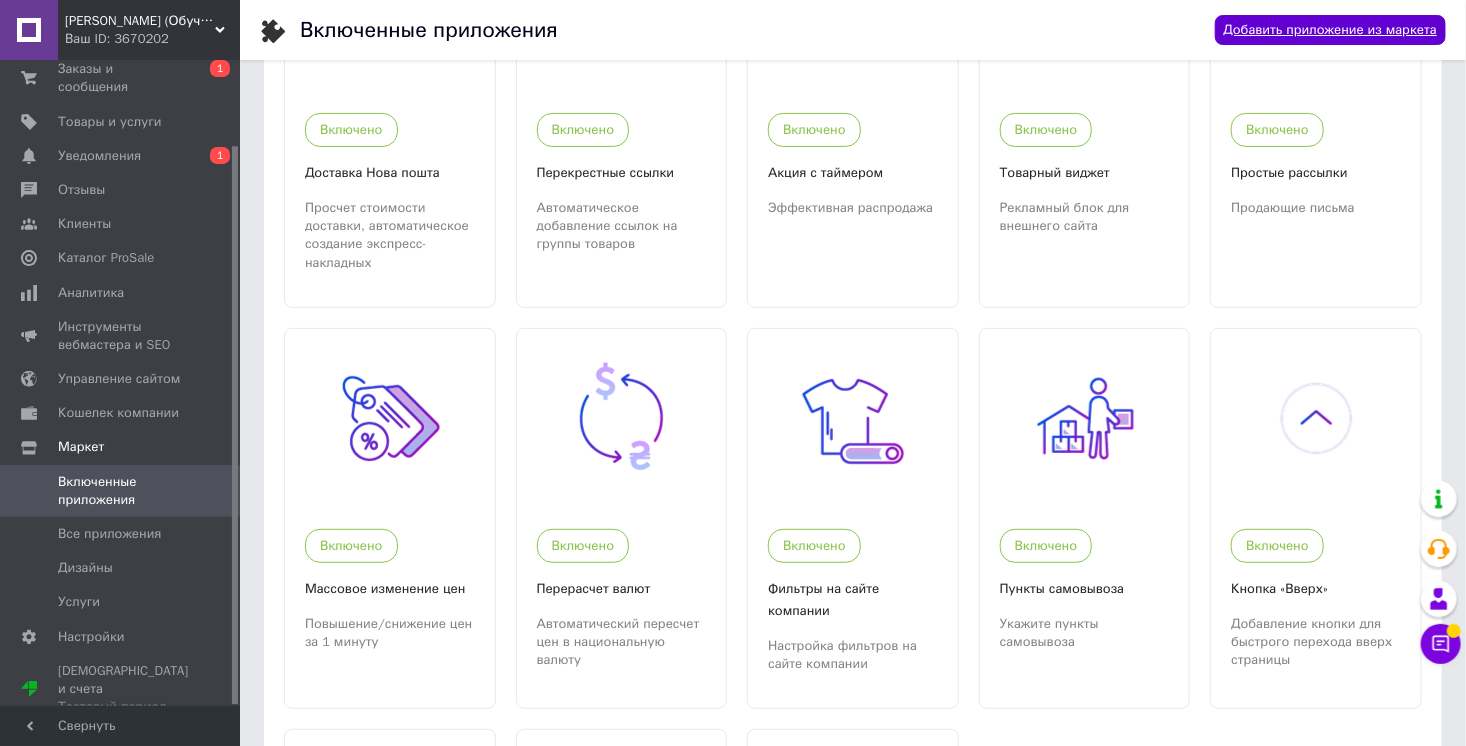 click on "Добавить приложение из маркета" at bounding box center [1330, 30] 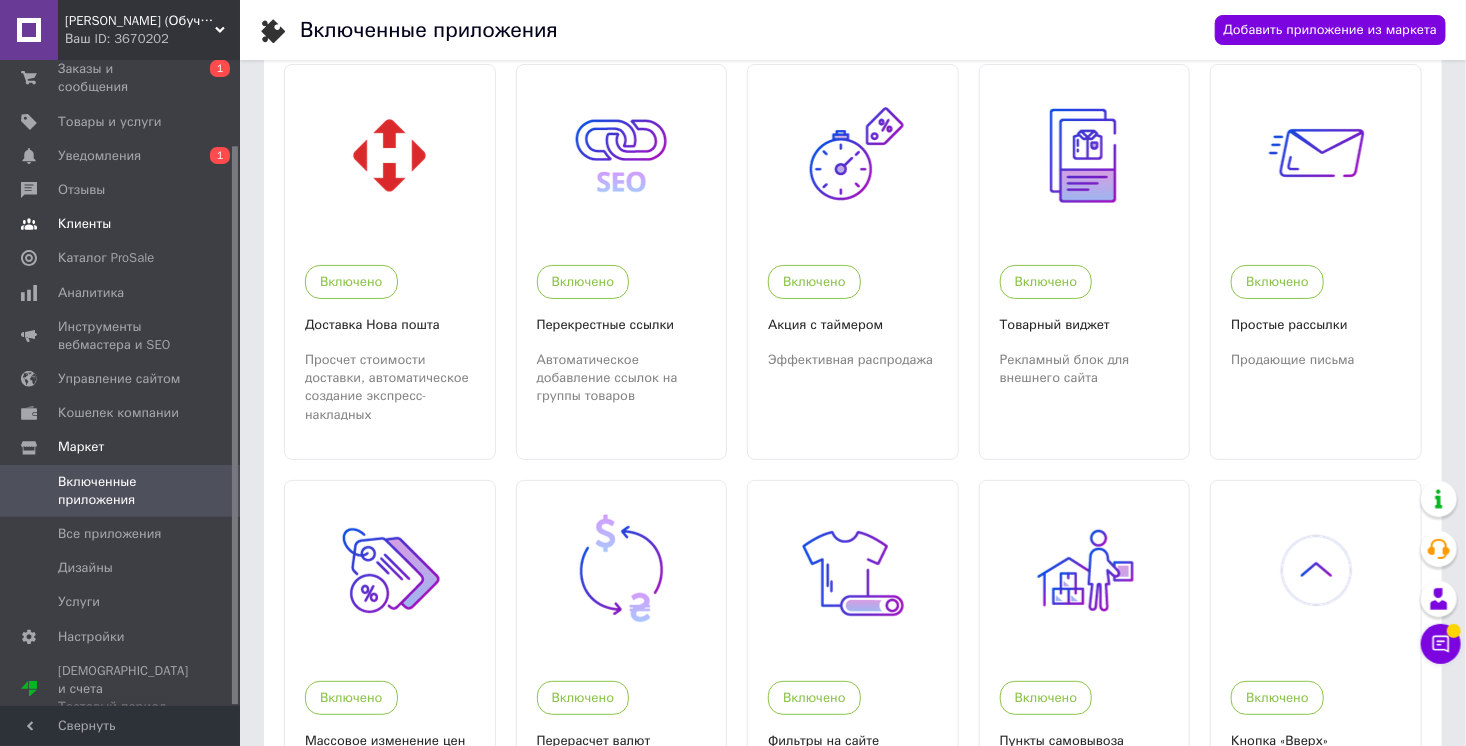 scroll, scrollTop: 0, scrollLeft: 0, axis: both 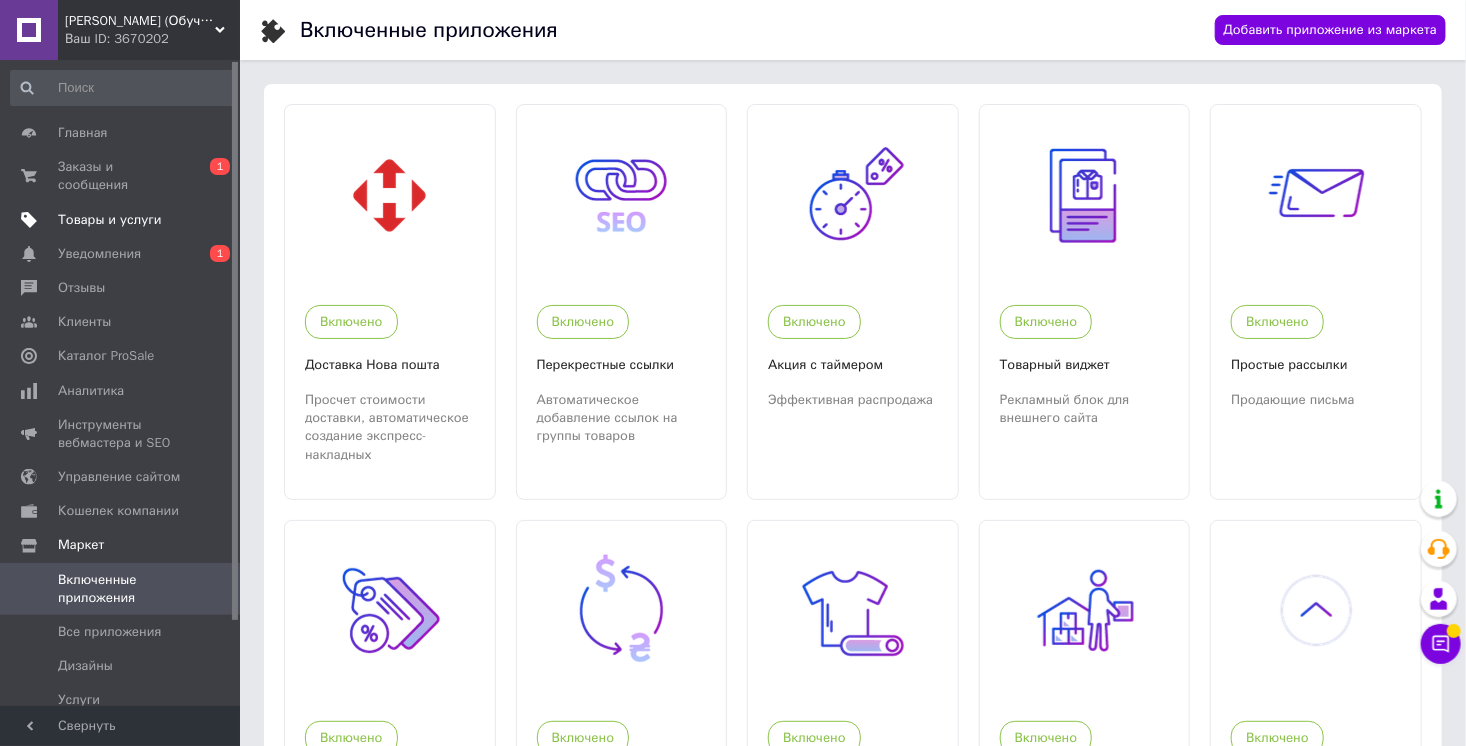 click on "Товары и услуги" at bounding box center [110, 220] 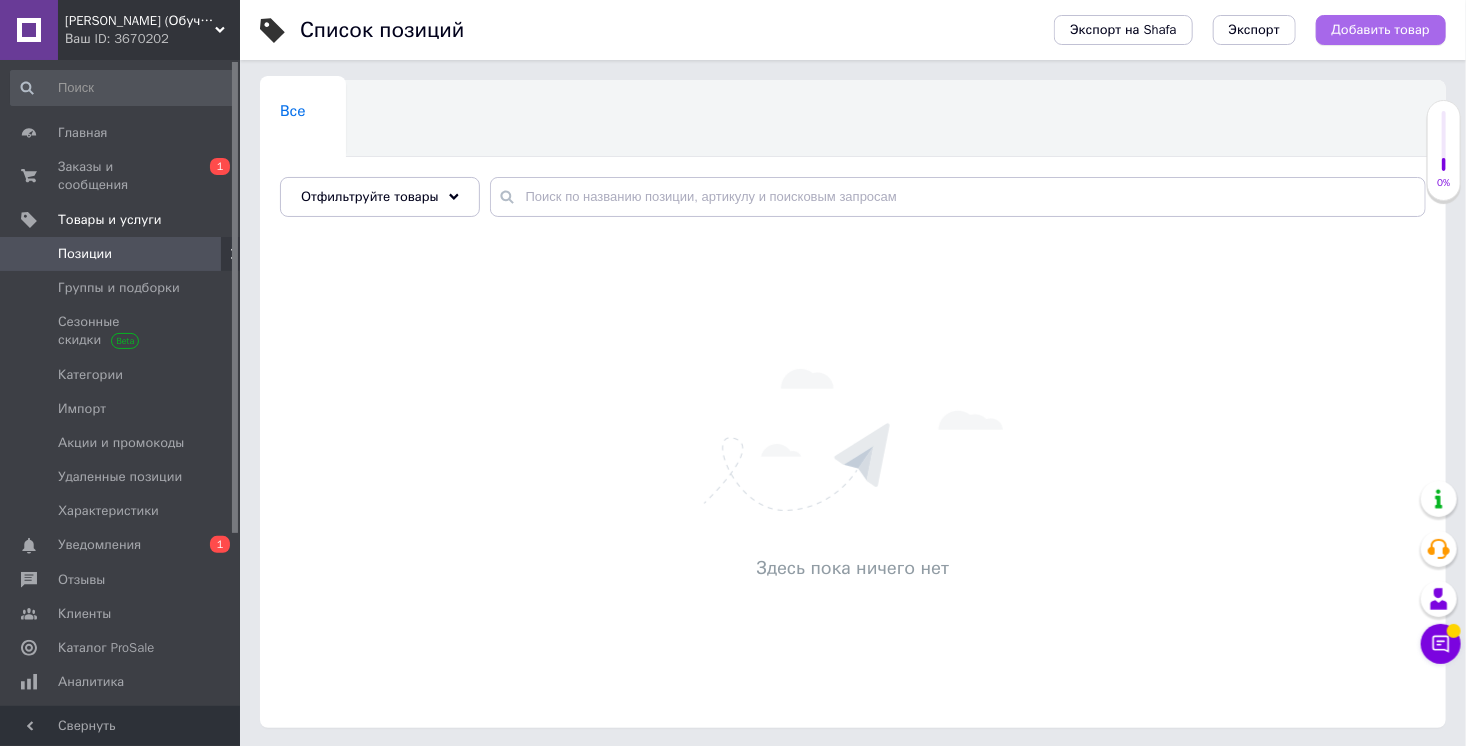 click on "Добавить товар" at bounding box center (1381, 30) 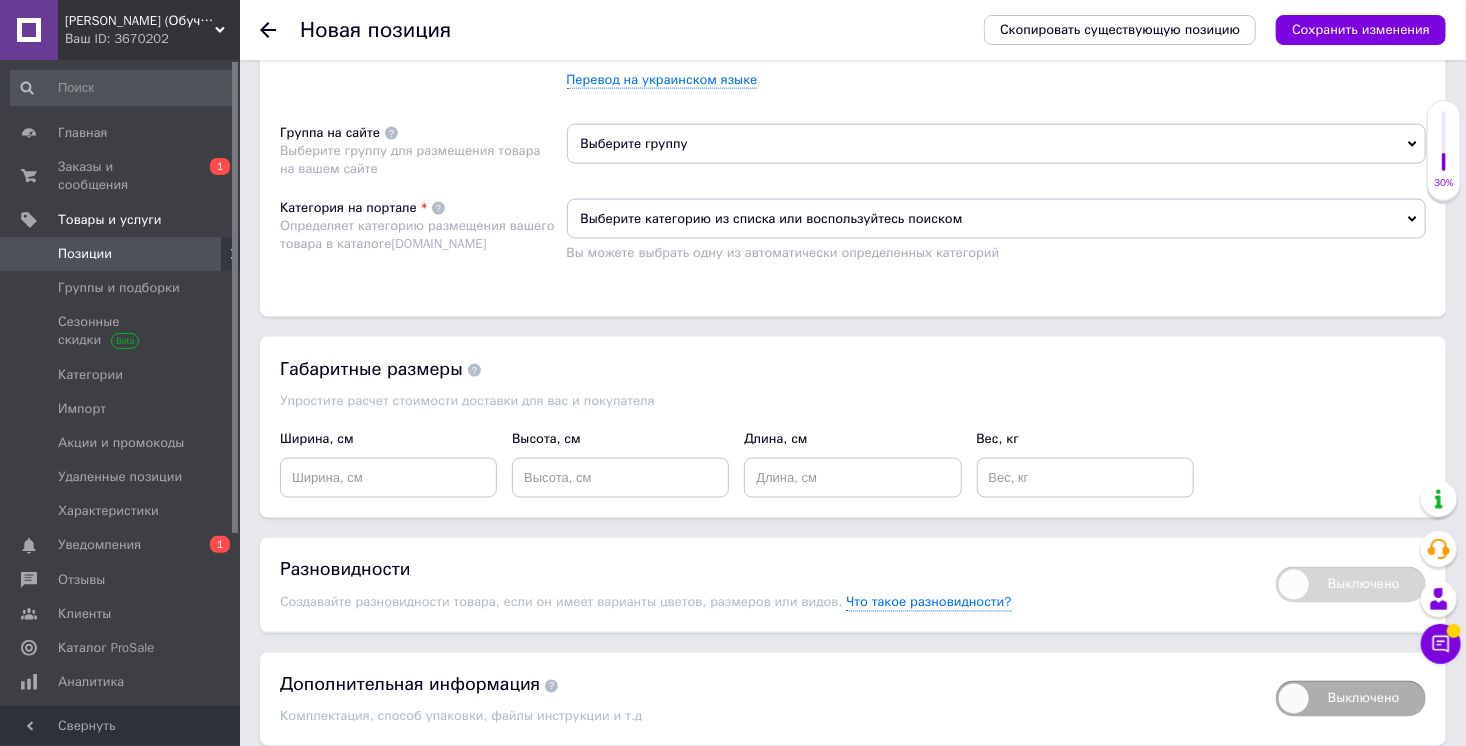 scroll, scrollTop: 1056, scrollLeft: 0, axis: vertical 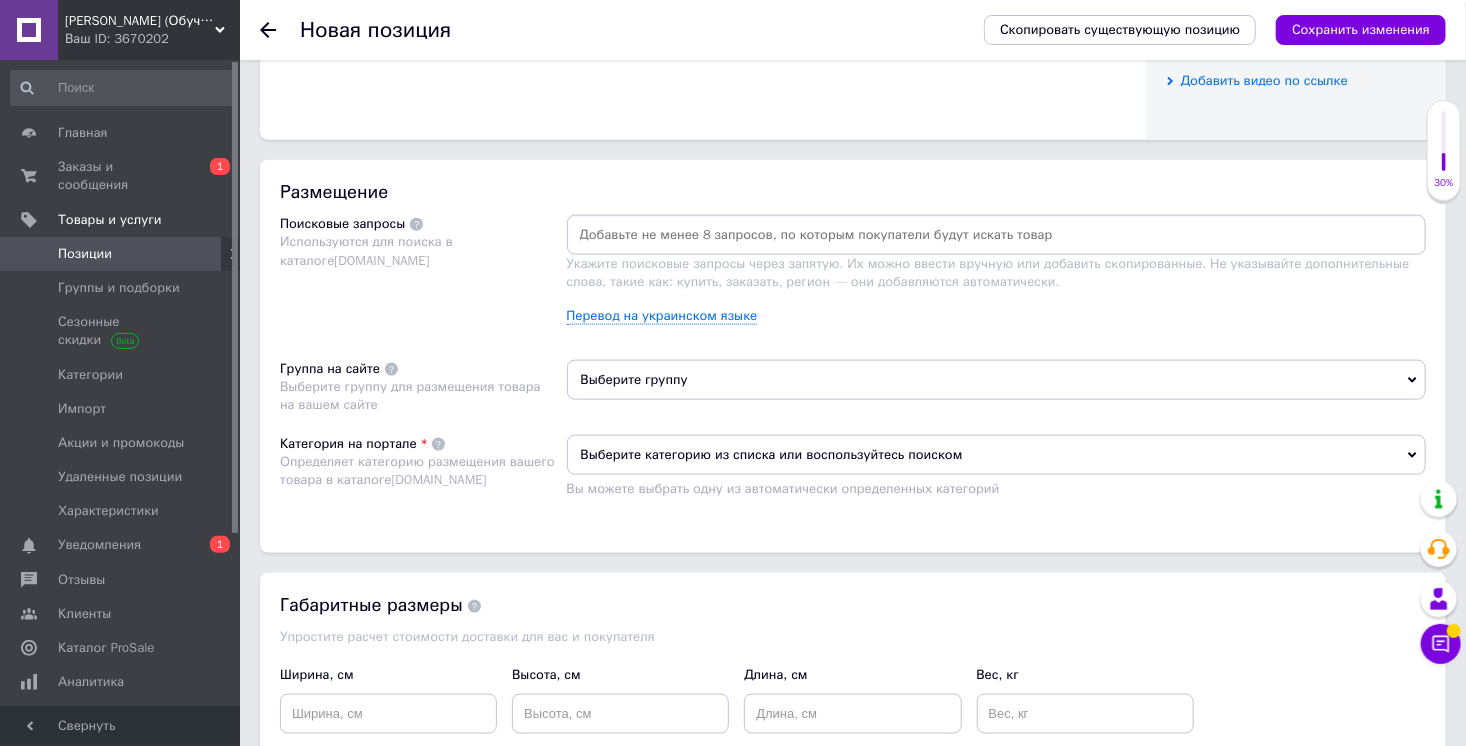 click on "Выберите категорию из списка или воспользуйтесь поиском" at bounding box center (997, 455) 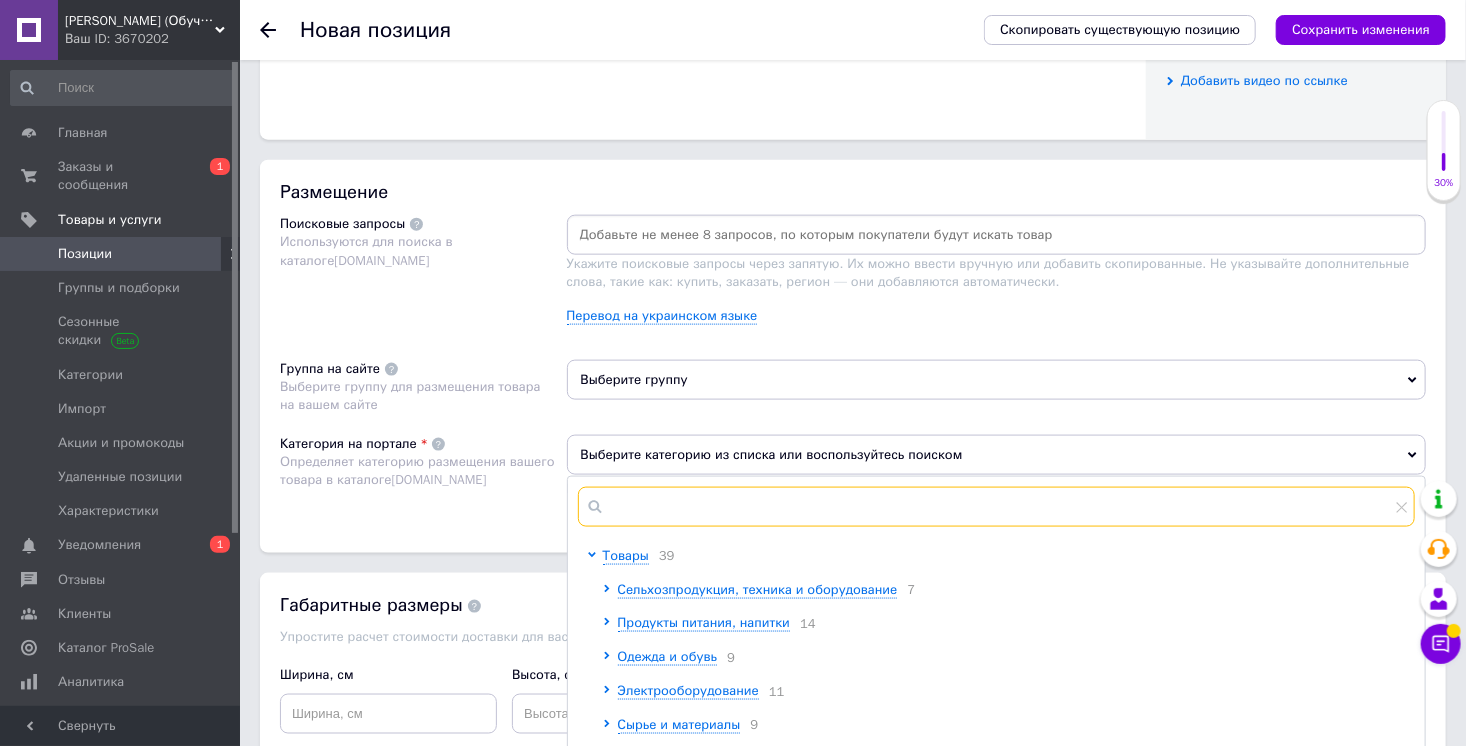 click at bounding box center [997, 507] 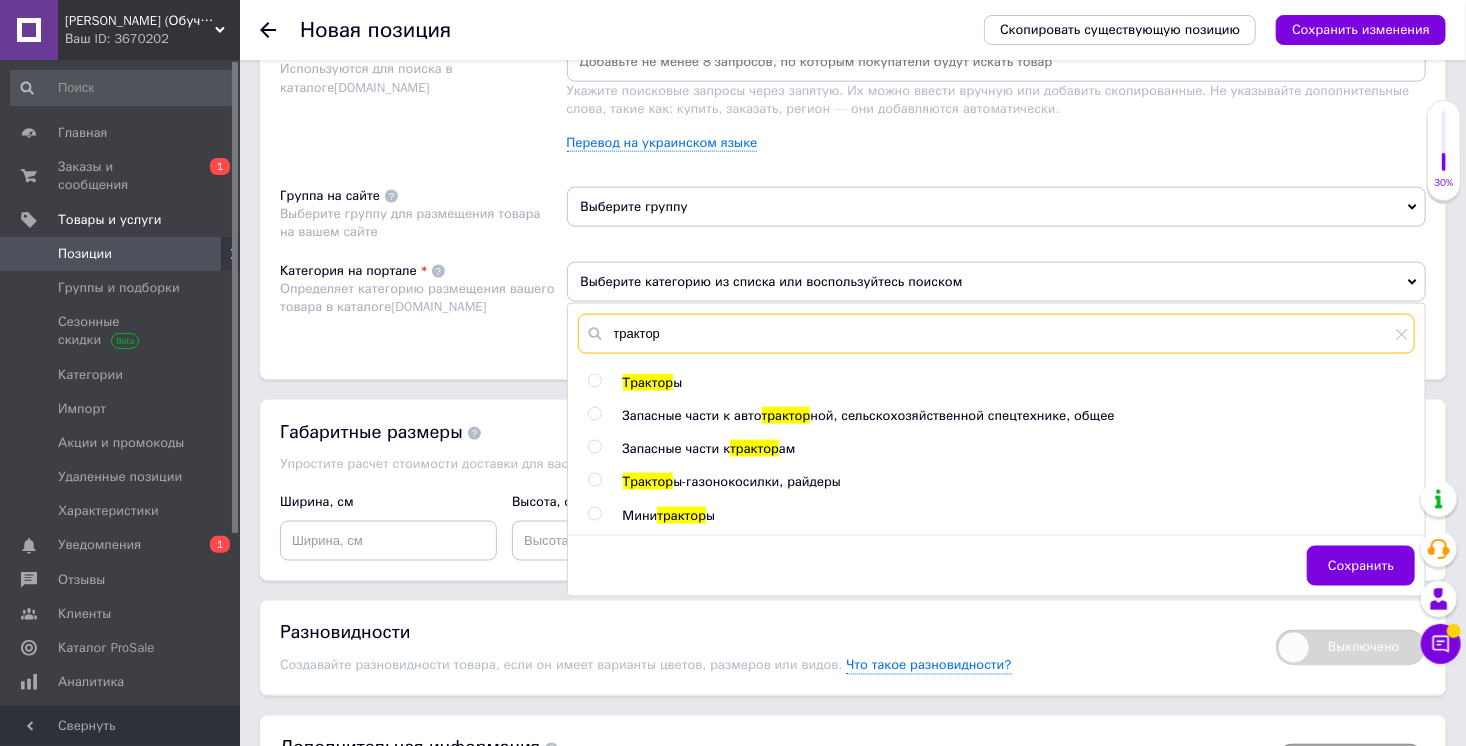 scroll, scrollTop: 1248, scrollLeft: 0, axis: vertical 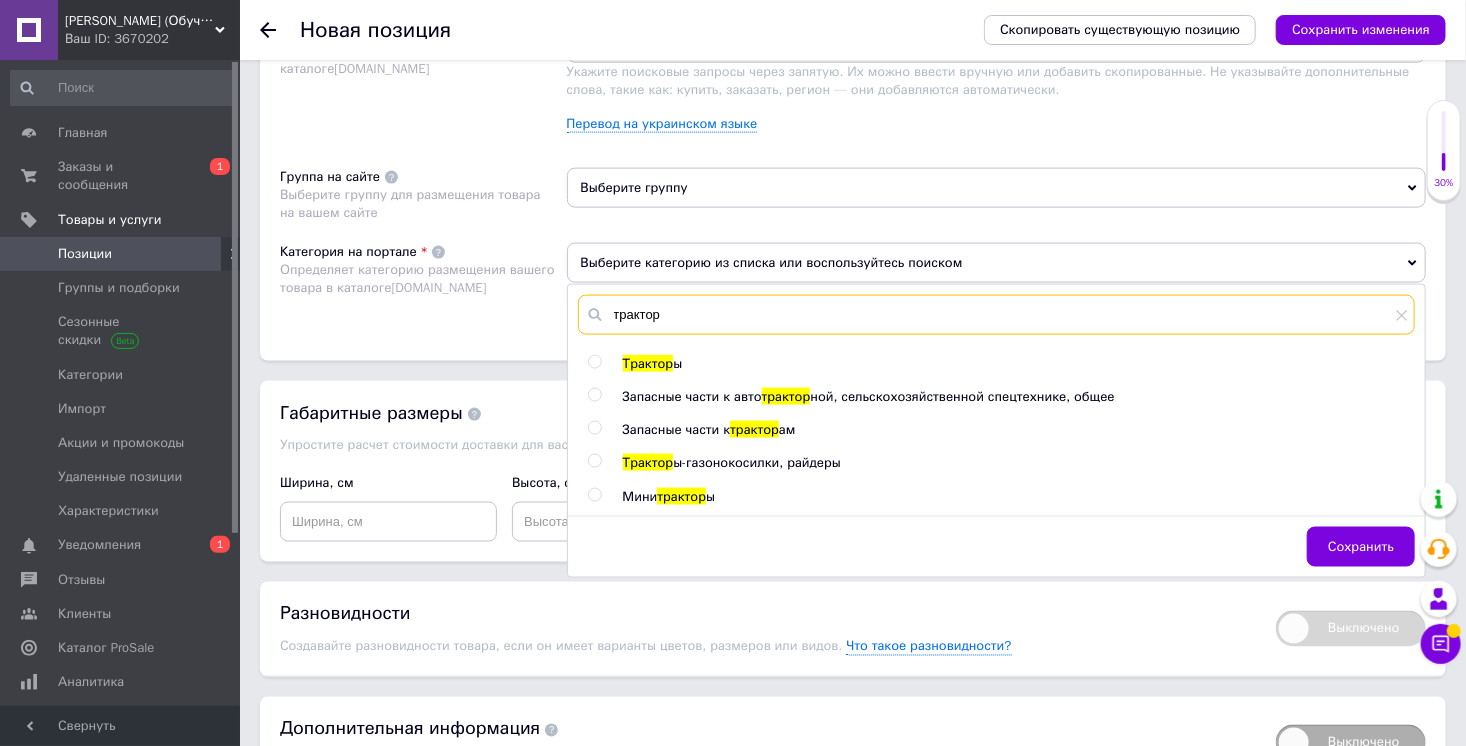type on "трактор" 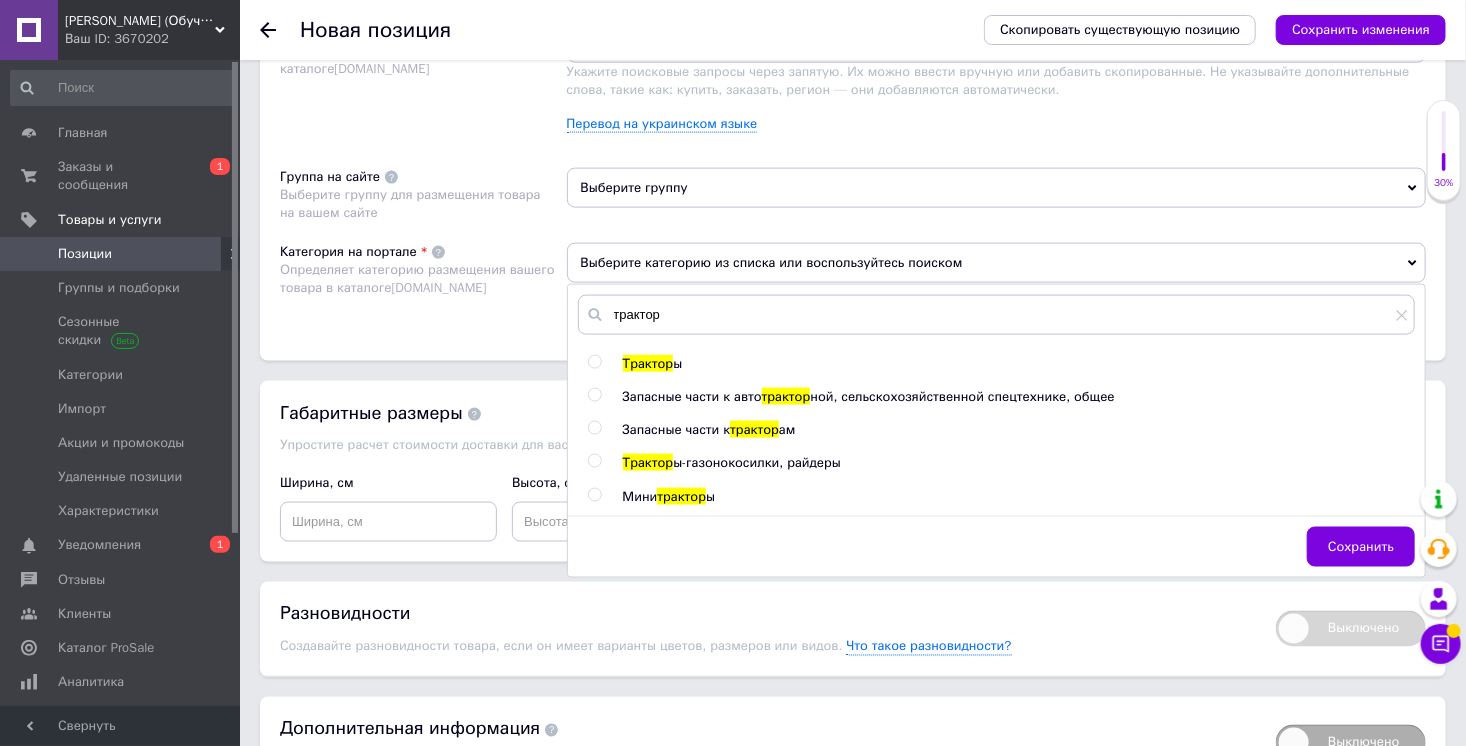 click at bounding box center [594, 428] 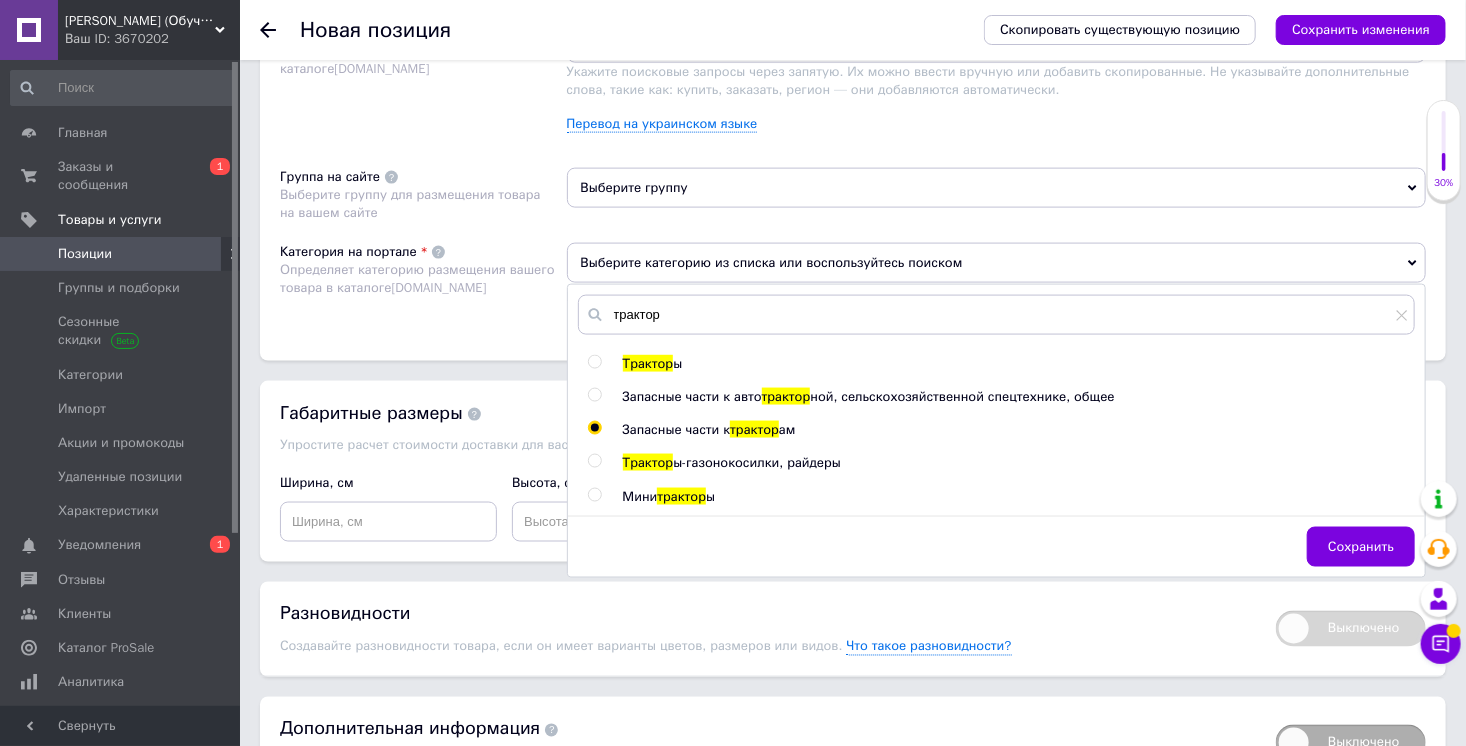 radio on "true" 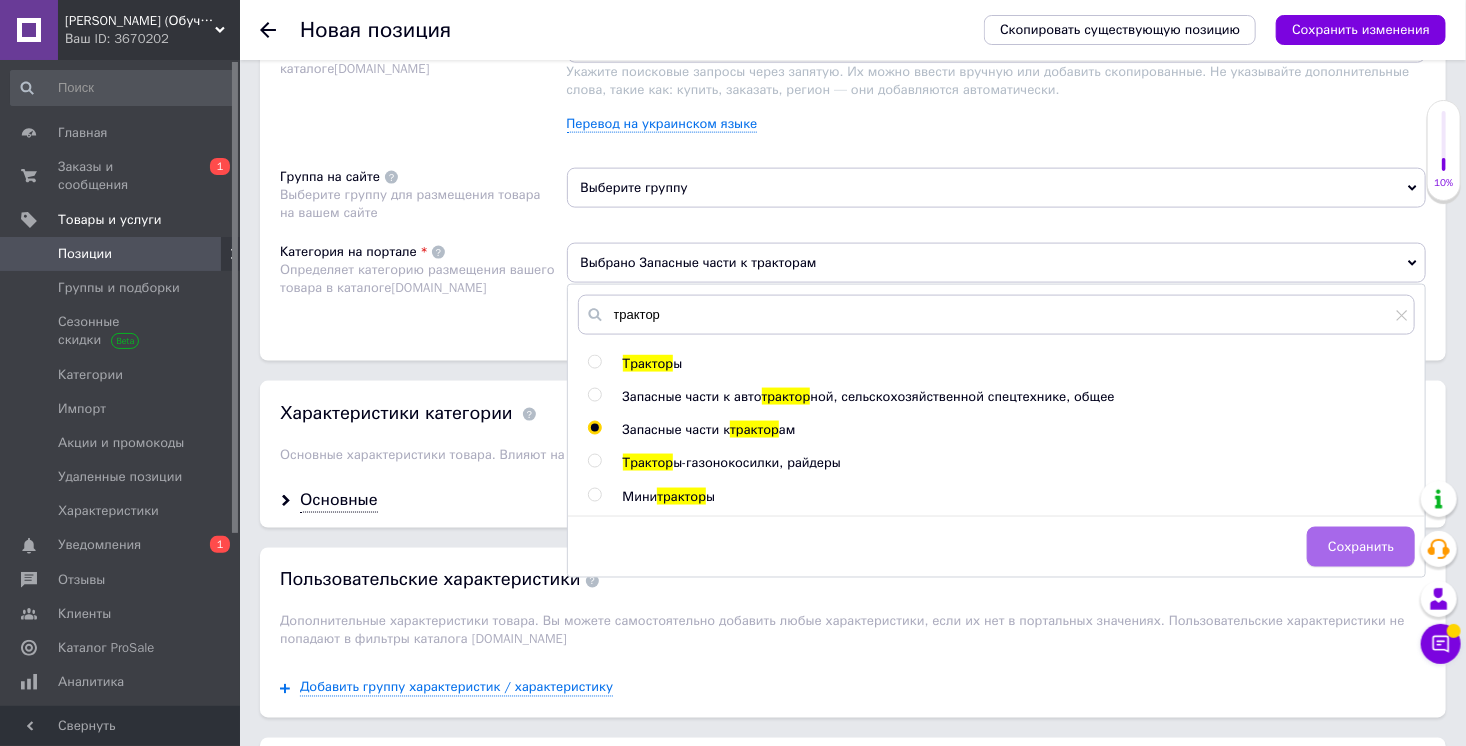 click on "Сохранить" at bounding box center (1361, 547) 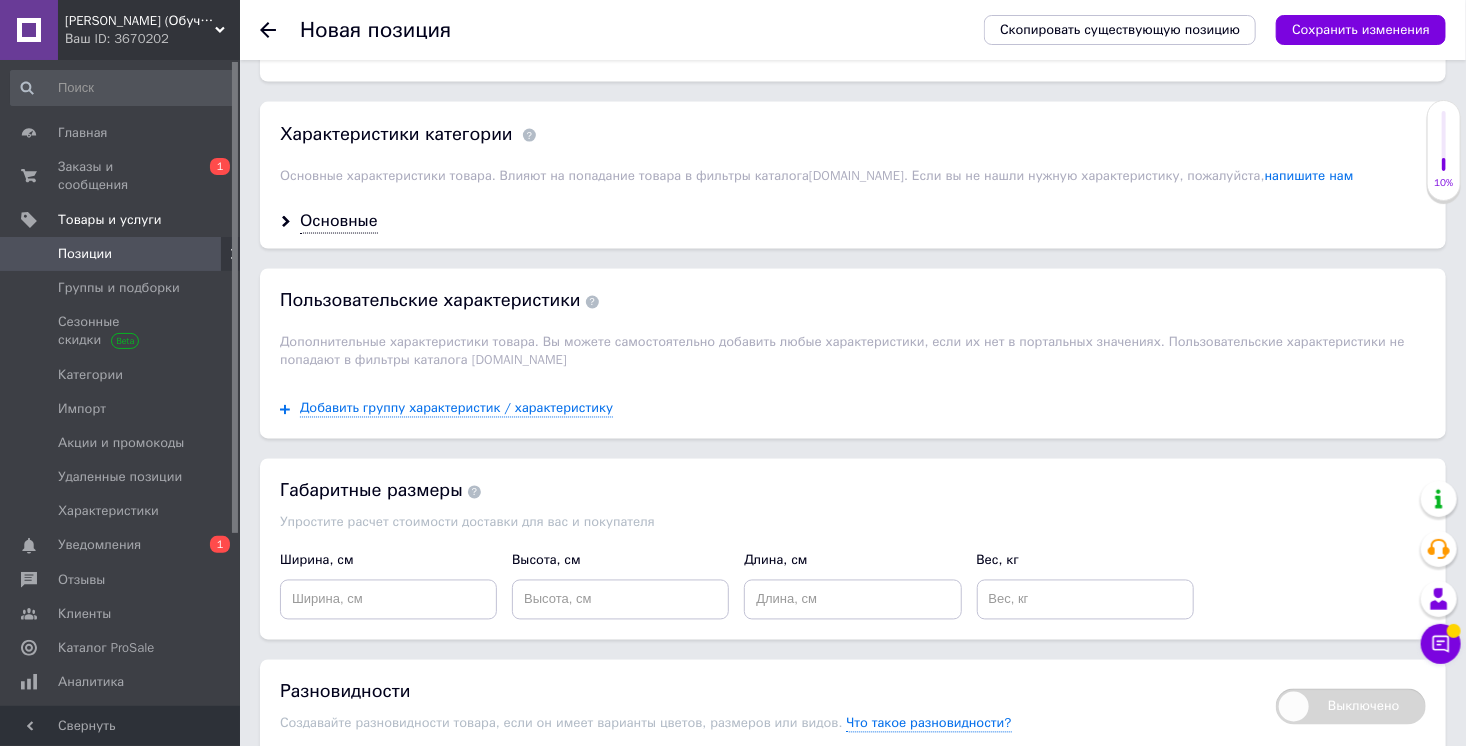 scroll, scrollTop: 1632, scrollLeft: 0, axis: vertical 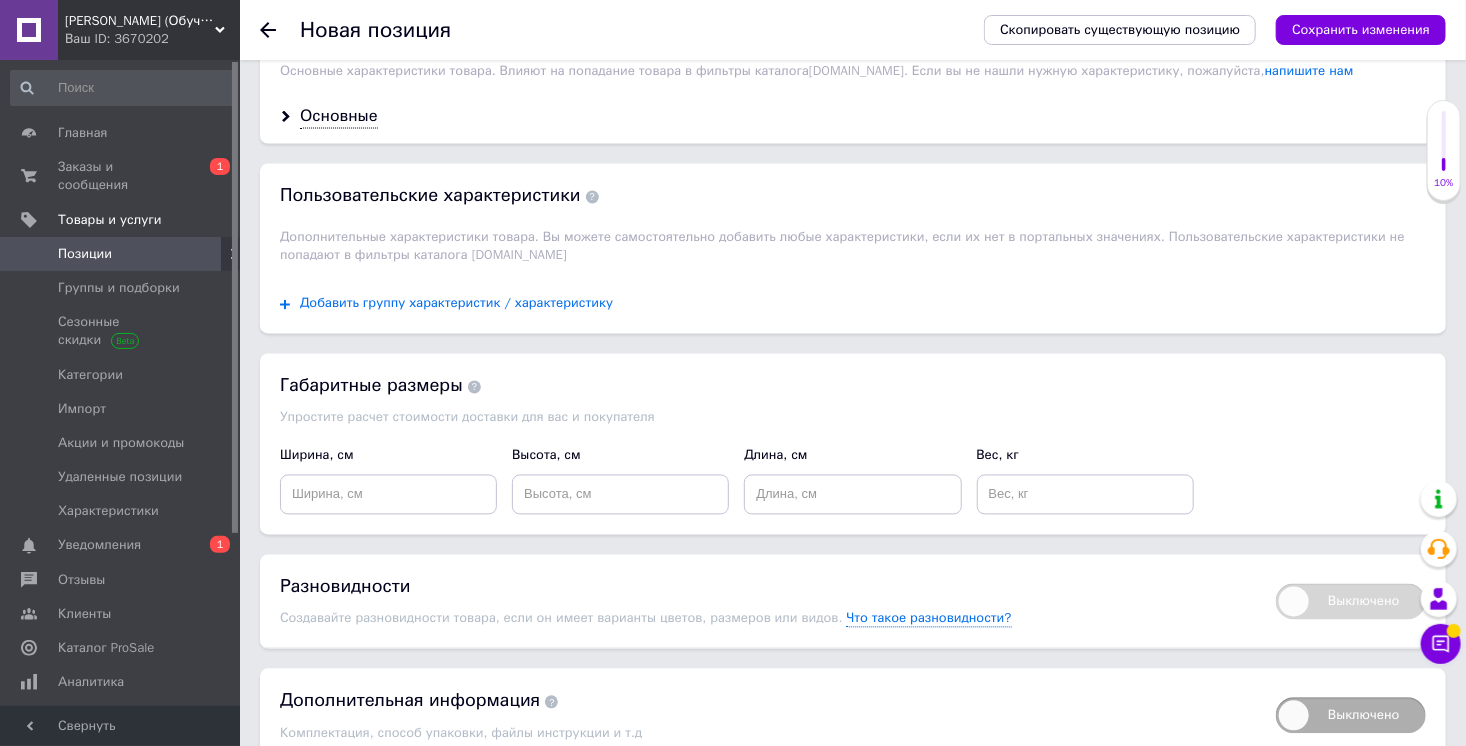 click on "Добавить группу характеристик / характеристику" at bounding box center [456, 304] 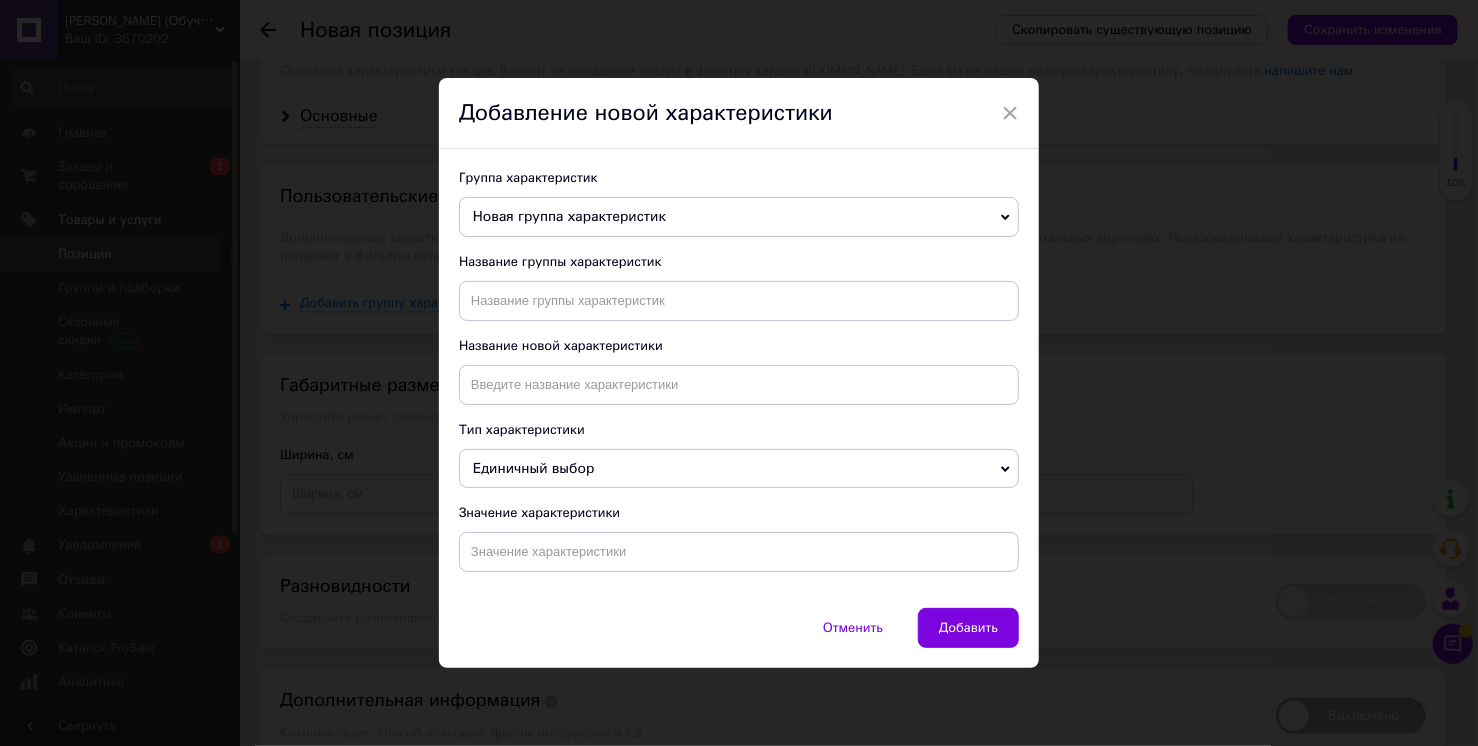 click on "Новая группа характеристик" at bounding box center [739, 217] 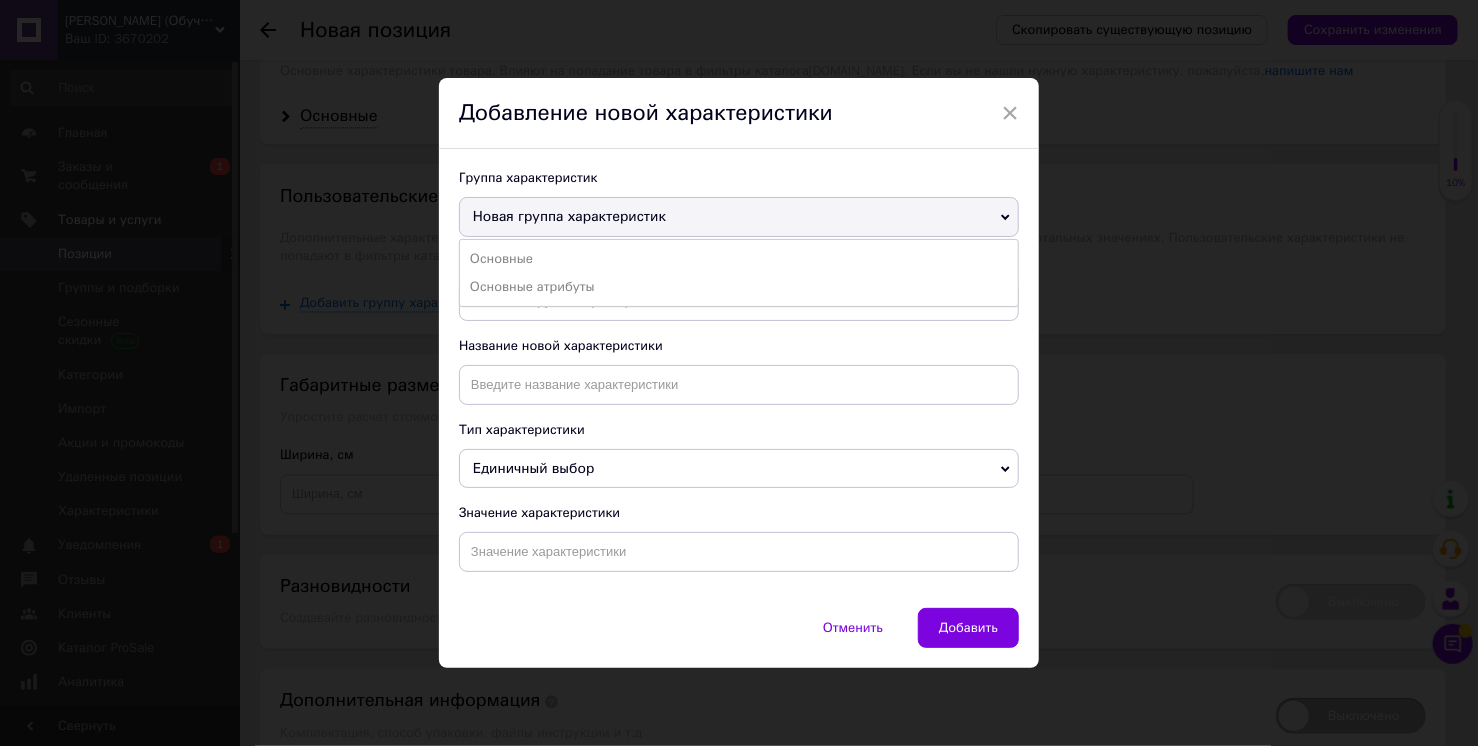click on "Основные" at bounding box center (739, 259) 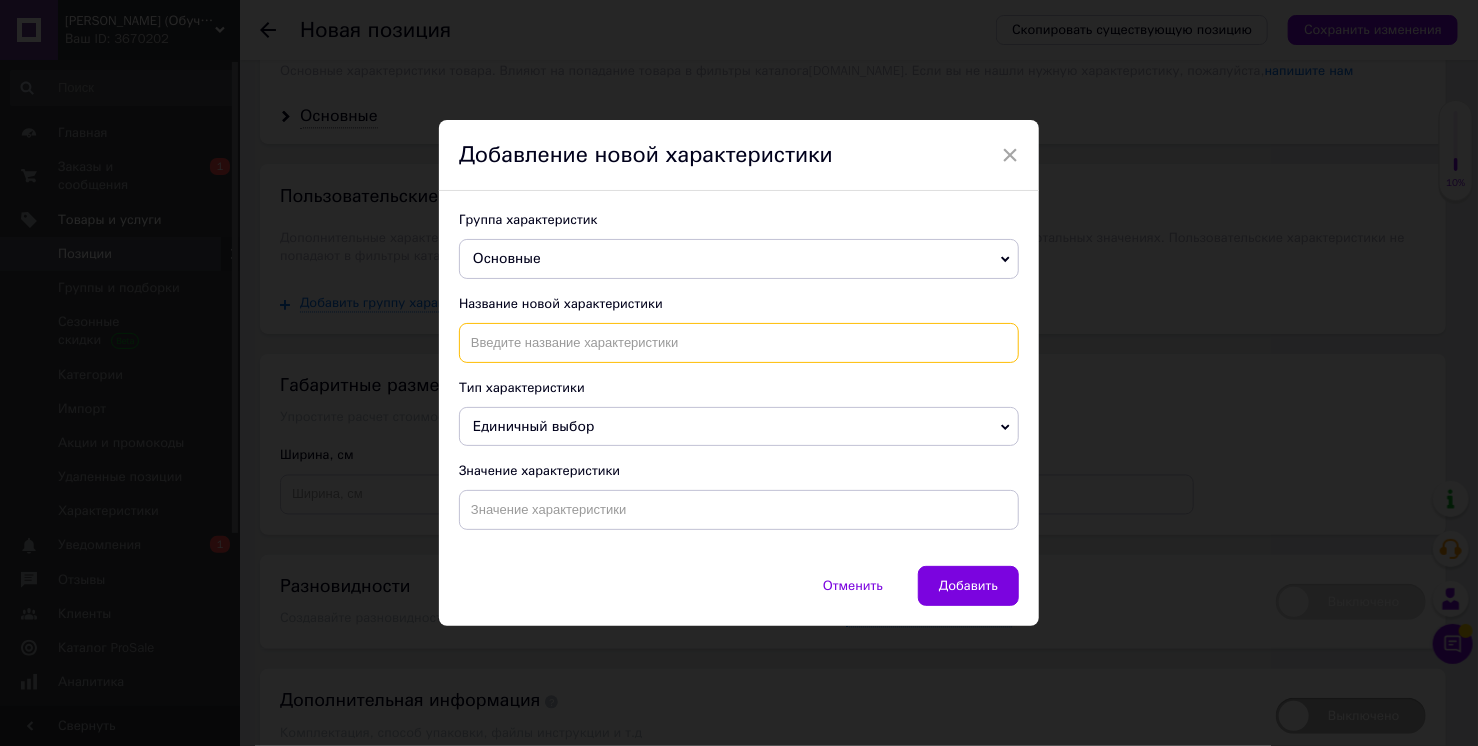 click at bounding box center (739, 343) 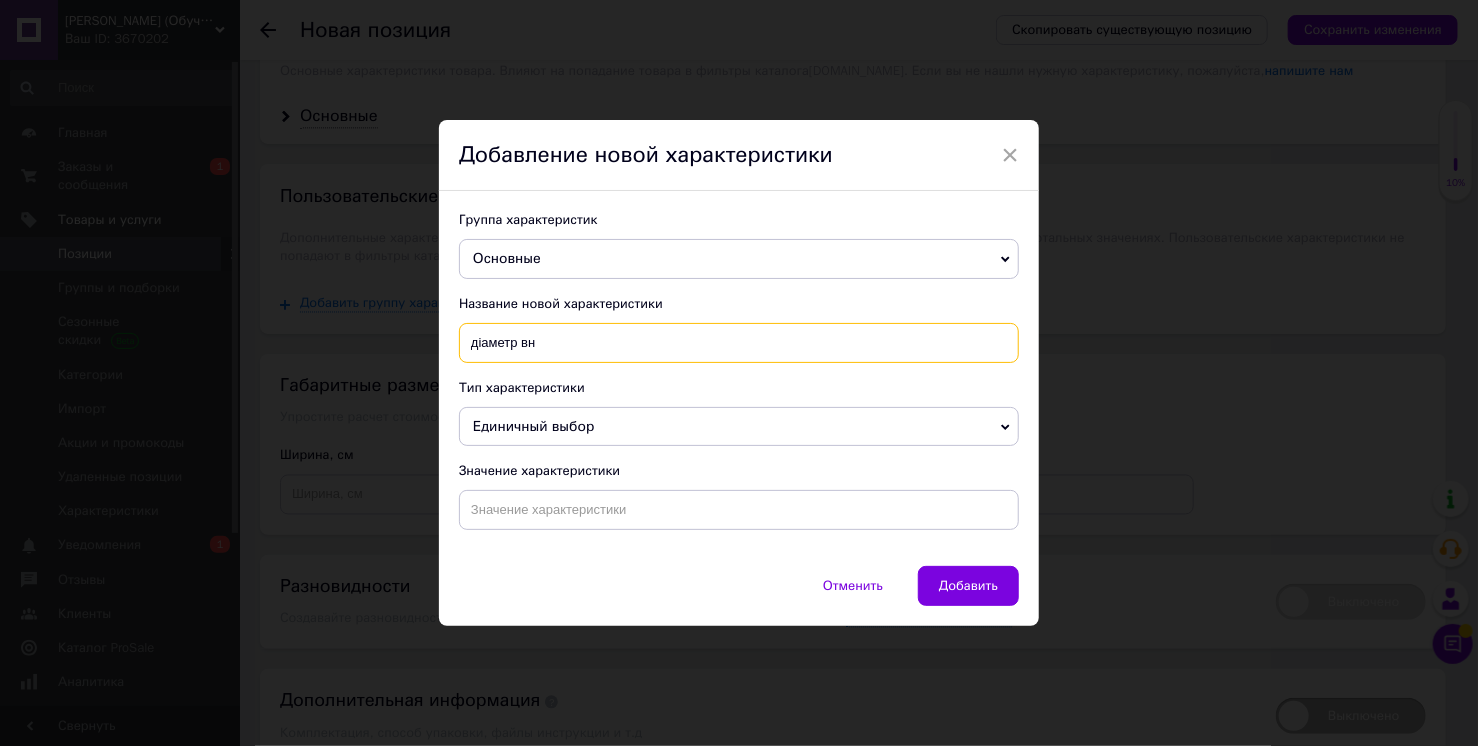 type on "діаметр вн" 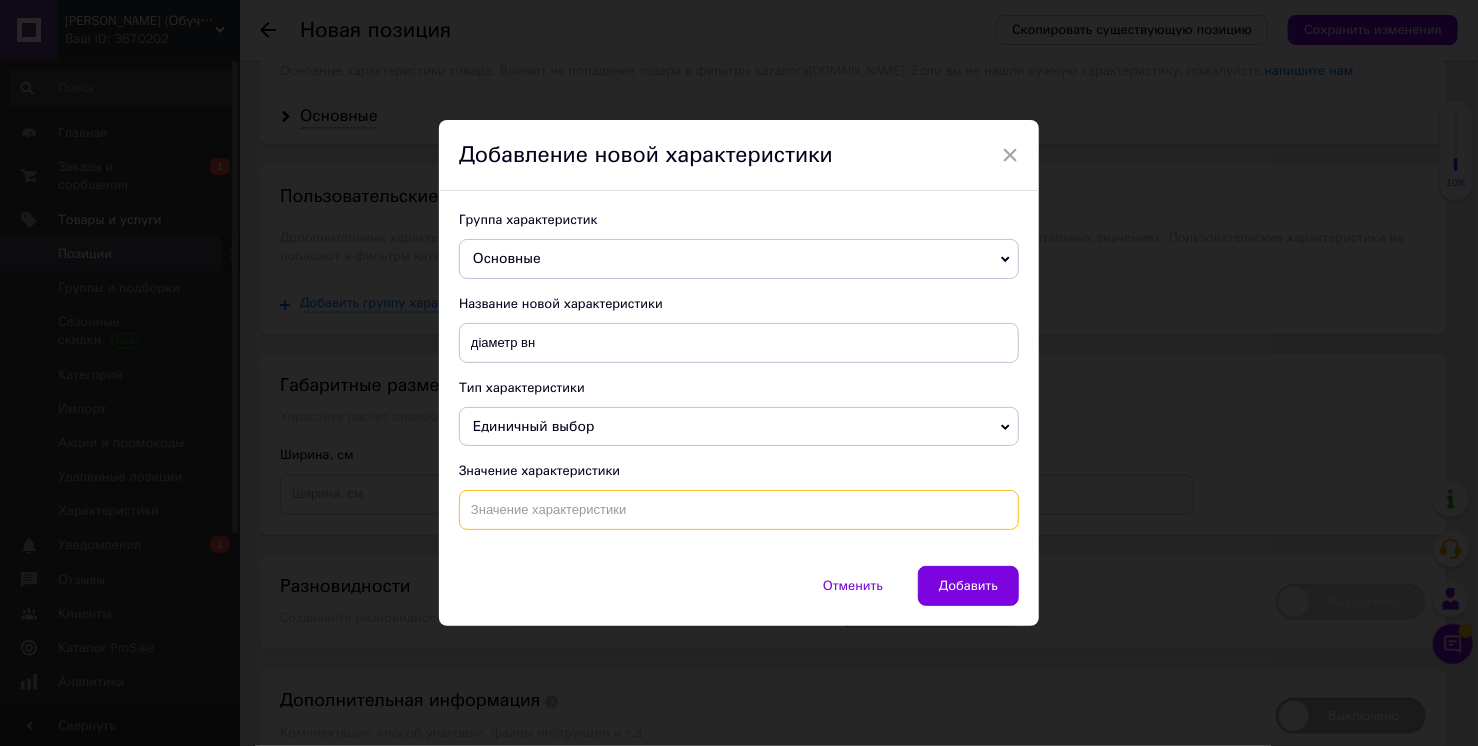 click at bounding box center (739, 510) 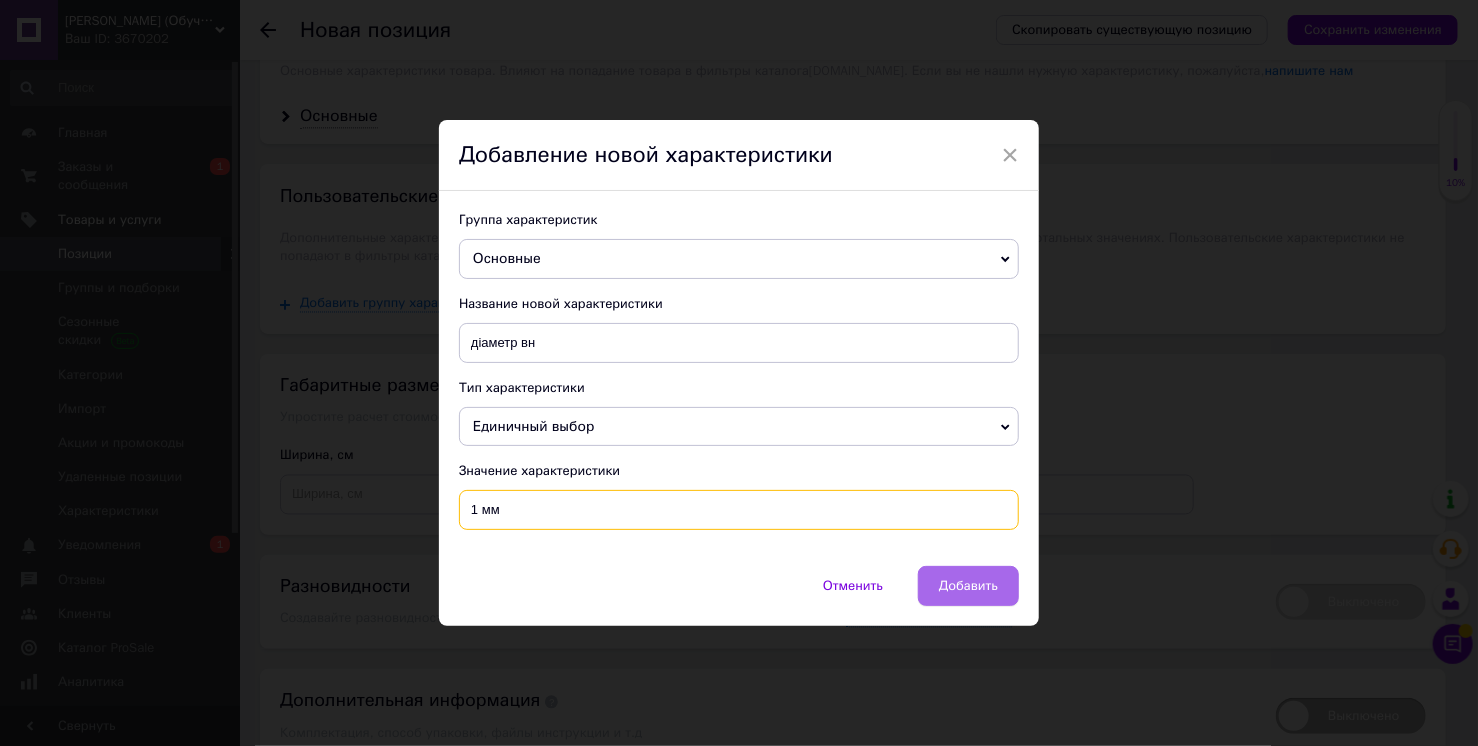 type on "1 мм" 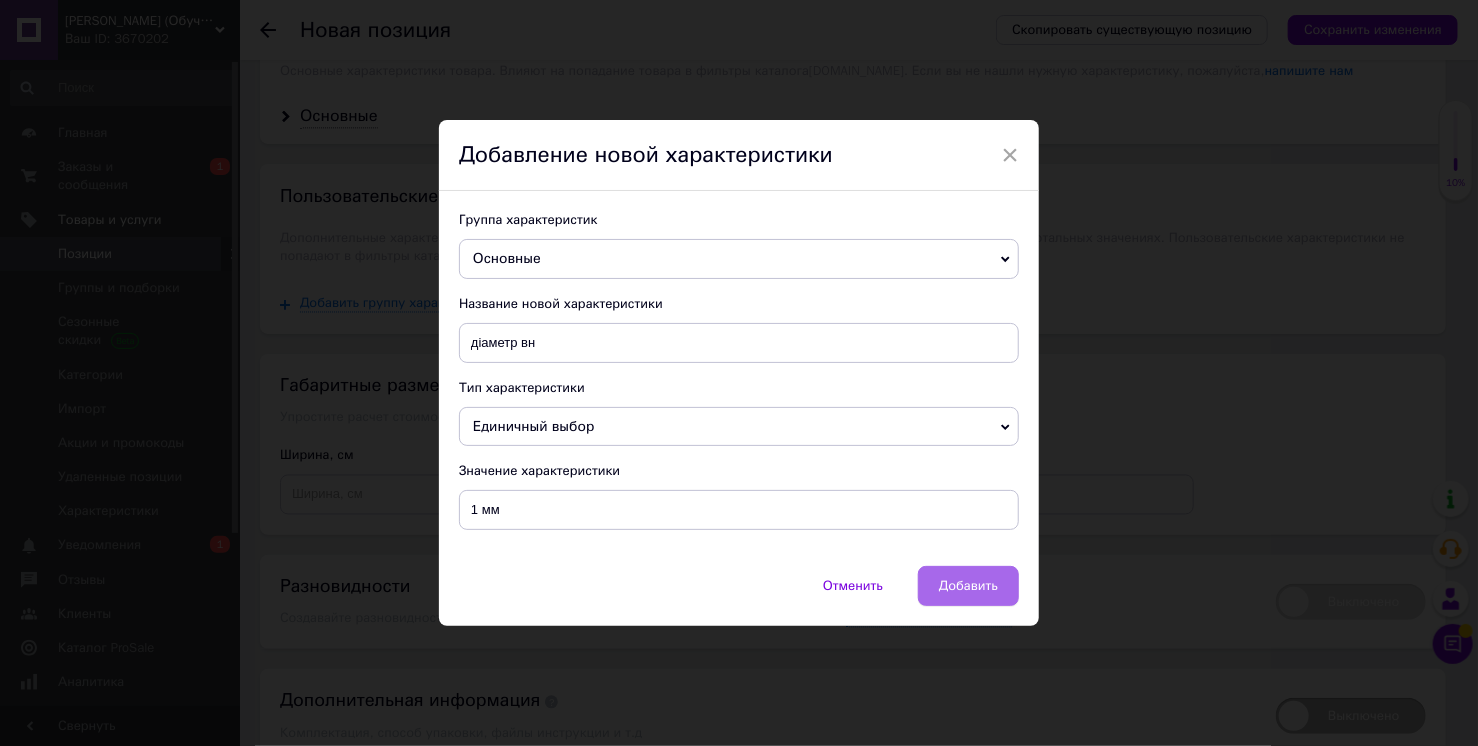 click on "Добавить" at bounding box center [968, 586] 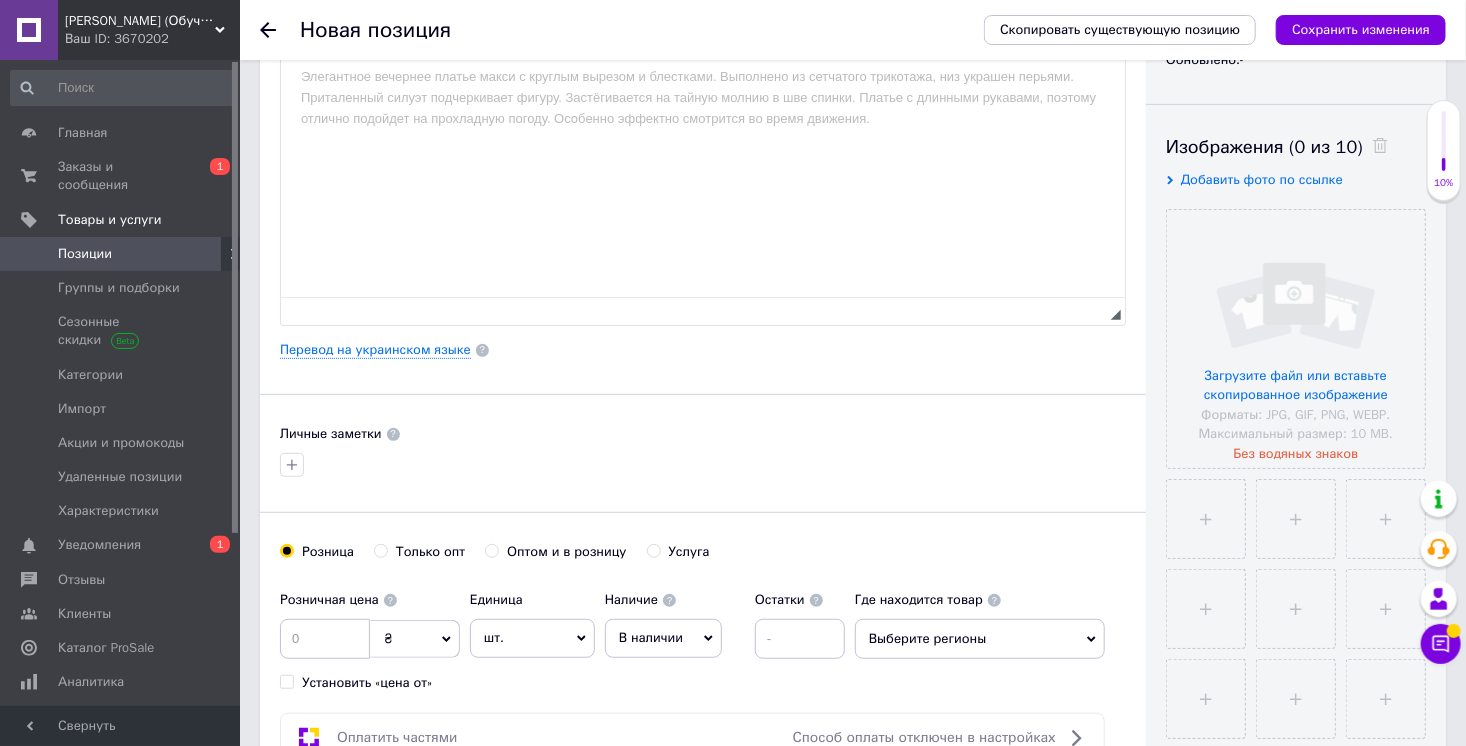 scroll, scrollTop: 0, scrollLeft: 0, axis: both 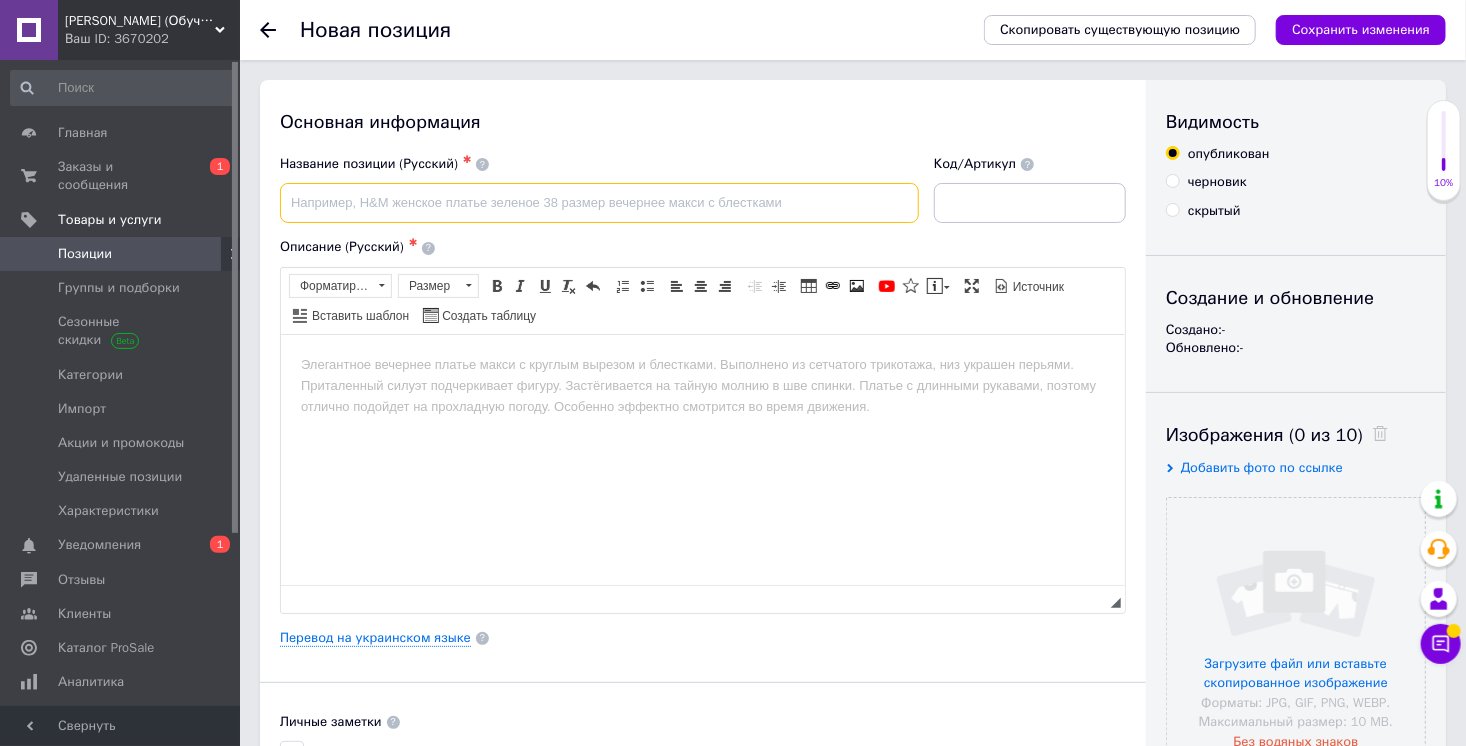 click at bounding box center [599, 203] 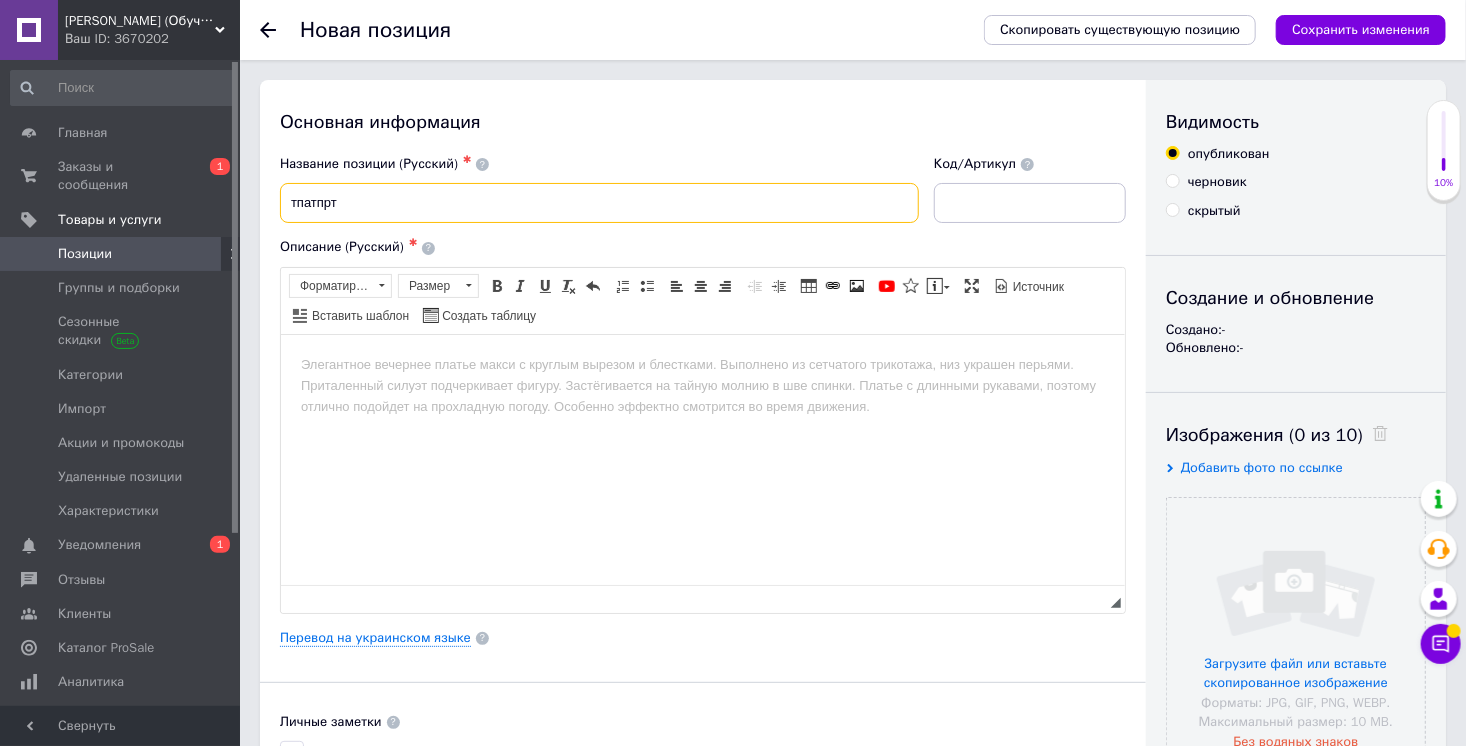 type on "тпатпрт" 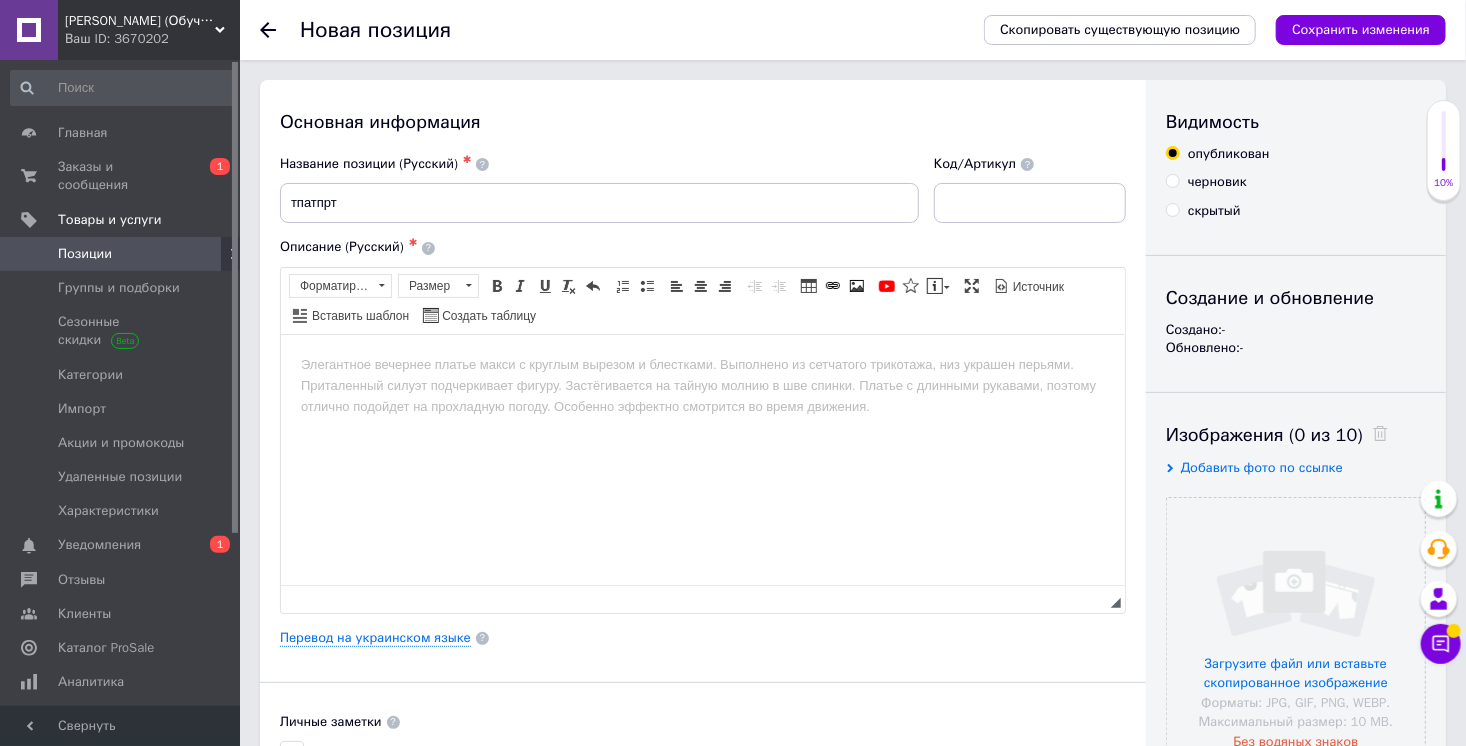 click at bounding box center [702, 364] 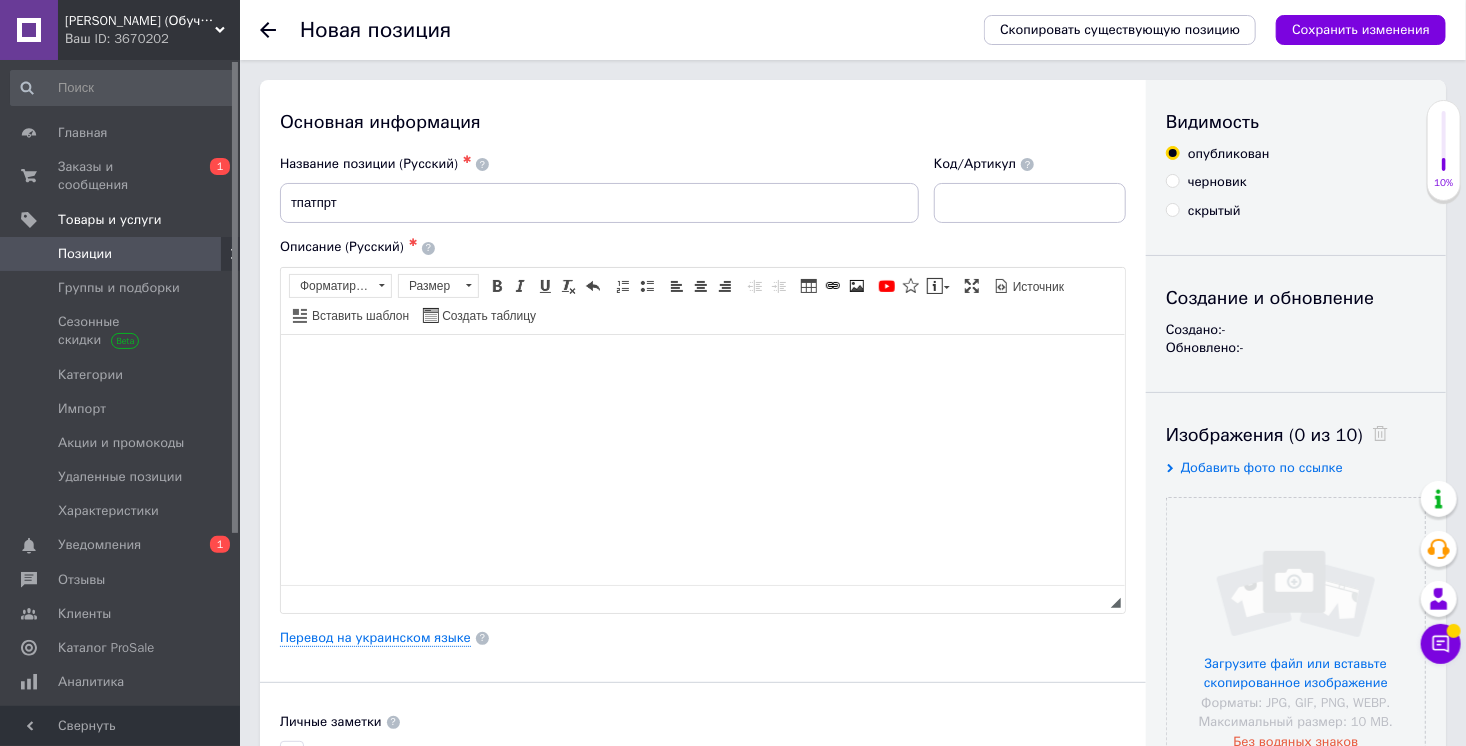 type 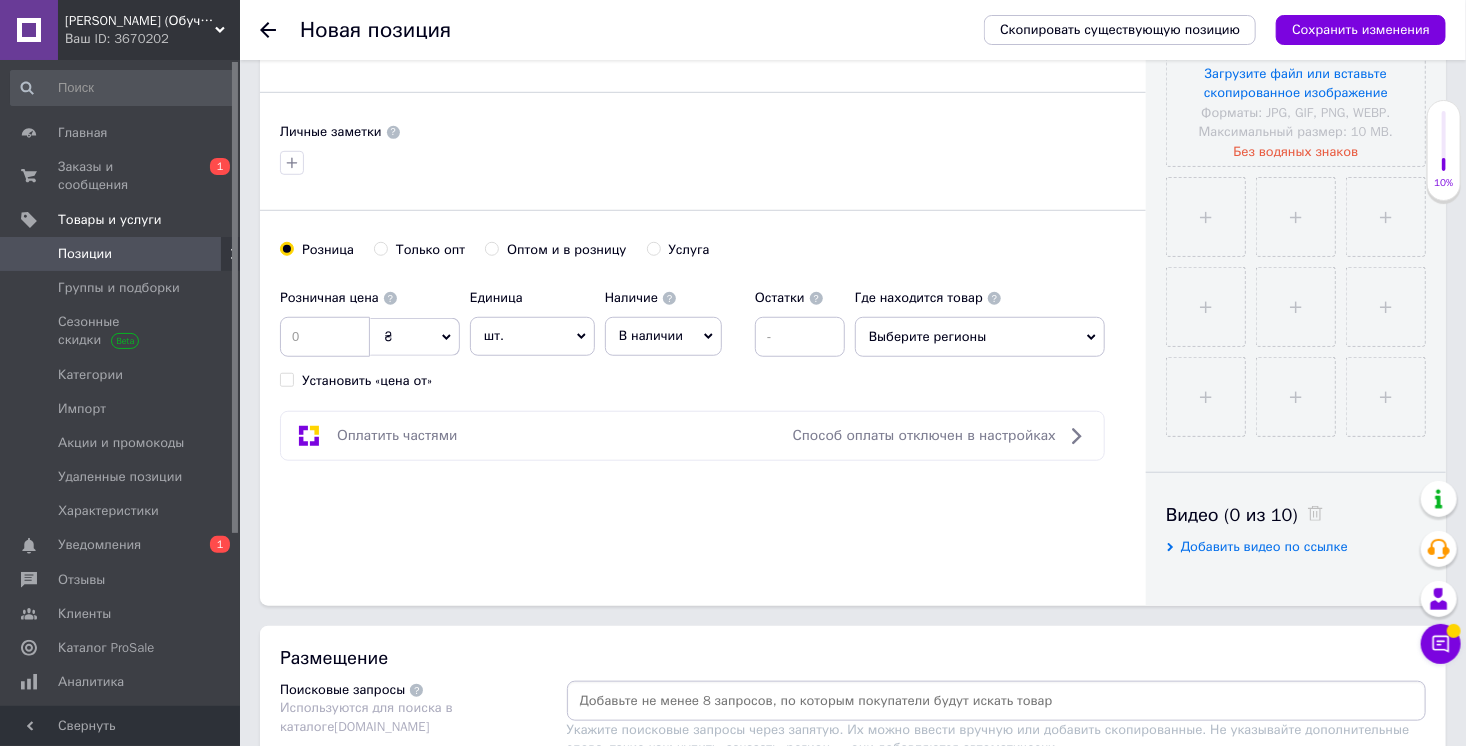 scroll, scrollTop: 864, scrollLeft: 0, axis: vertical 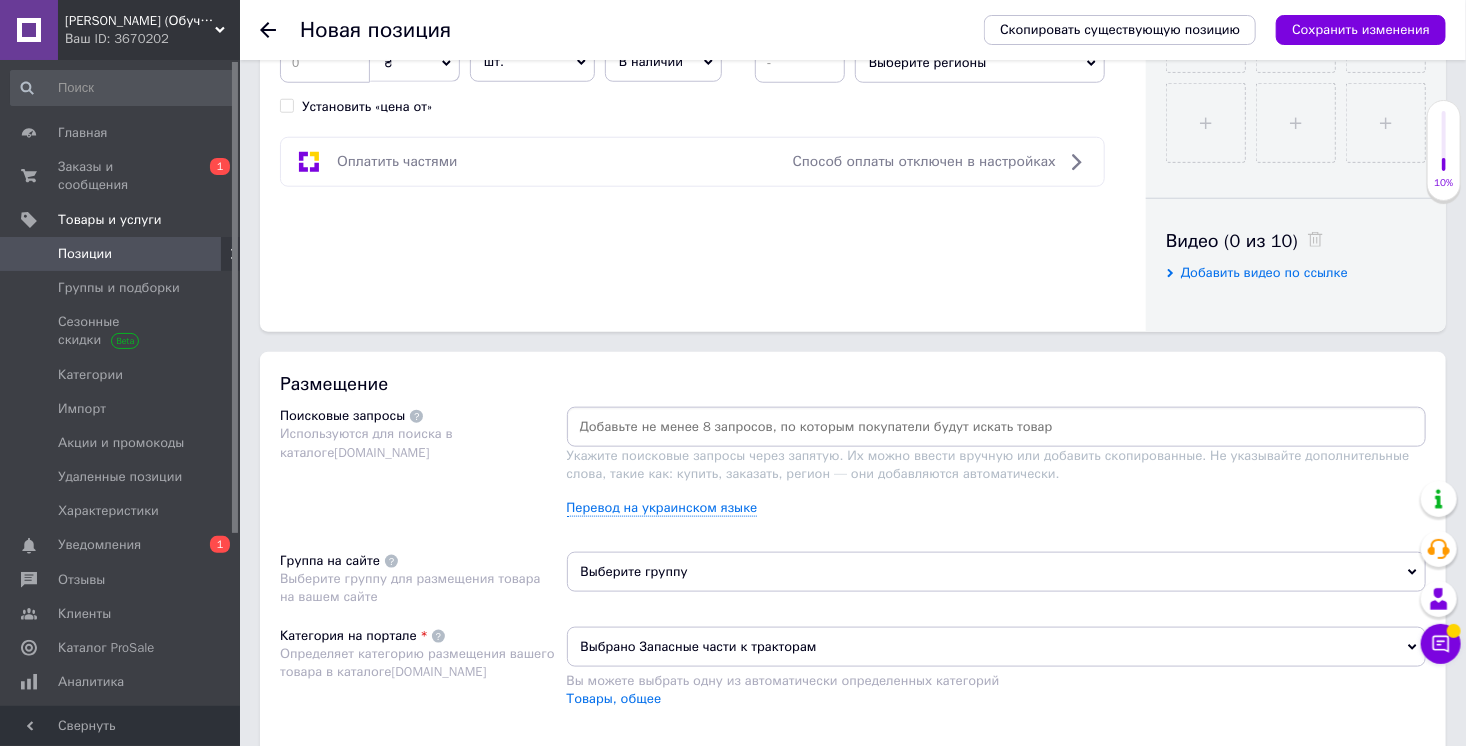 click on "Сохранить изменения" at bounding box center [1361, 30] 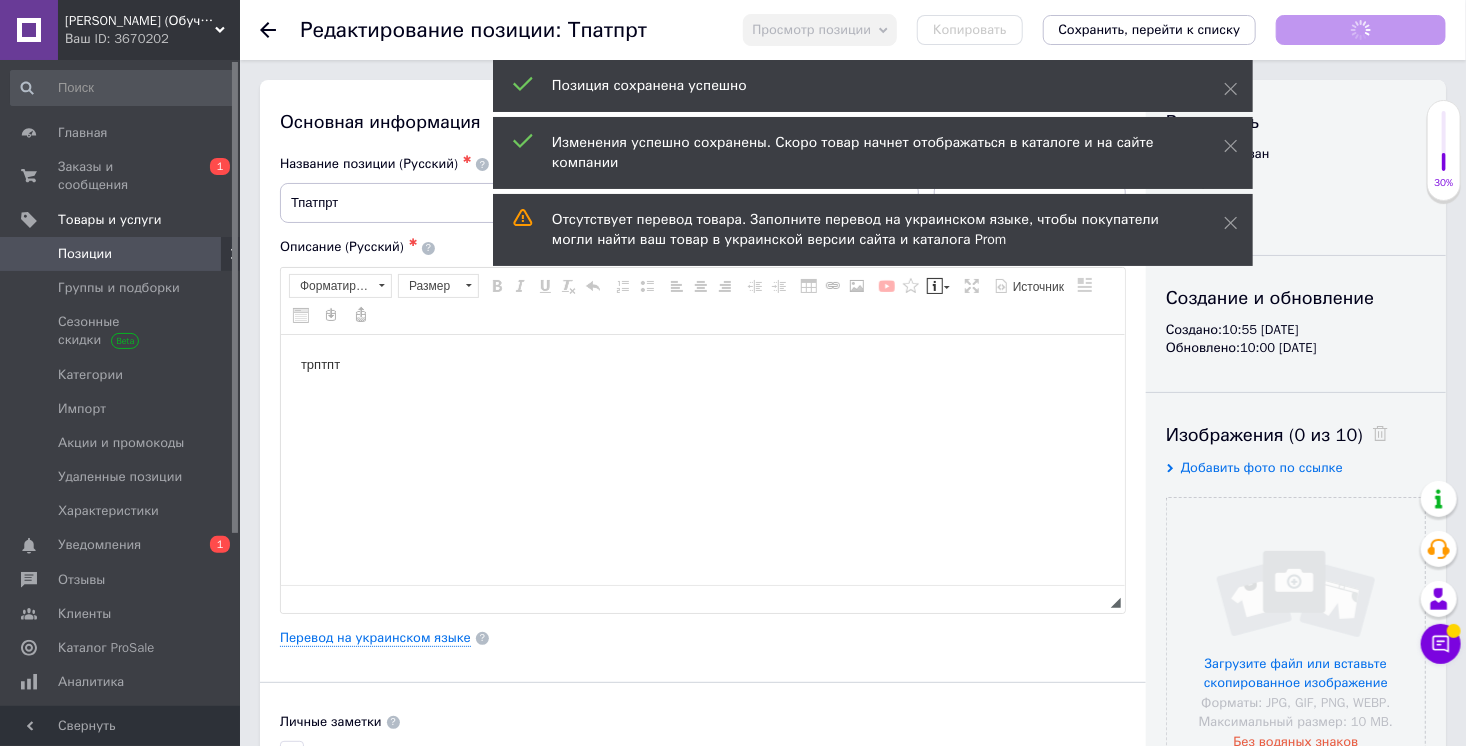 scroll, scrollTop: 0, scrollLeft: 0, axis: both 